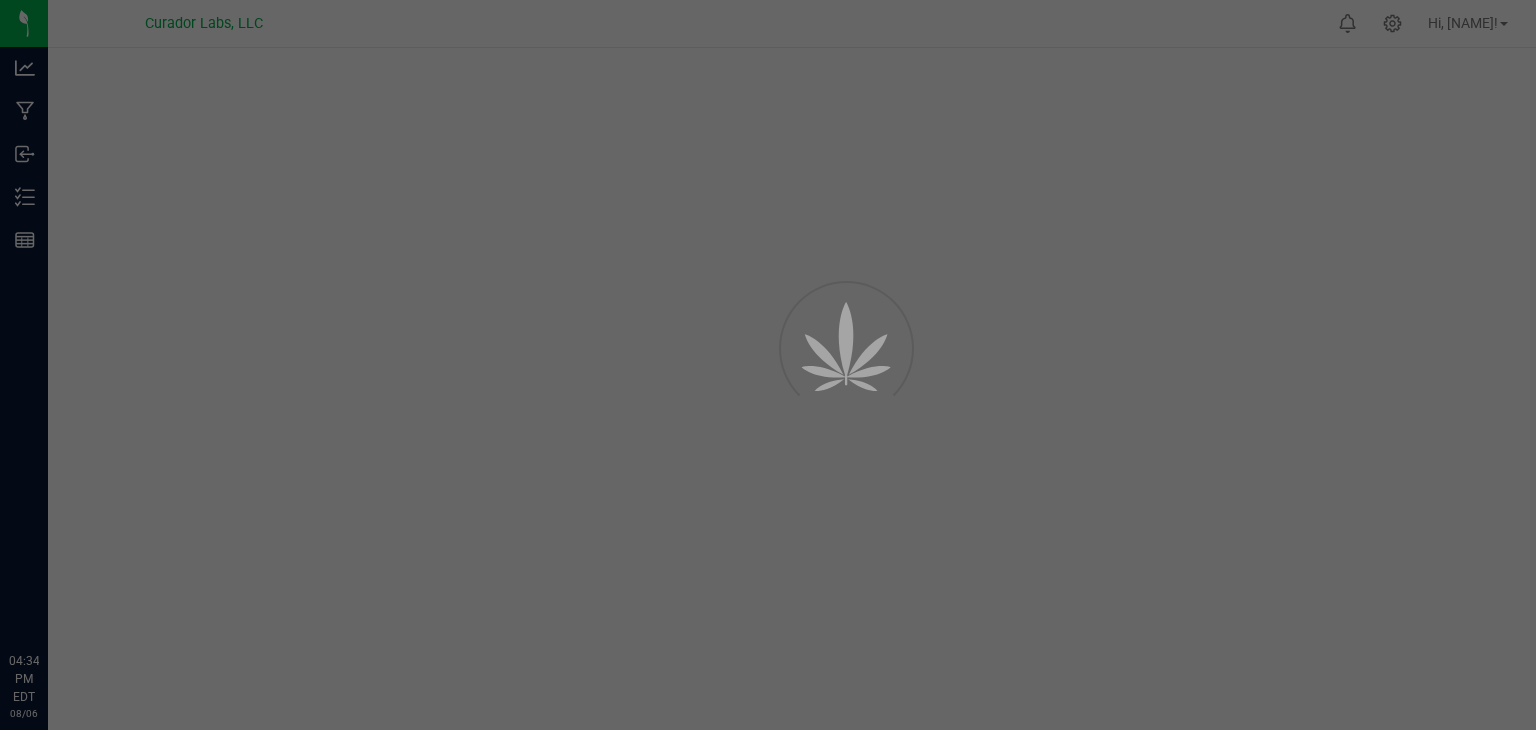 scroll, scrollTop: 0, scrollLeft: 0, axis: both 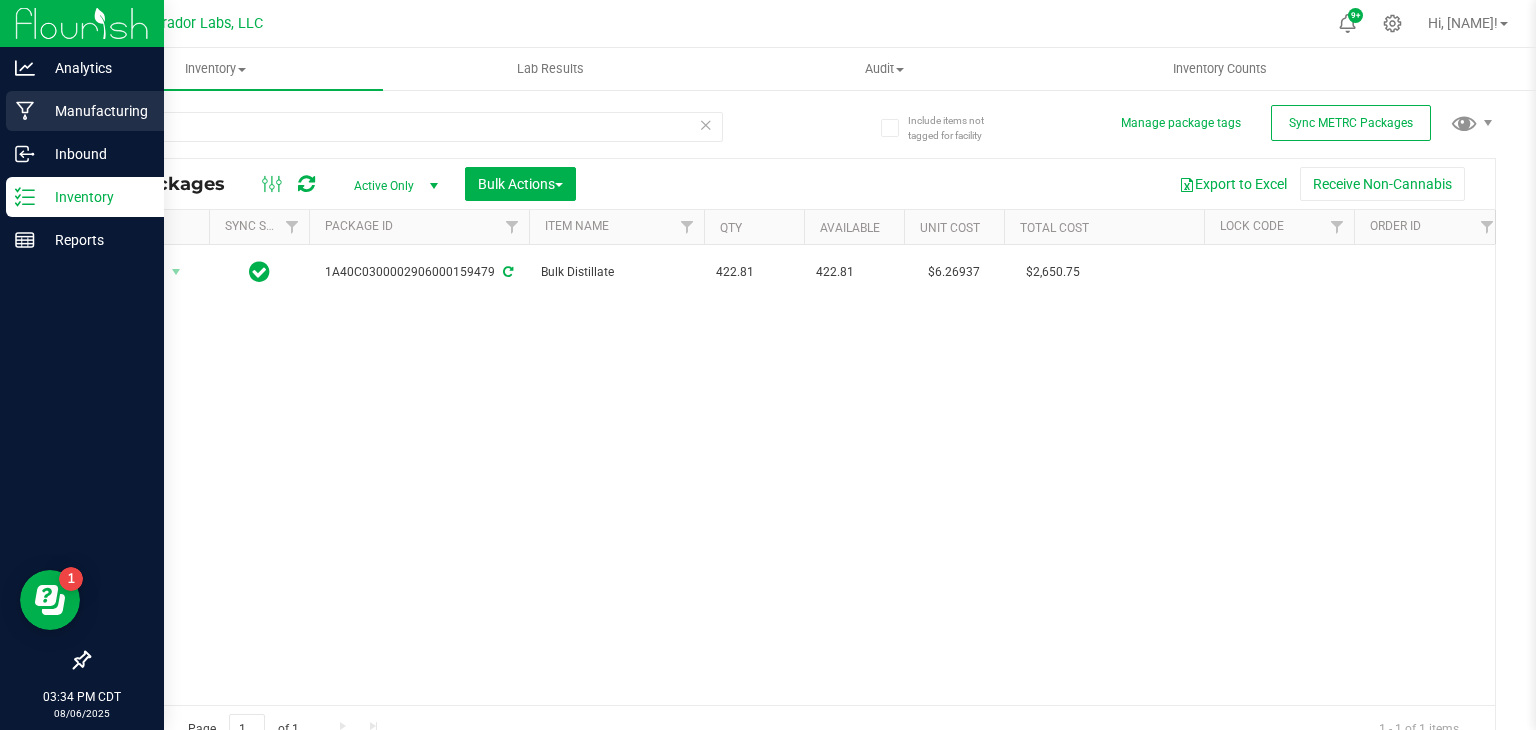 click on "Manufacturing" at bounding box center (95, 111) 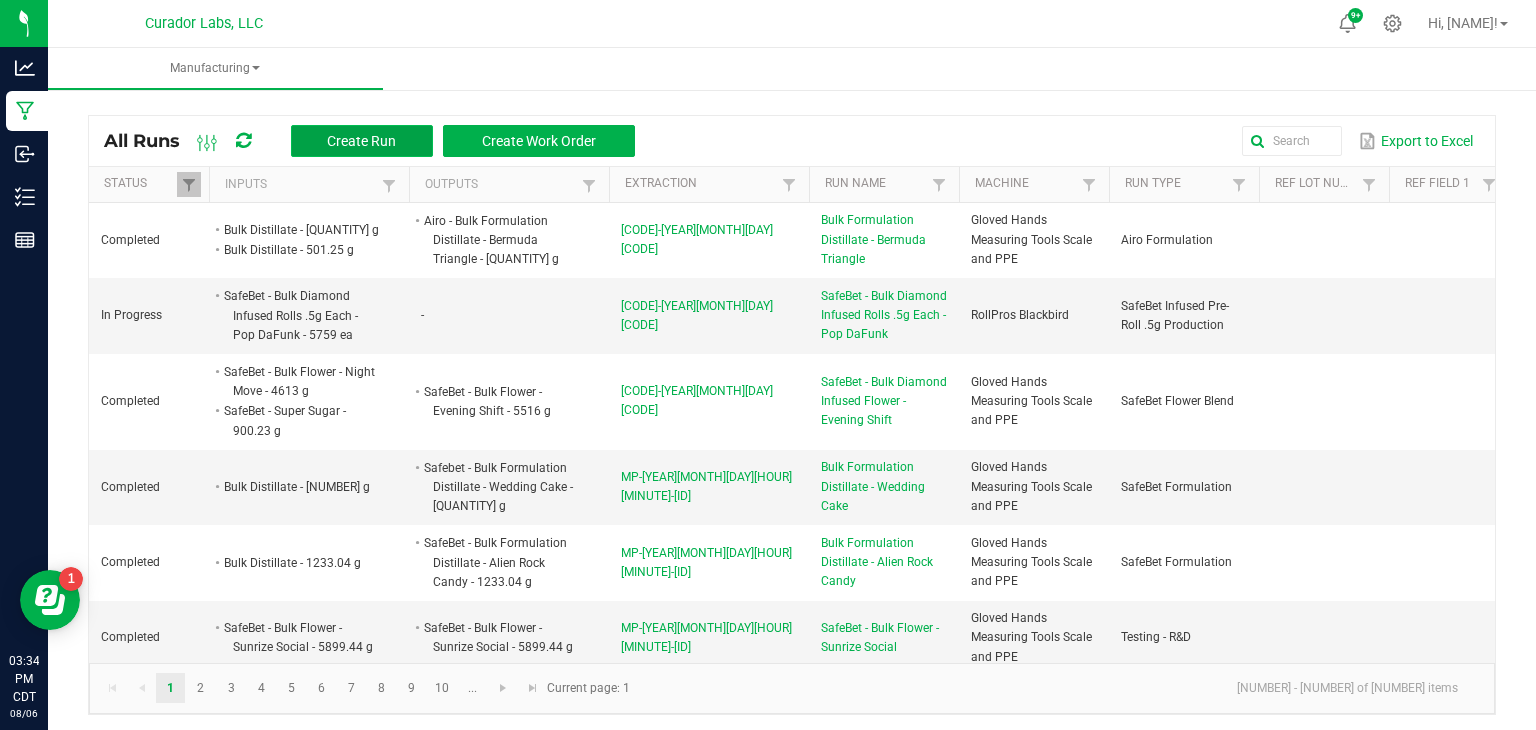 click on "Create Run" at bounding box center [362, 141] 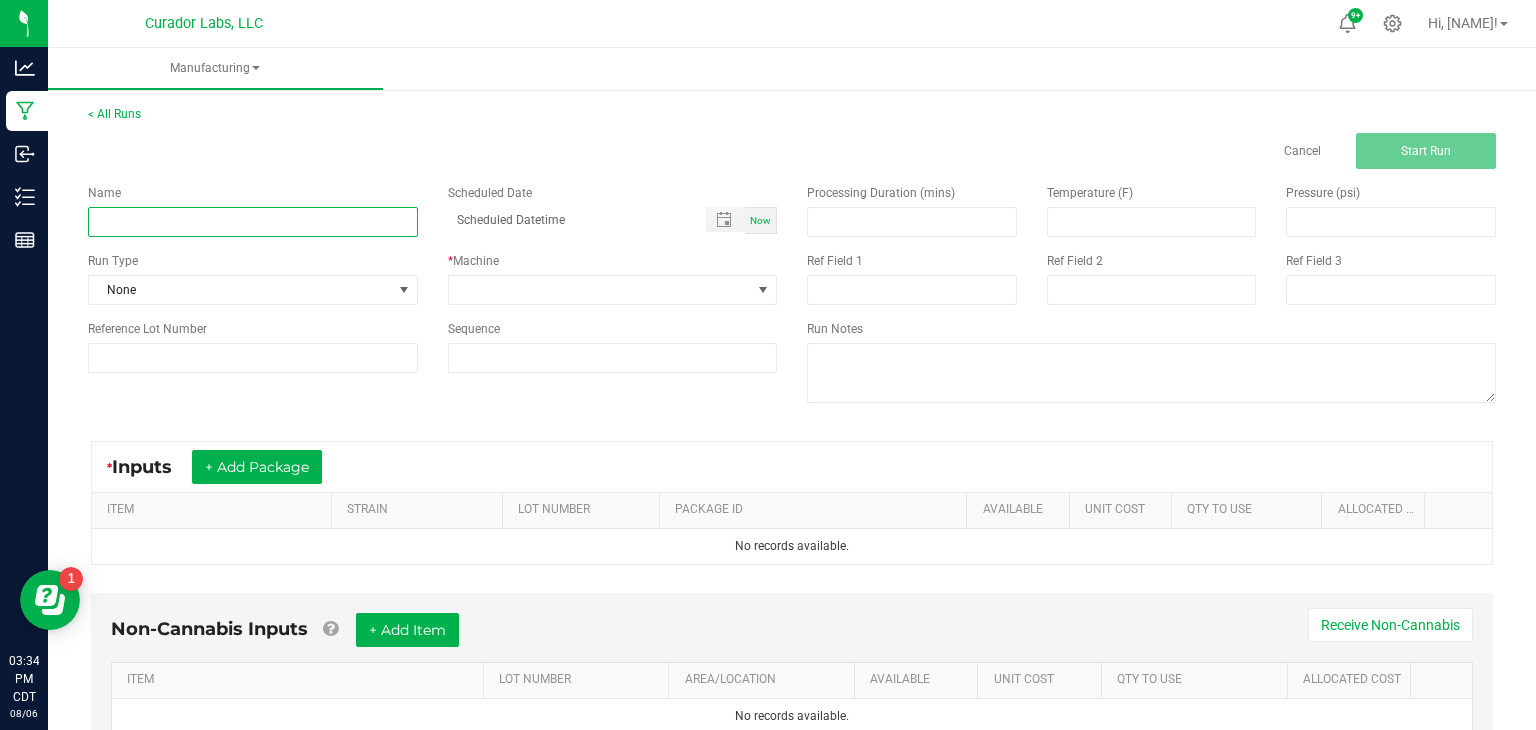 click at bounding box center [253, 222] 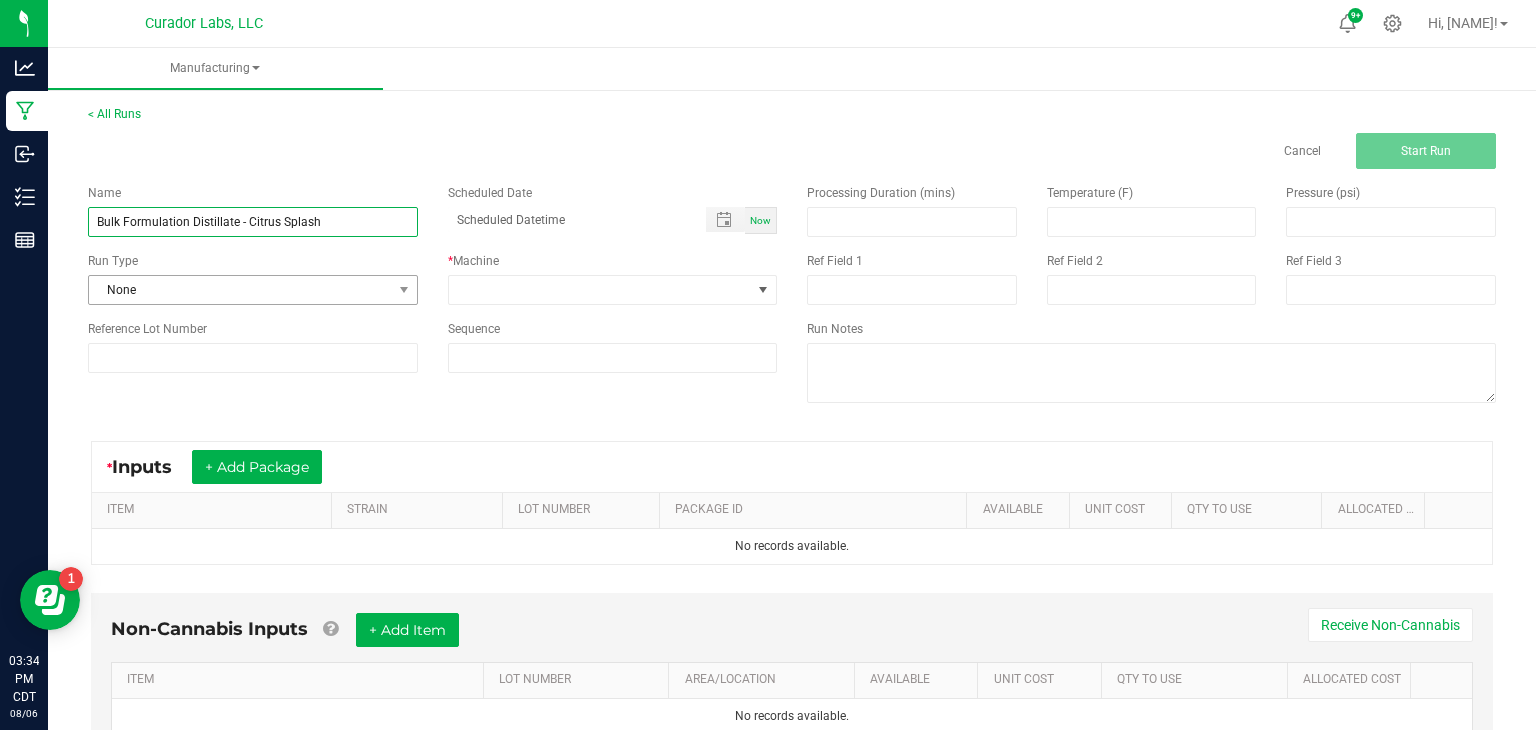 type on "Bulk Formulation Distillate - Citrus Splash" 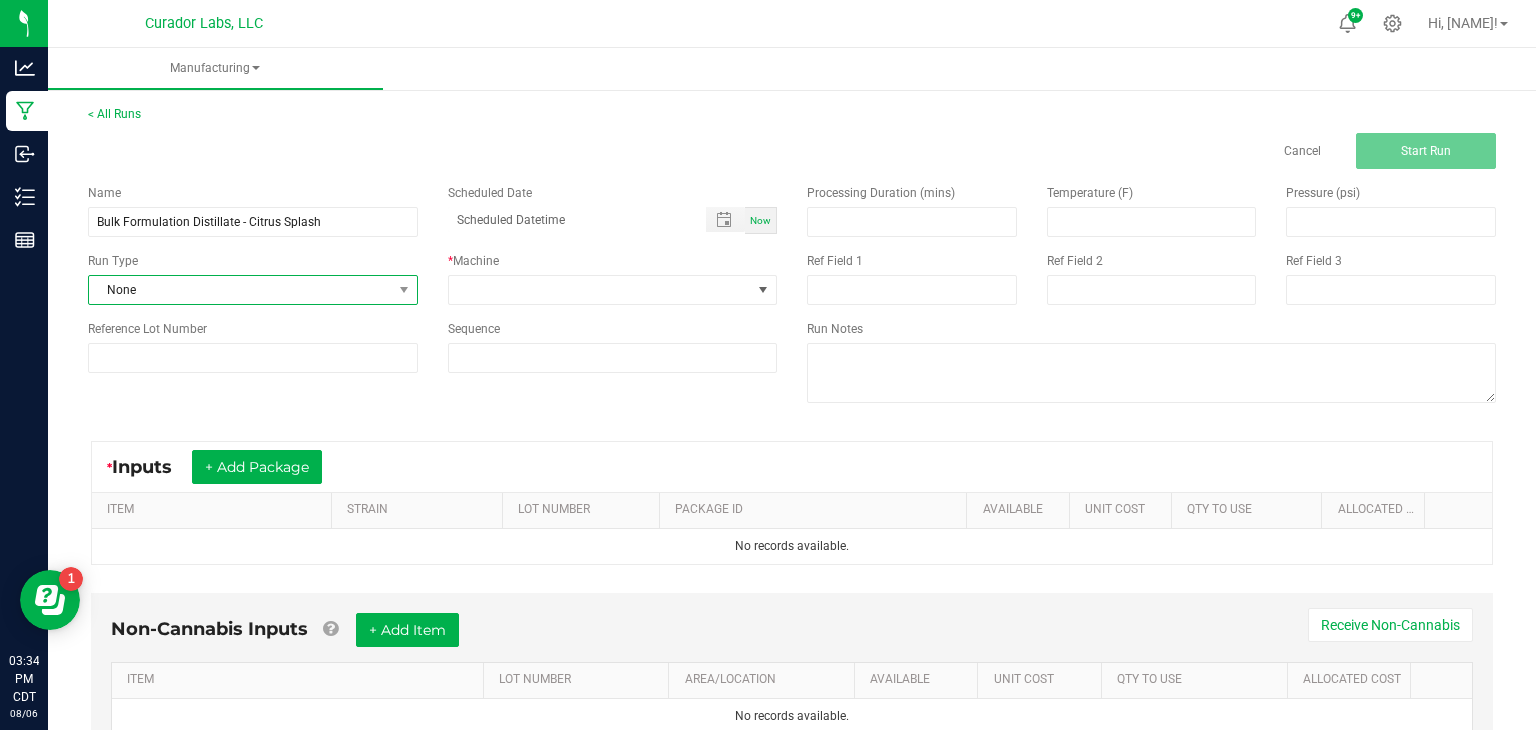 click on "None" at bounding box center (240, 290) 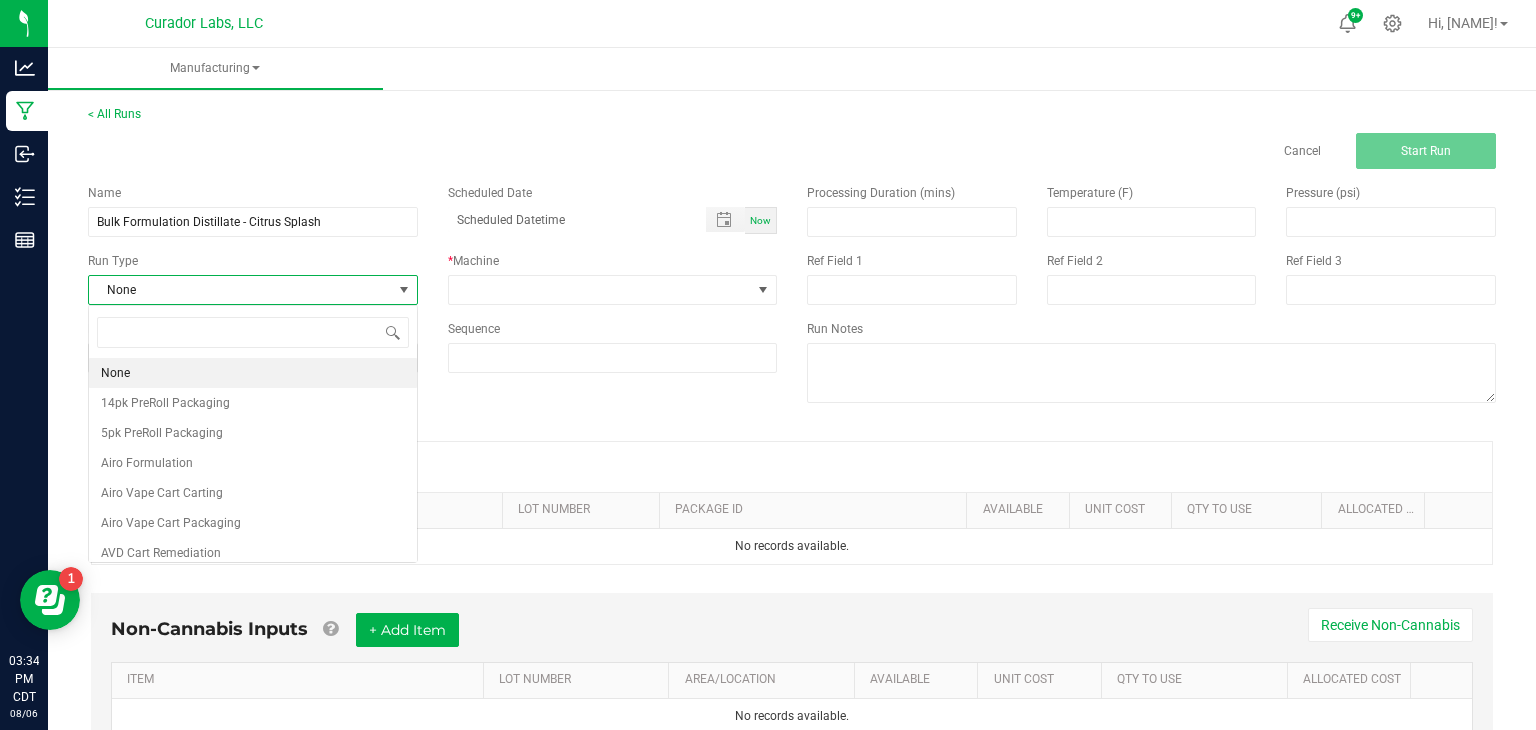 scroll, scrollTop: 99970, scrollLeft: 99670, axis: both 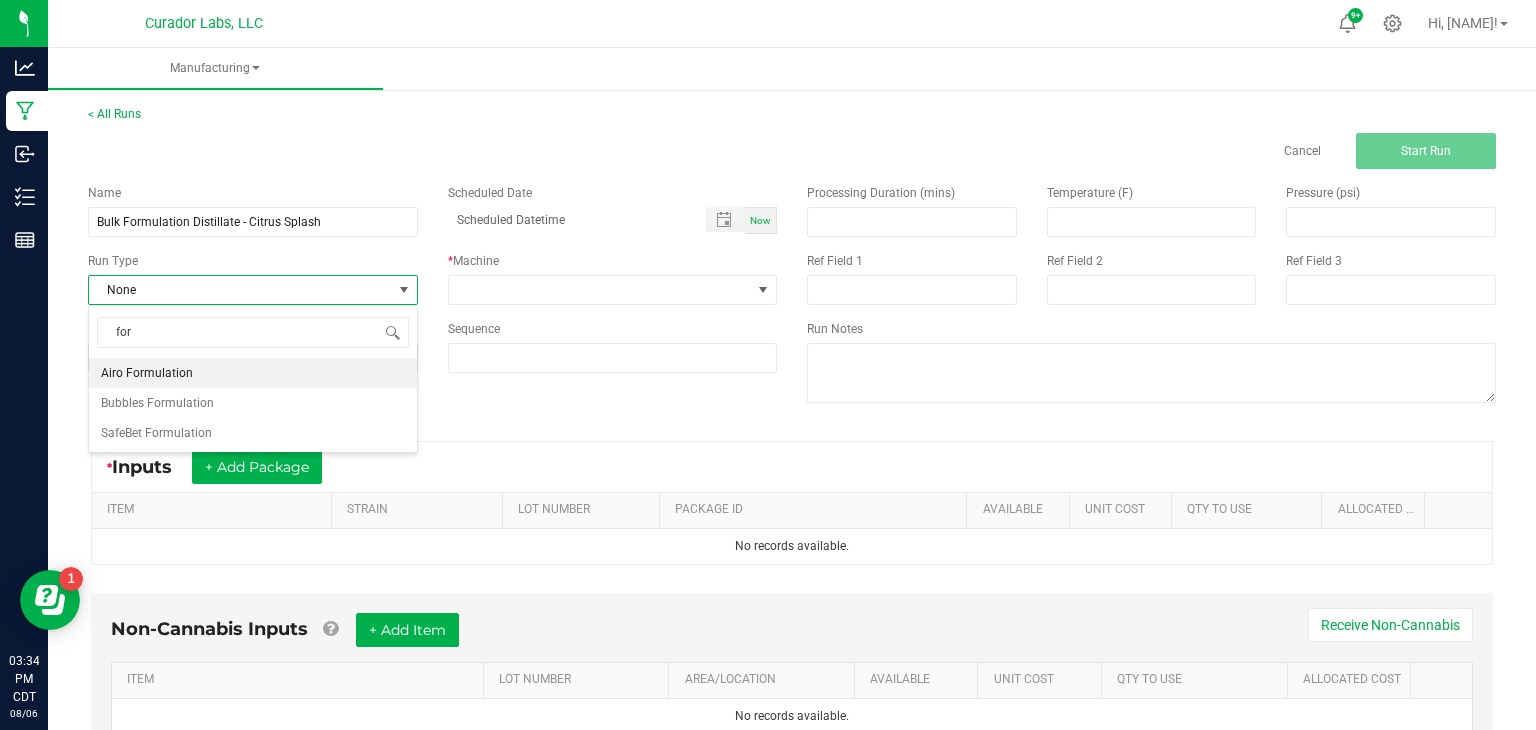 type on "form" 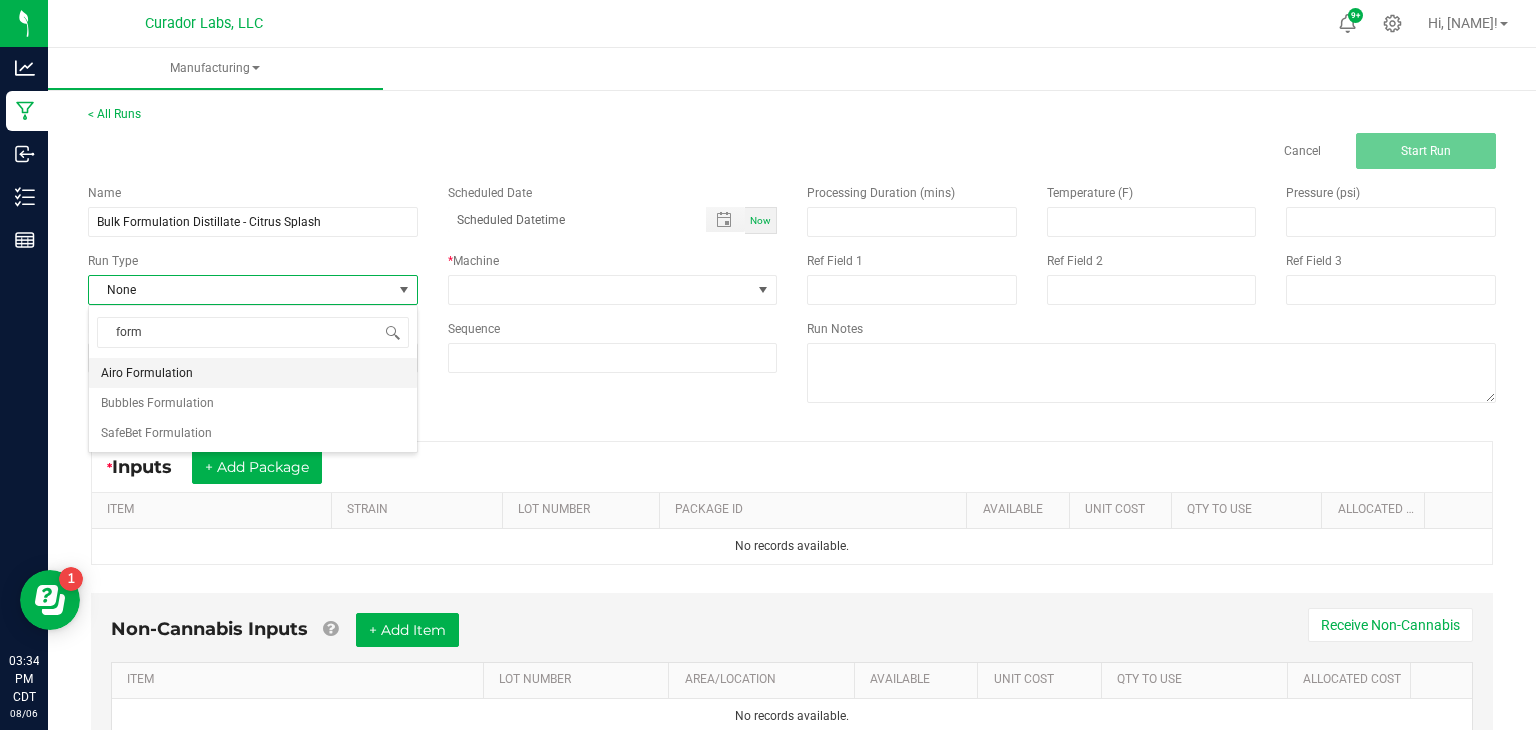 click on "Airo Formulation" at bounding box center [253, 373] 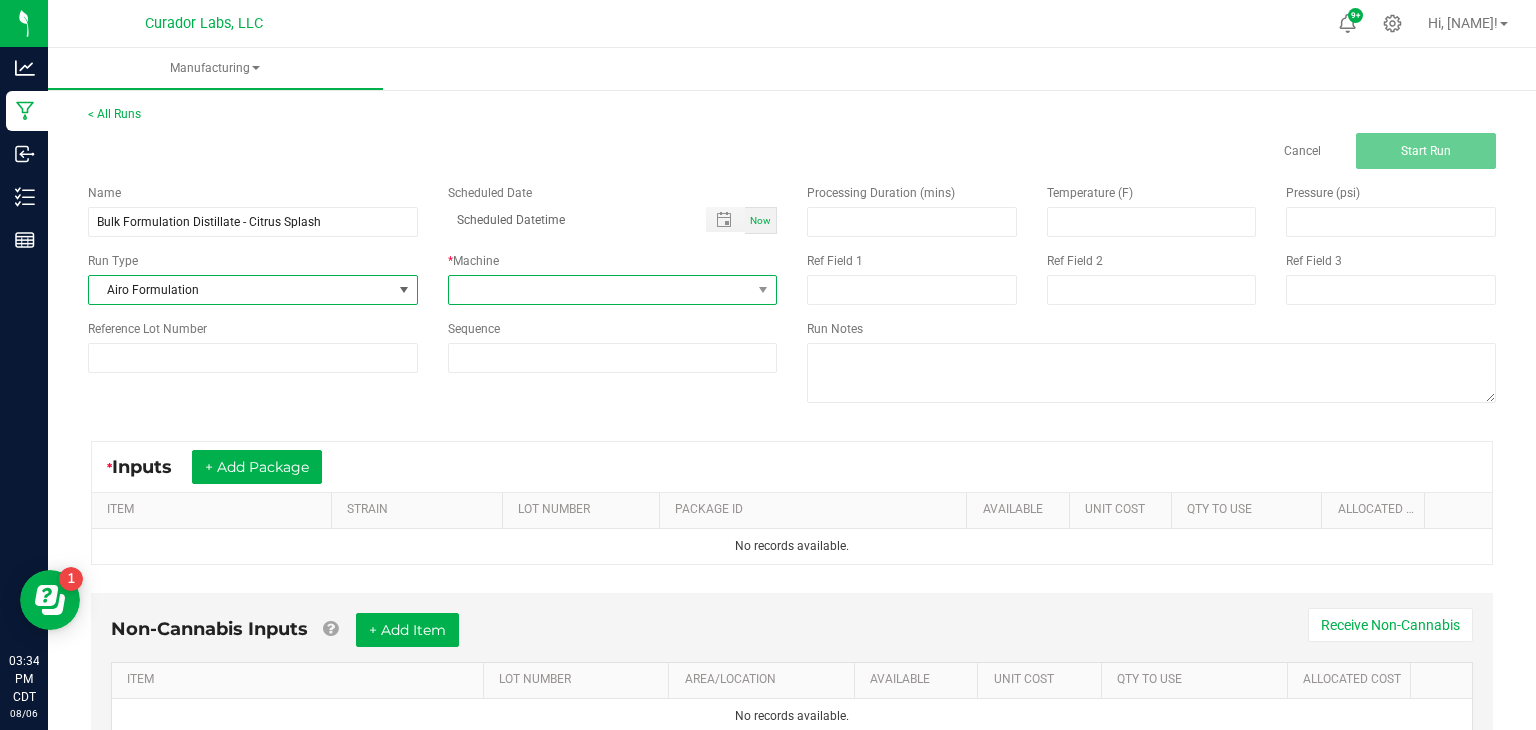 click at bounding box center (600, 290) 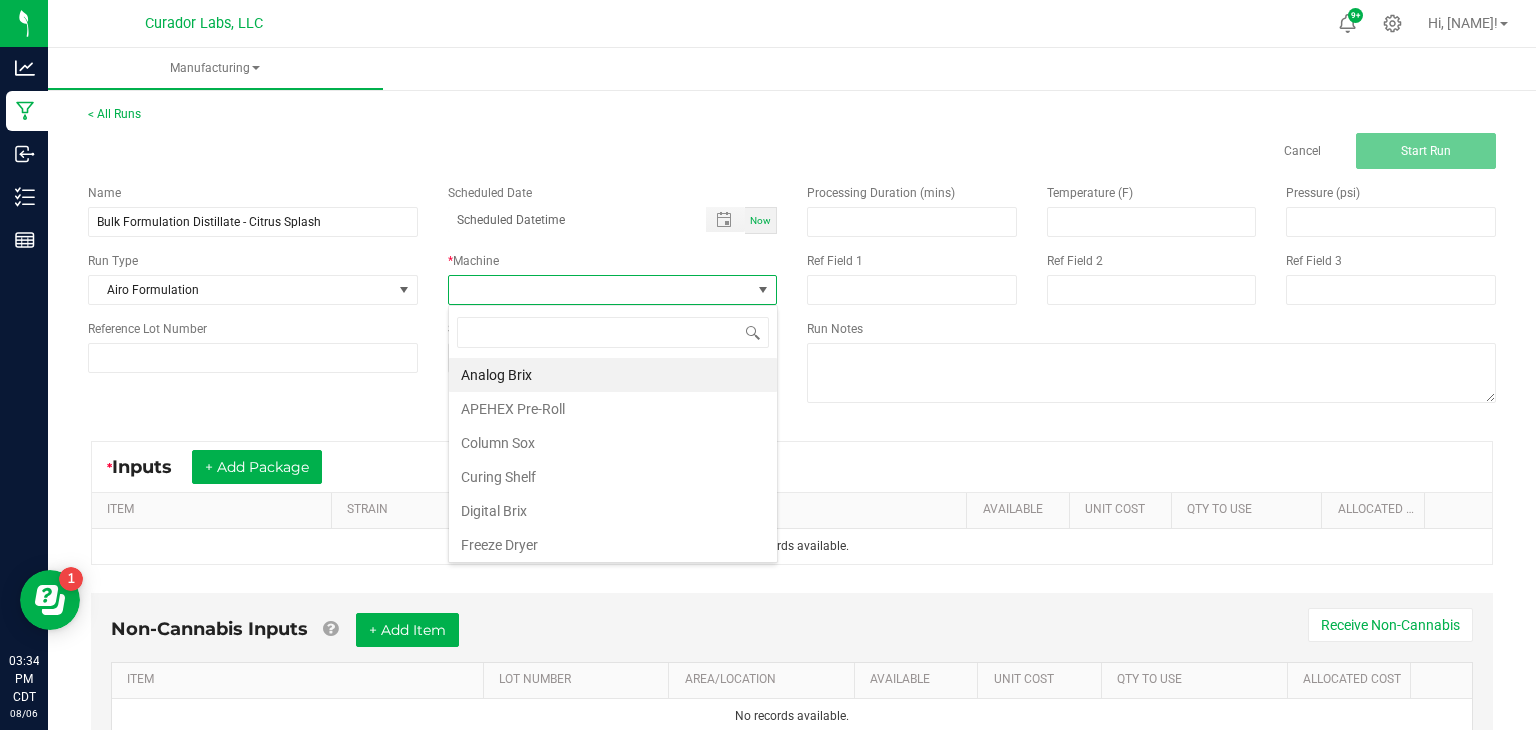 scroll, scrollTop: 99970, scrollLeft: 99670, axis: both 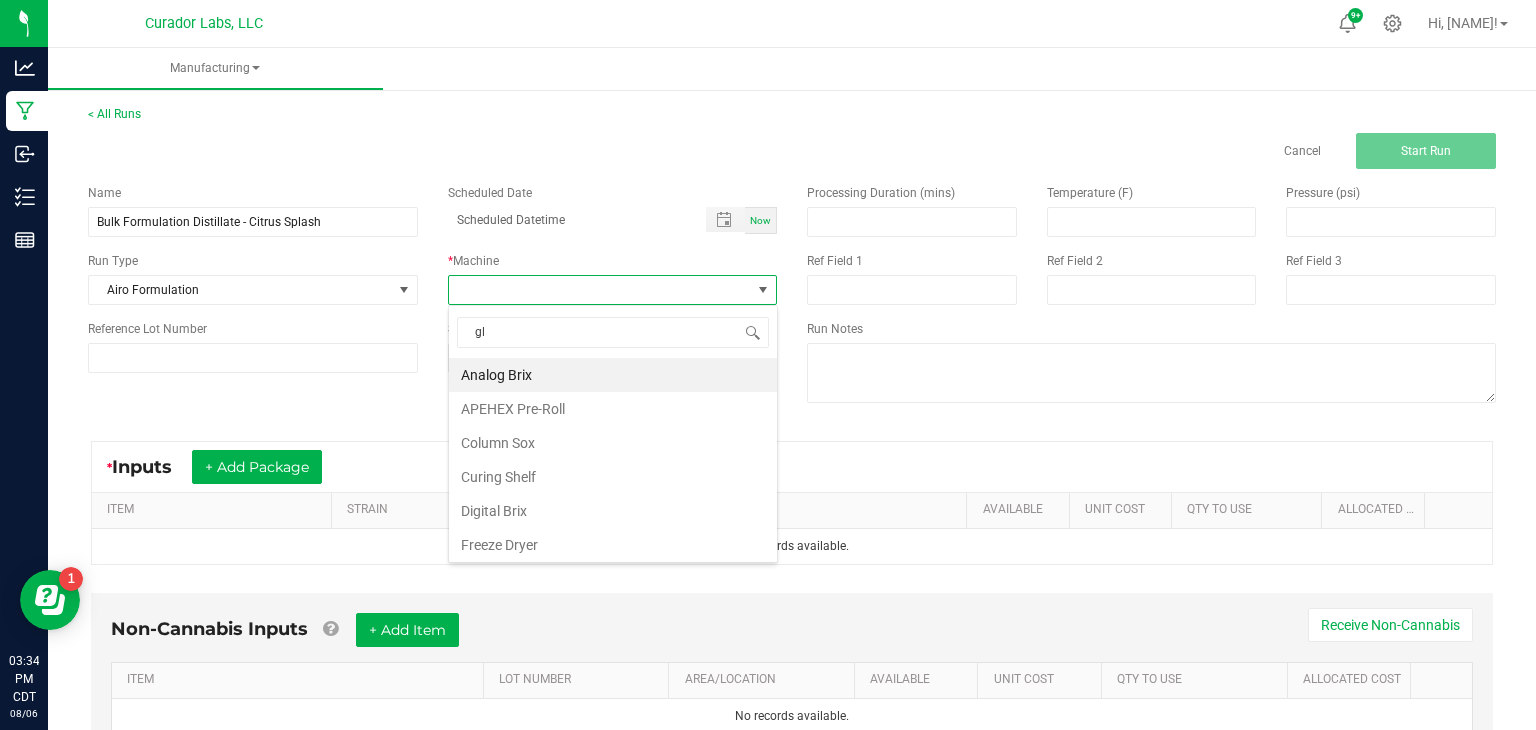 type on "glo" 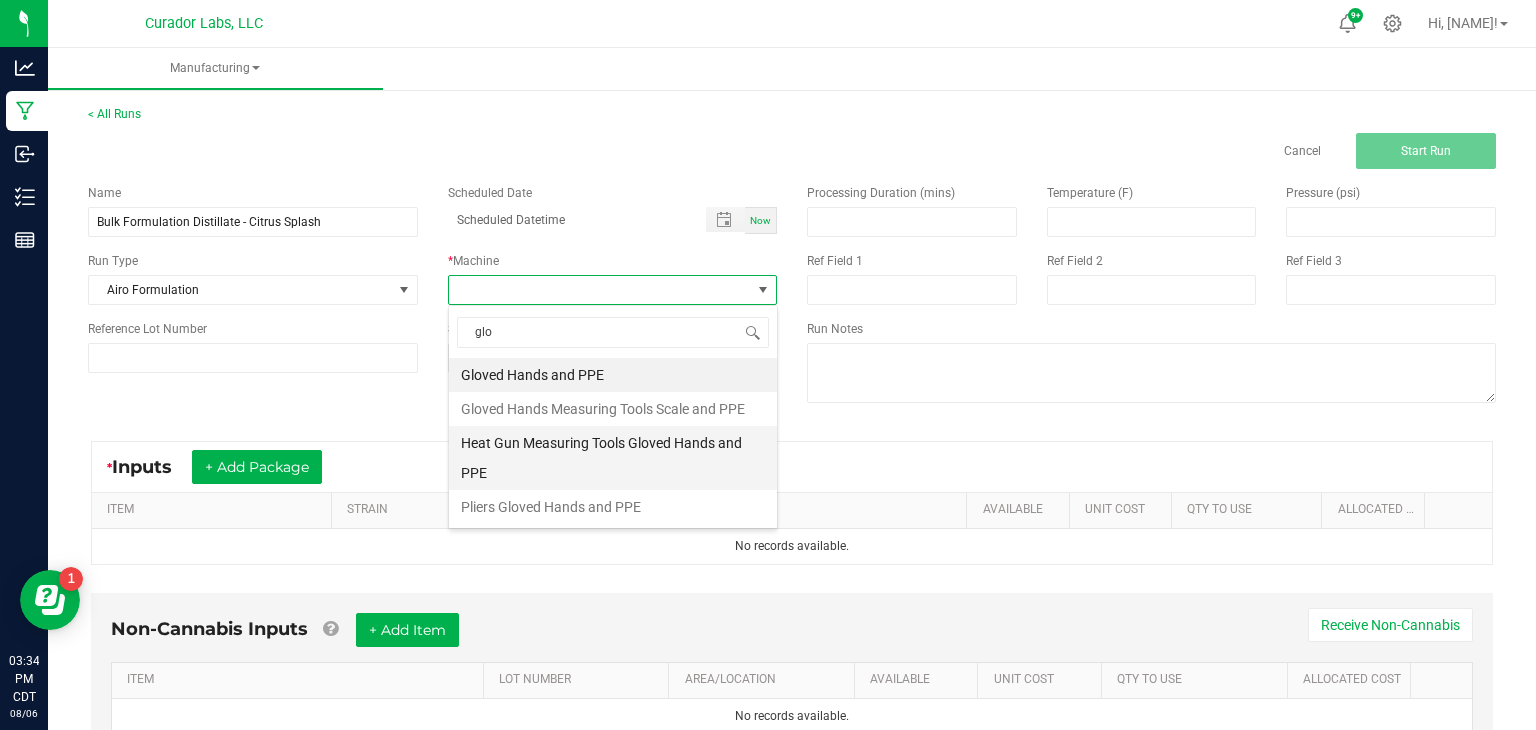 click on "Heat Gun Measuring Tools Gloved Hands and PPE" at bounding box center [613, 458] 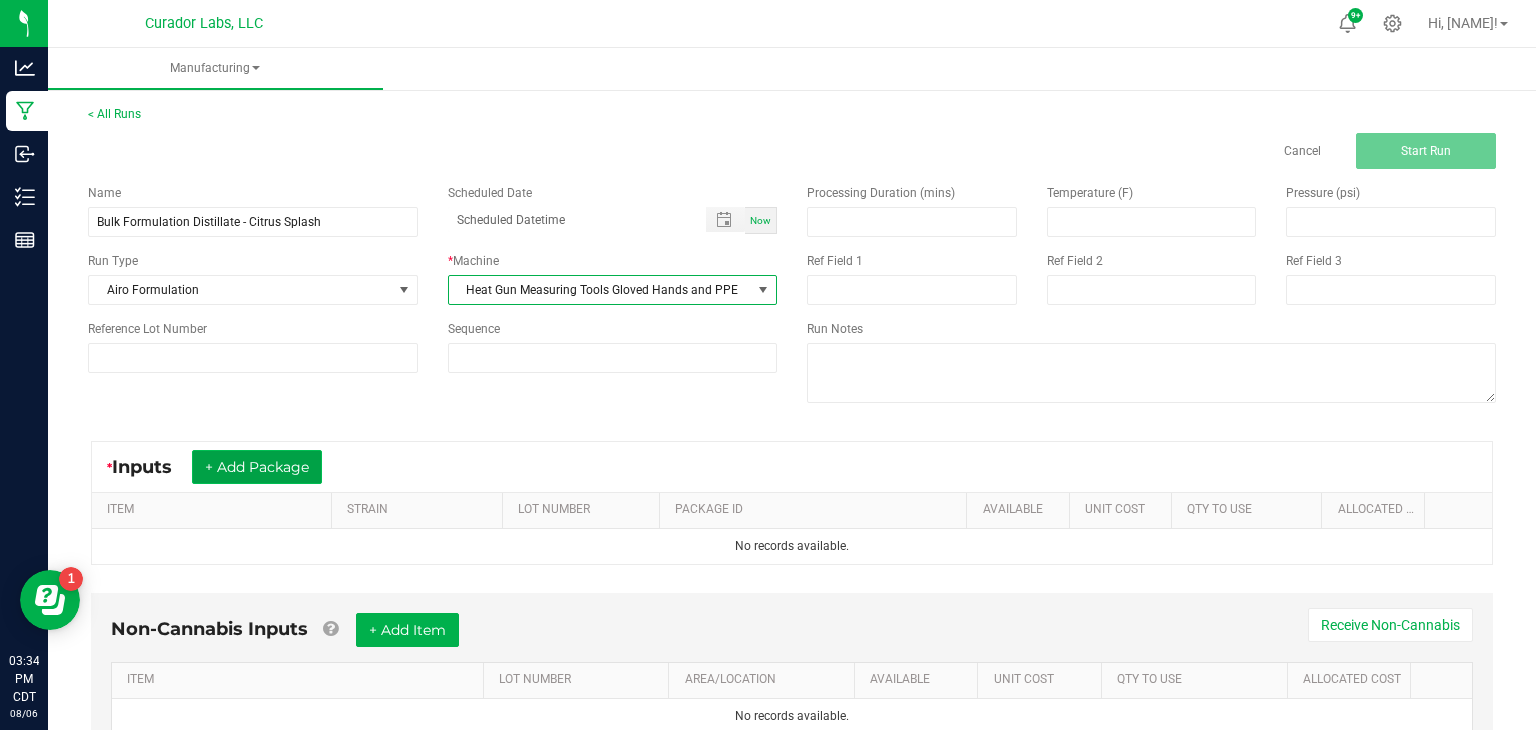 click on "+ Add Package" at bounding box center (257, 467) 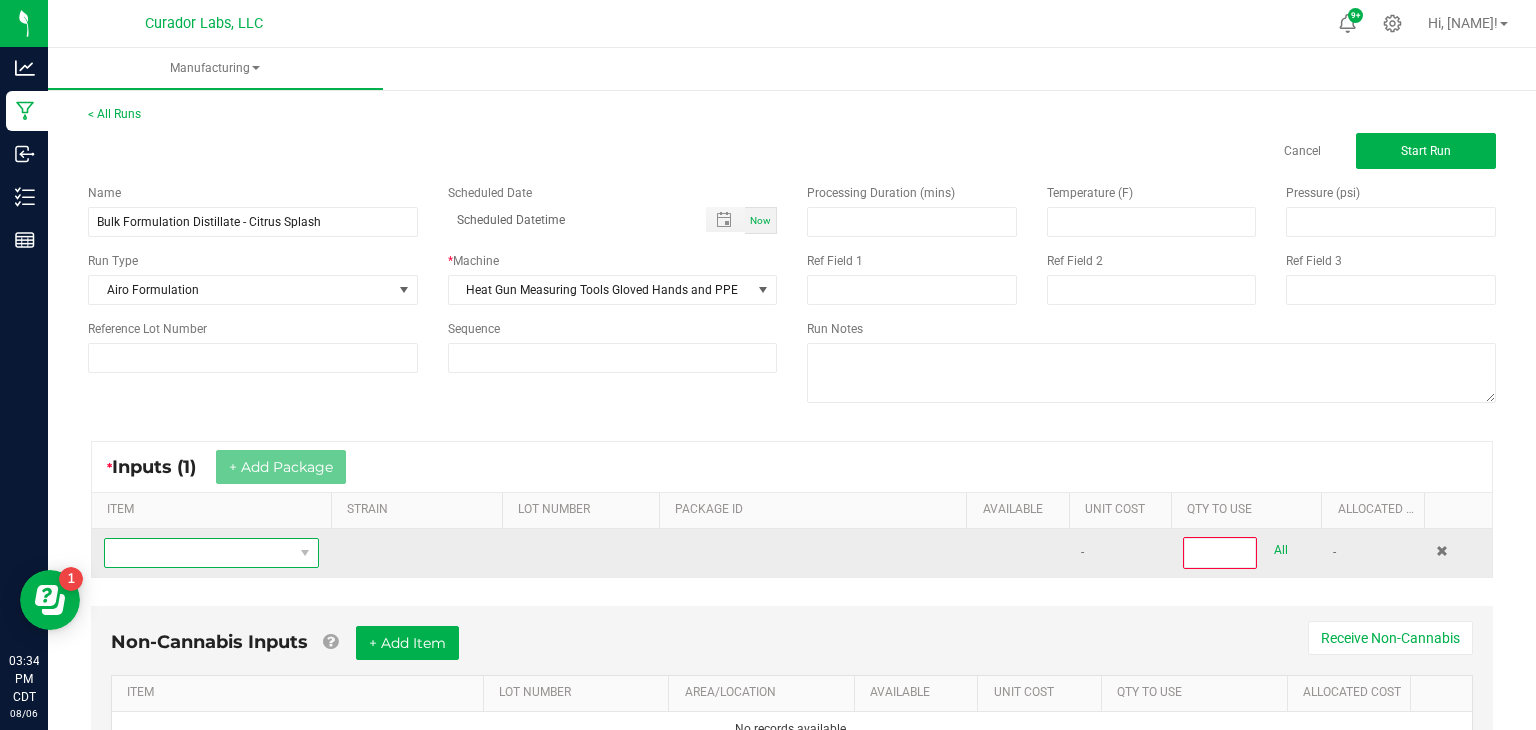 click at bounding box center [199, 553] 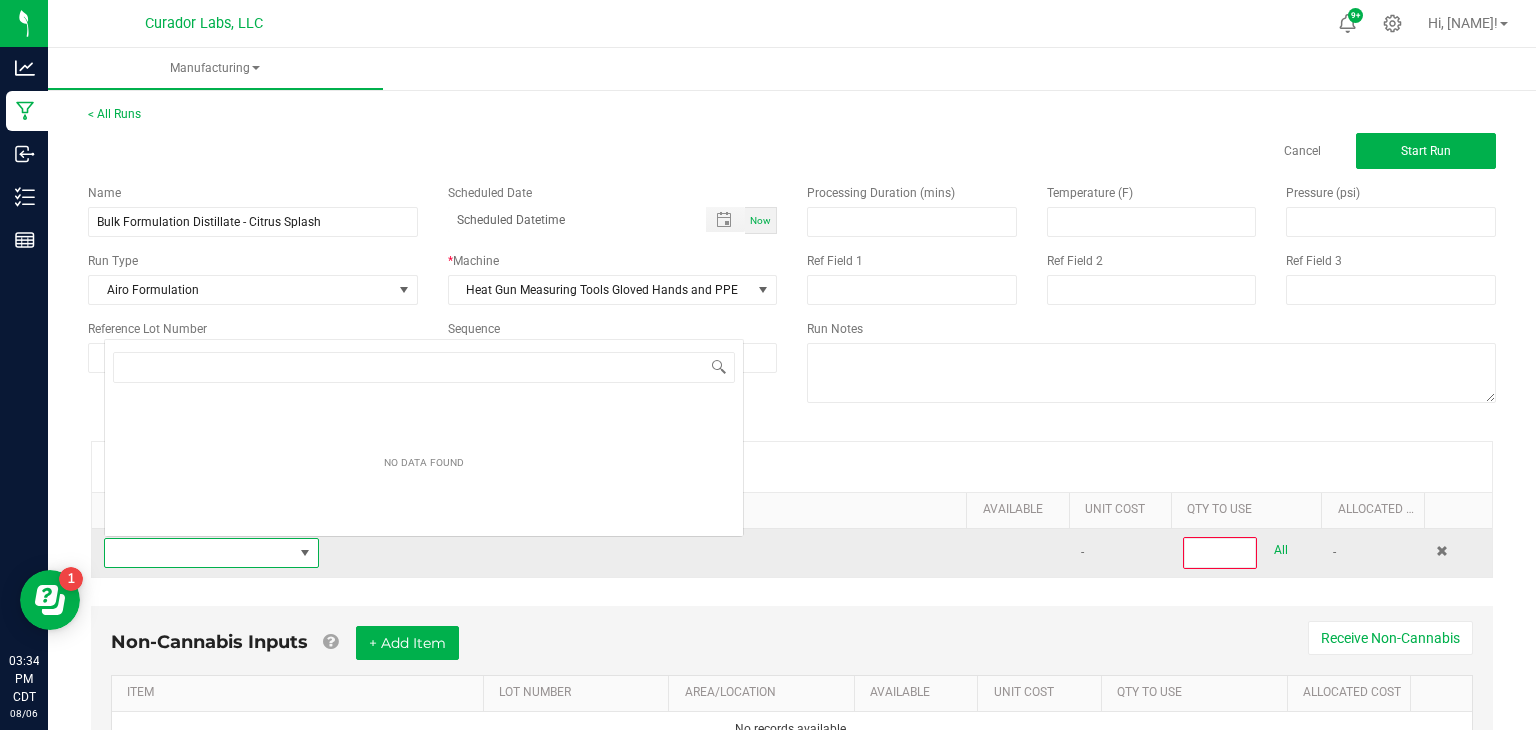 scroll, scrollTop: 0, scrollLeft: 0, axis: both 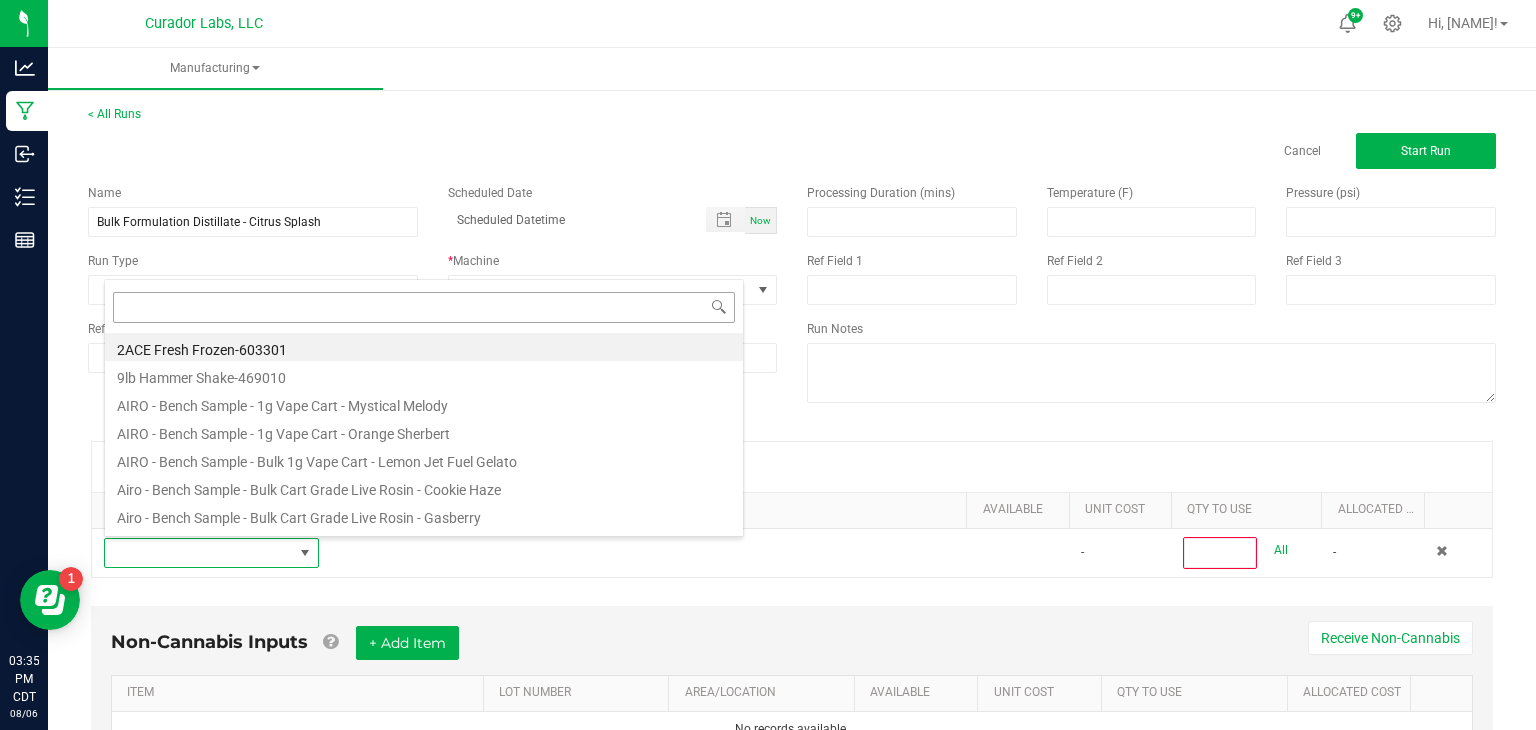 click at bounding box center [424, 307] 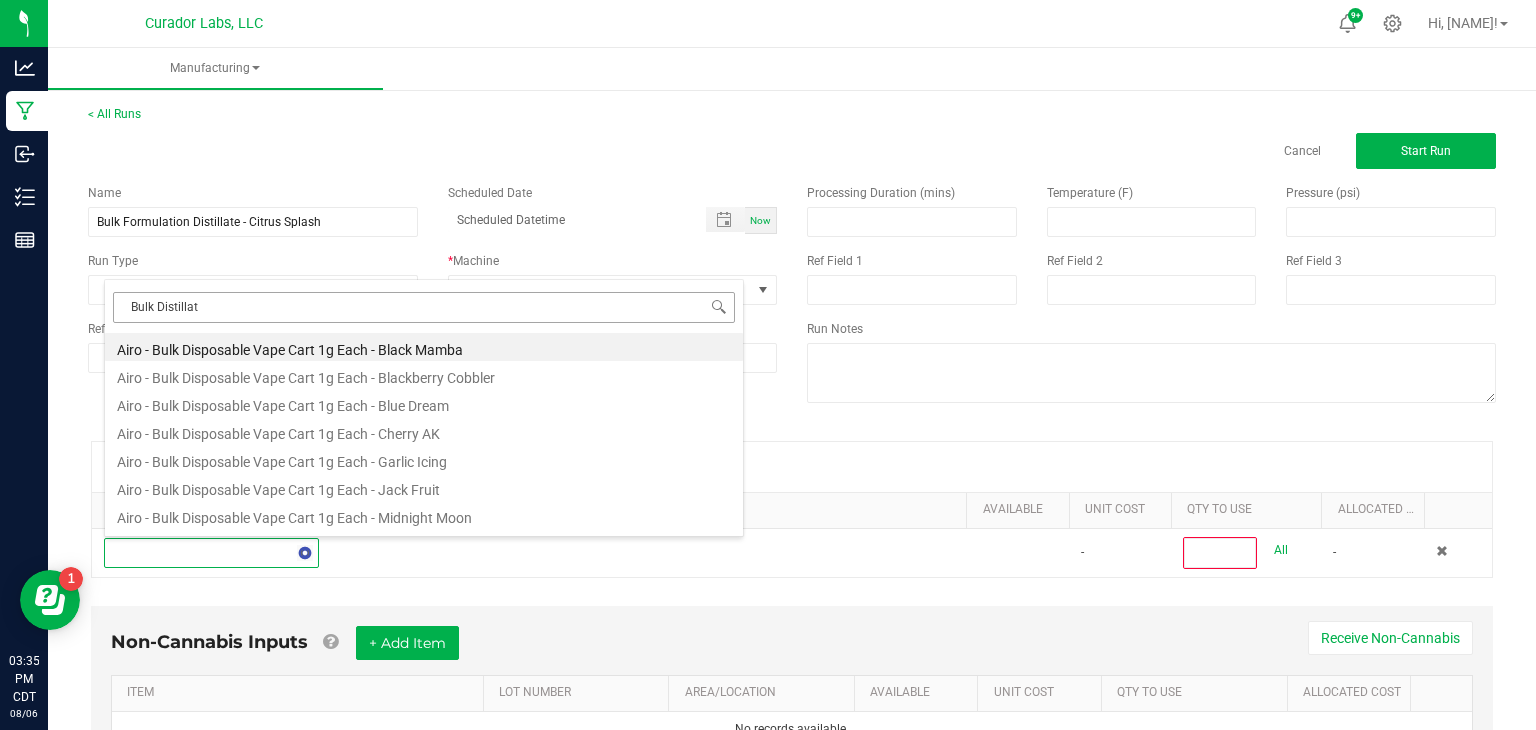 type on "Bulk Distillate" 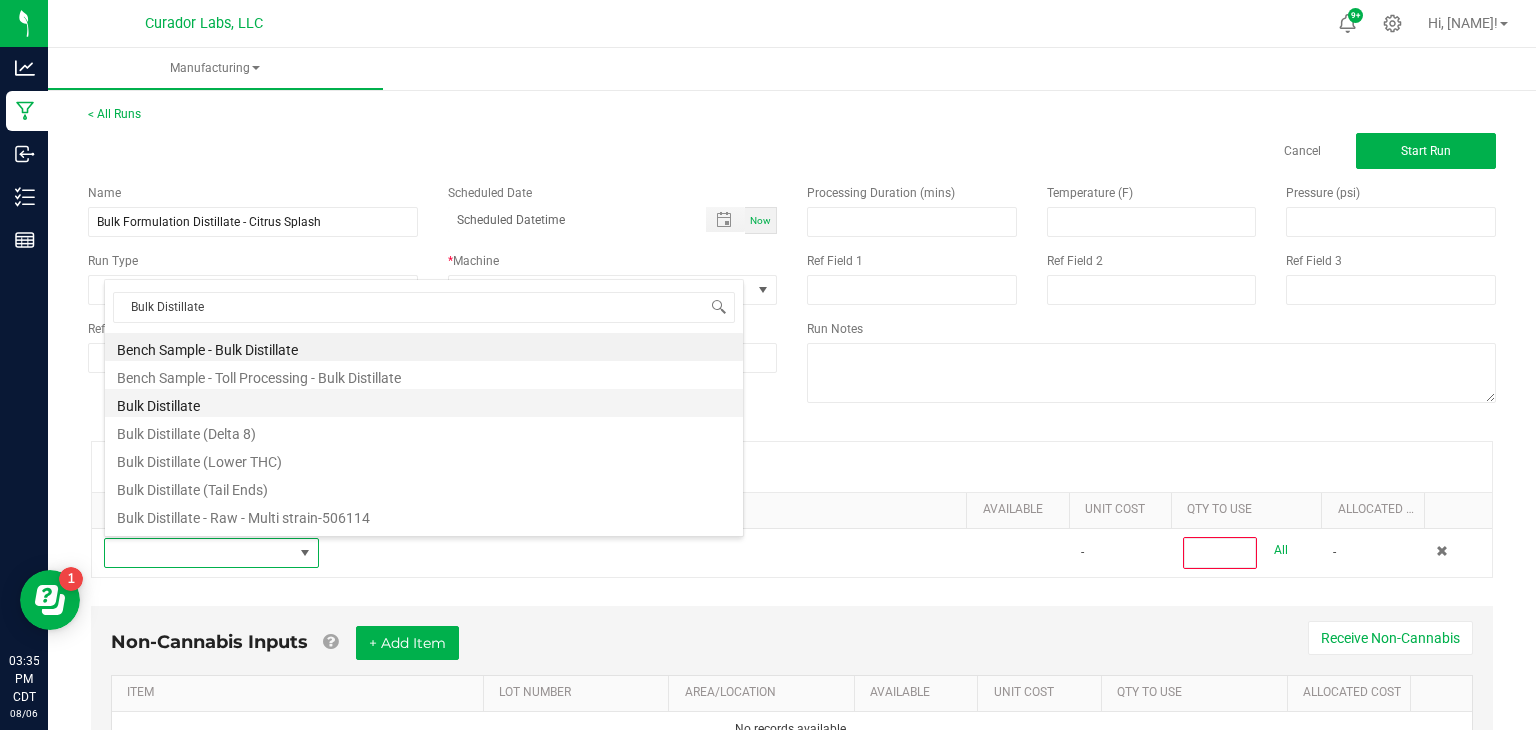 click on "Bulk Distillate" at bounding box center (424, 403) 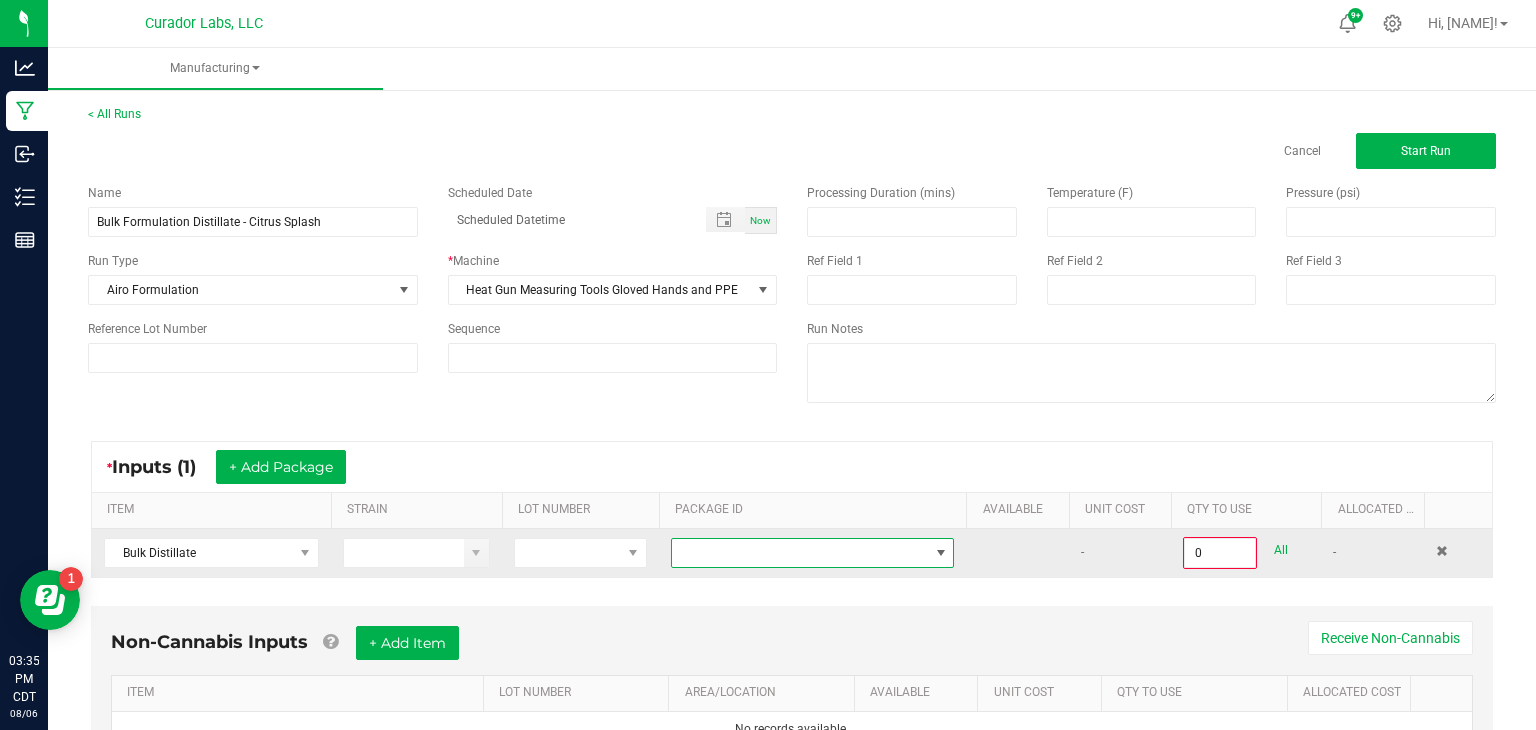 click at bounding box center (800, 553) 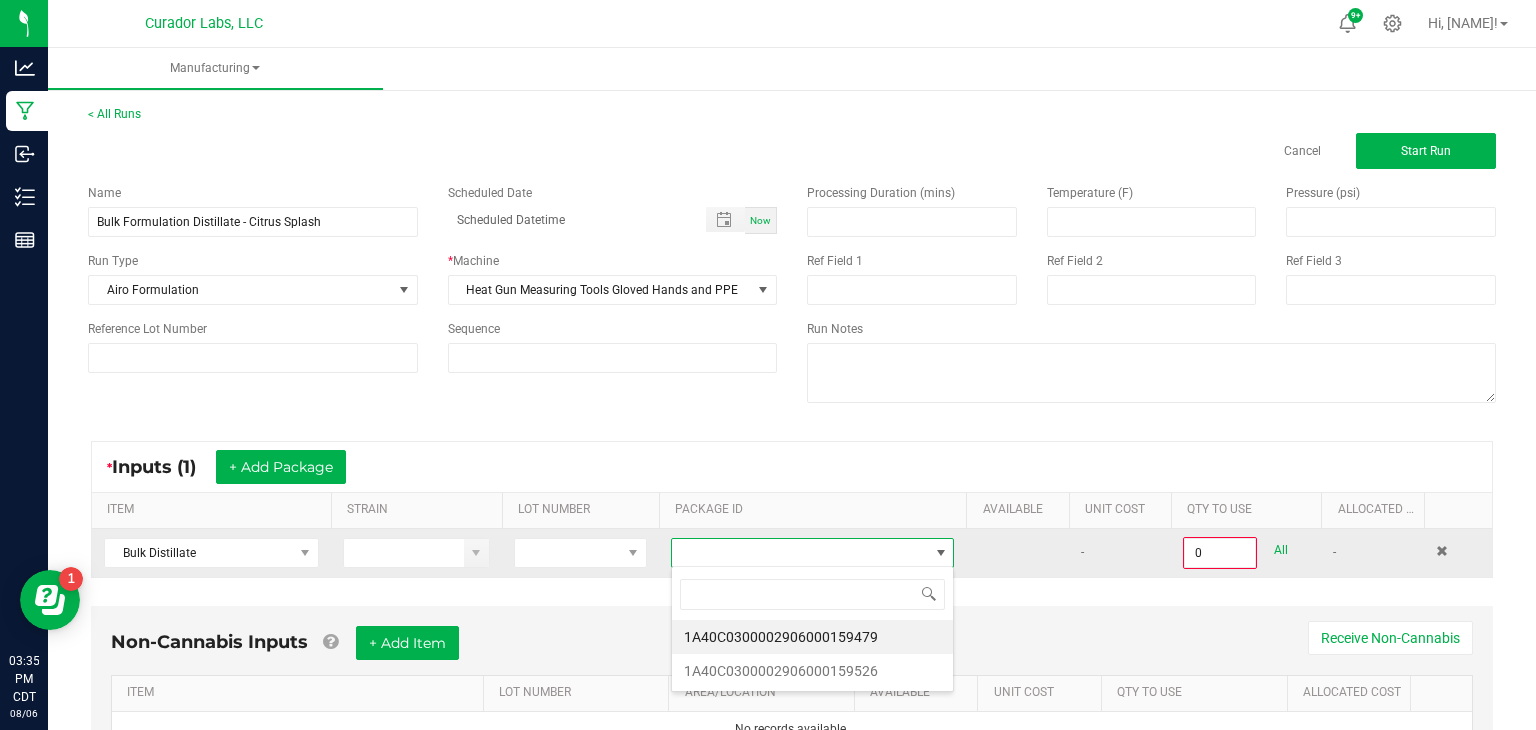scroll, scrollTop: 99970, scrollLeft: 99716, axis: both 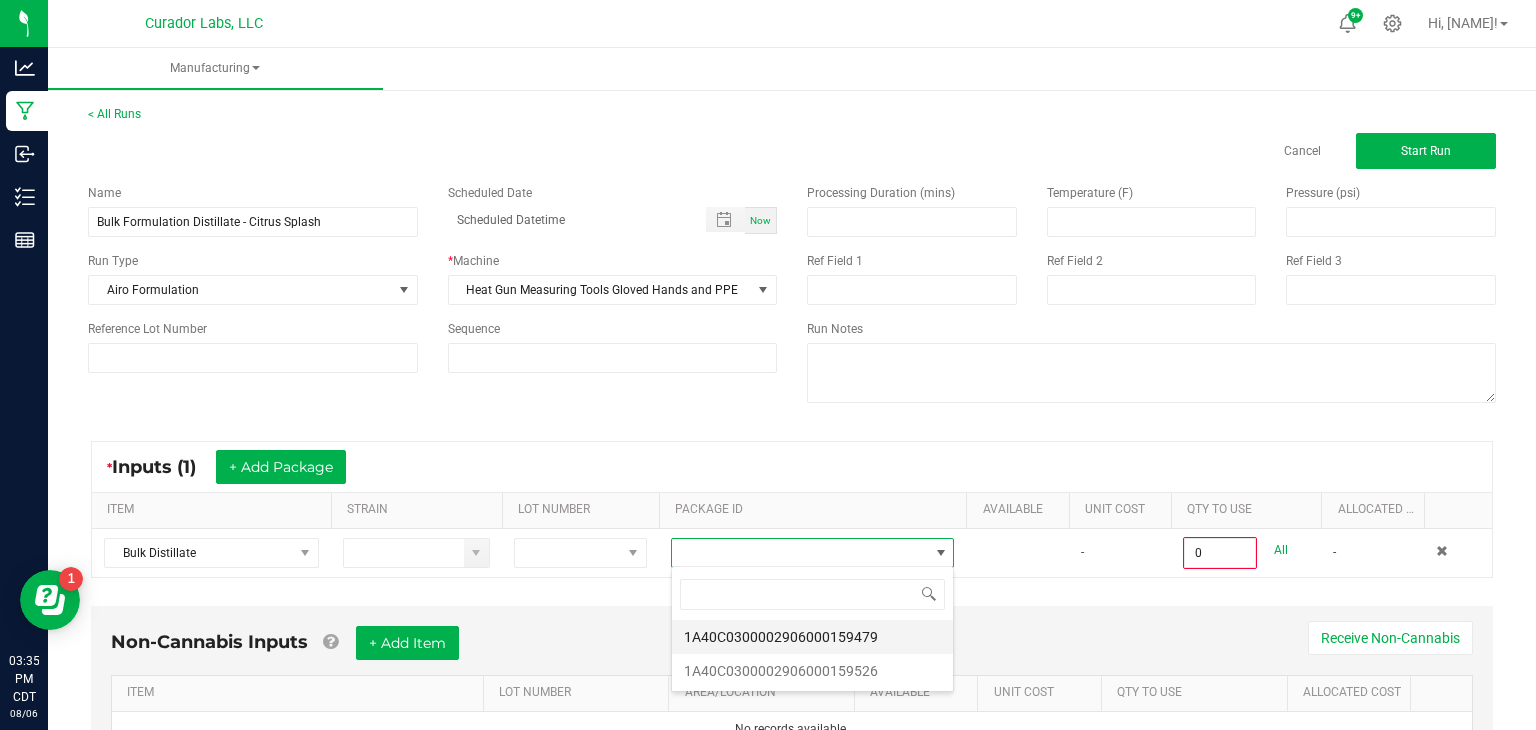 click on "1A40C0300002906000159479" at bounding box center [812, 637] 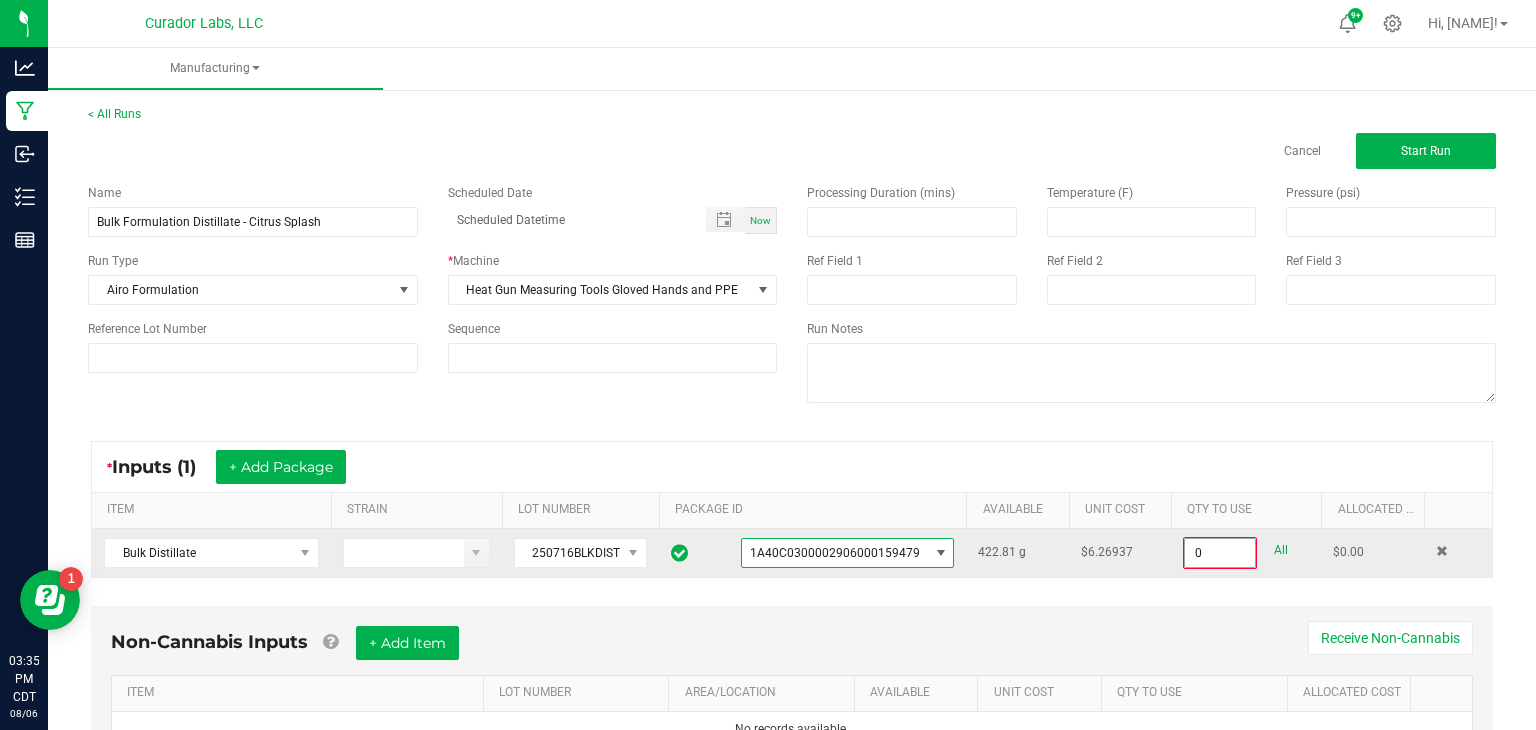 click on "0" at bounding box center [1220, 553] 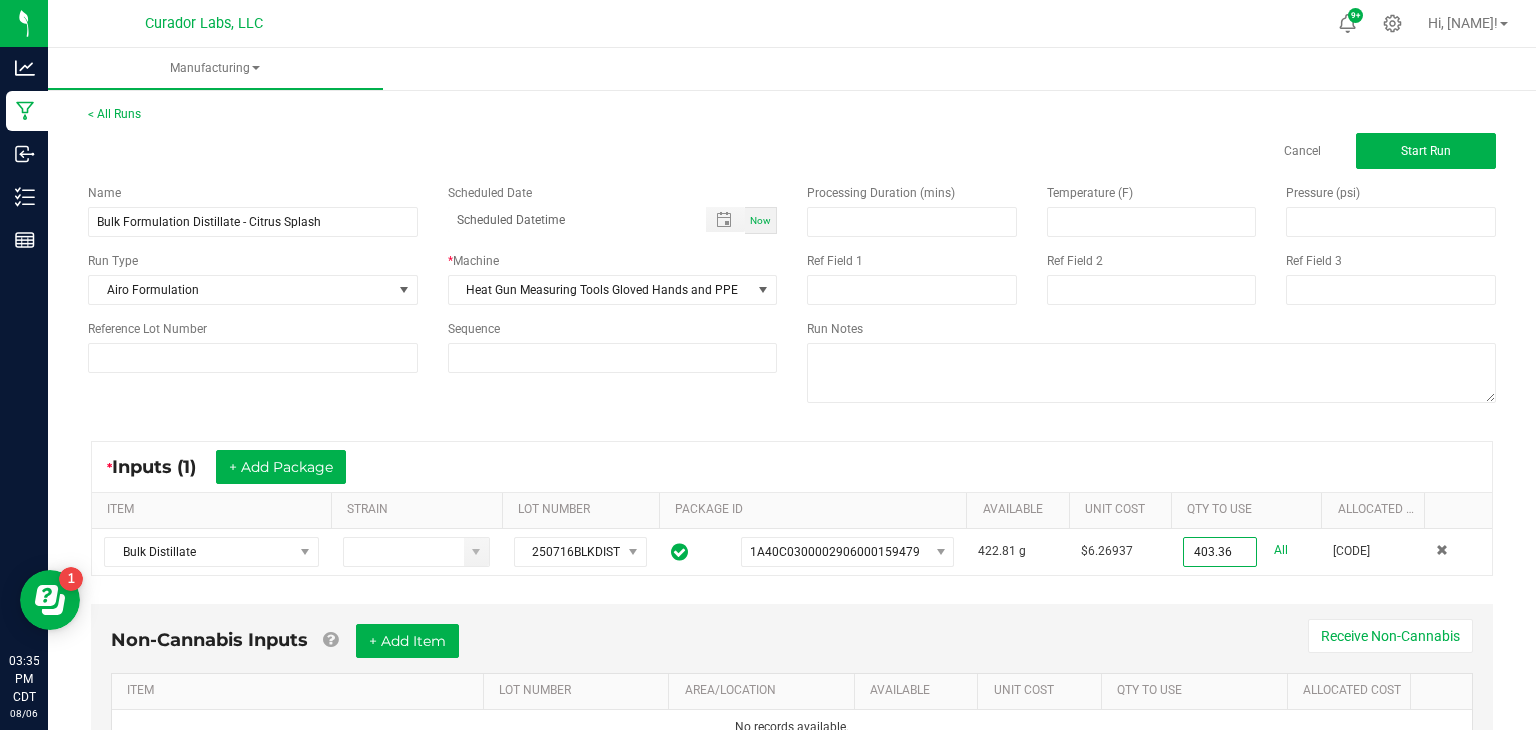type on "403.3600 g" 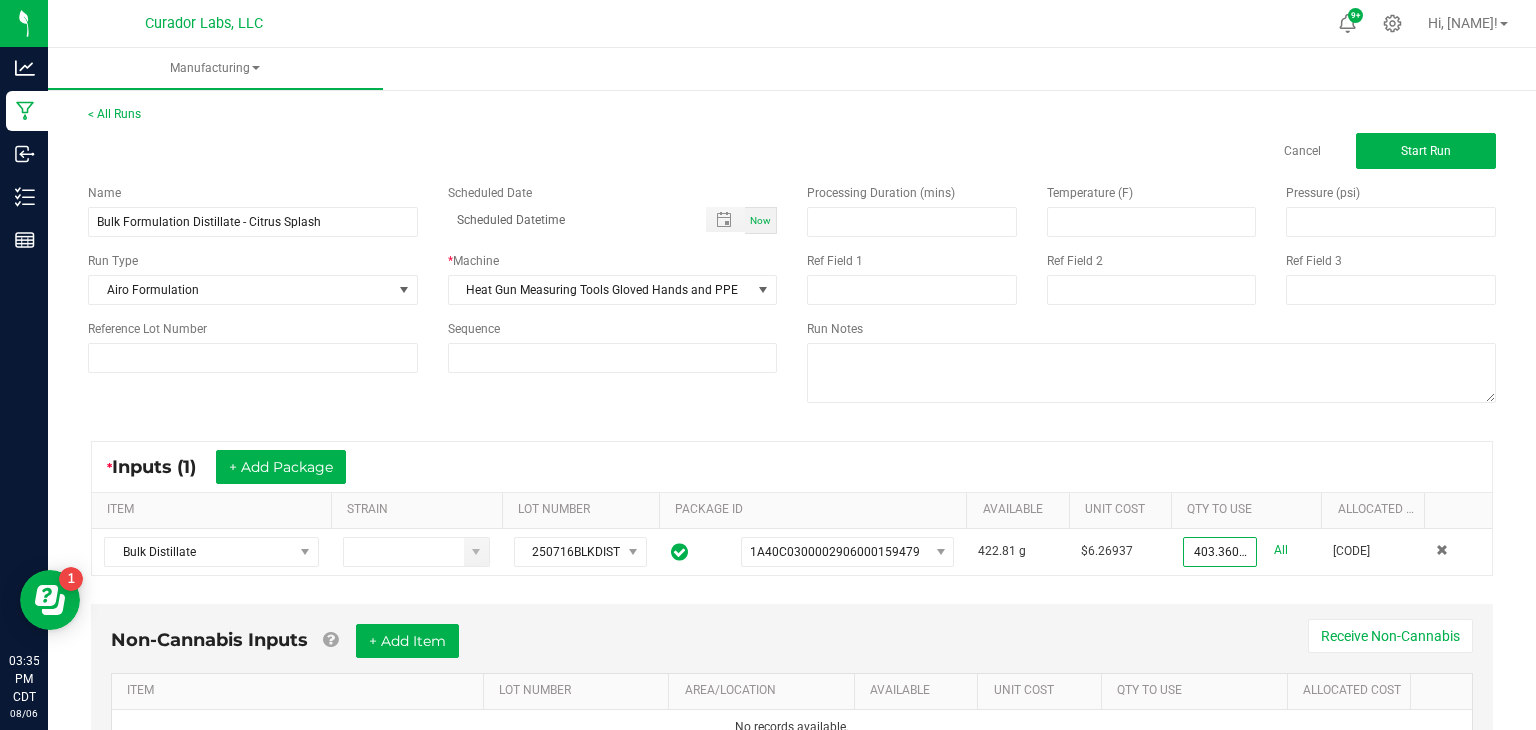 click on "Non-Cannabis Inputs   + Add Item   Receive Non-Cannabis" at bounding box center (792, 648) 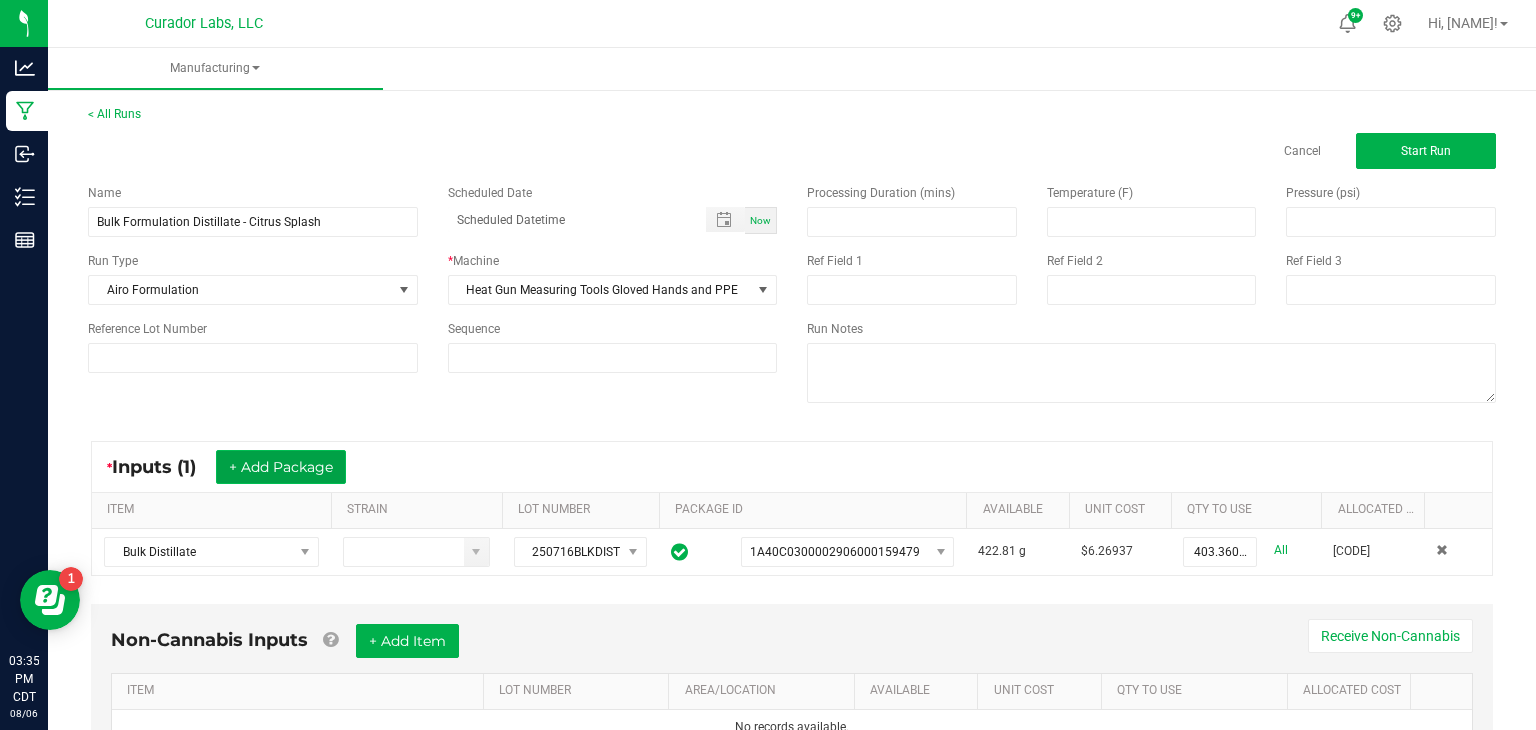 click on "+ Add Package" at bounding box center [281, 467] 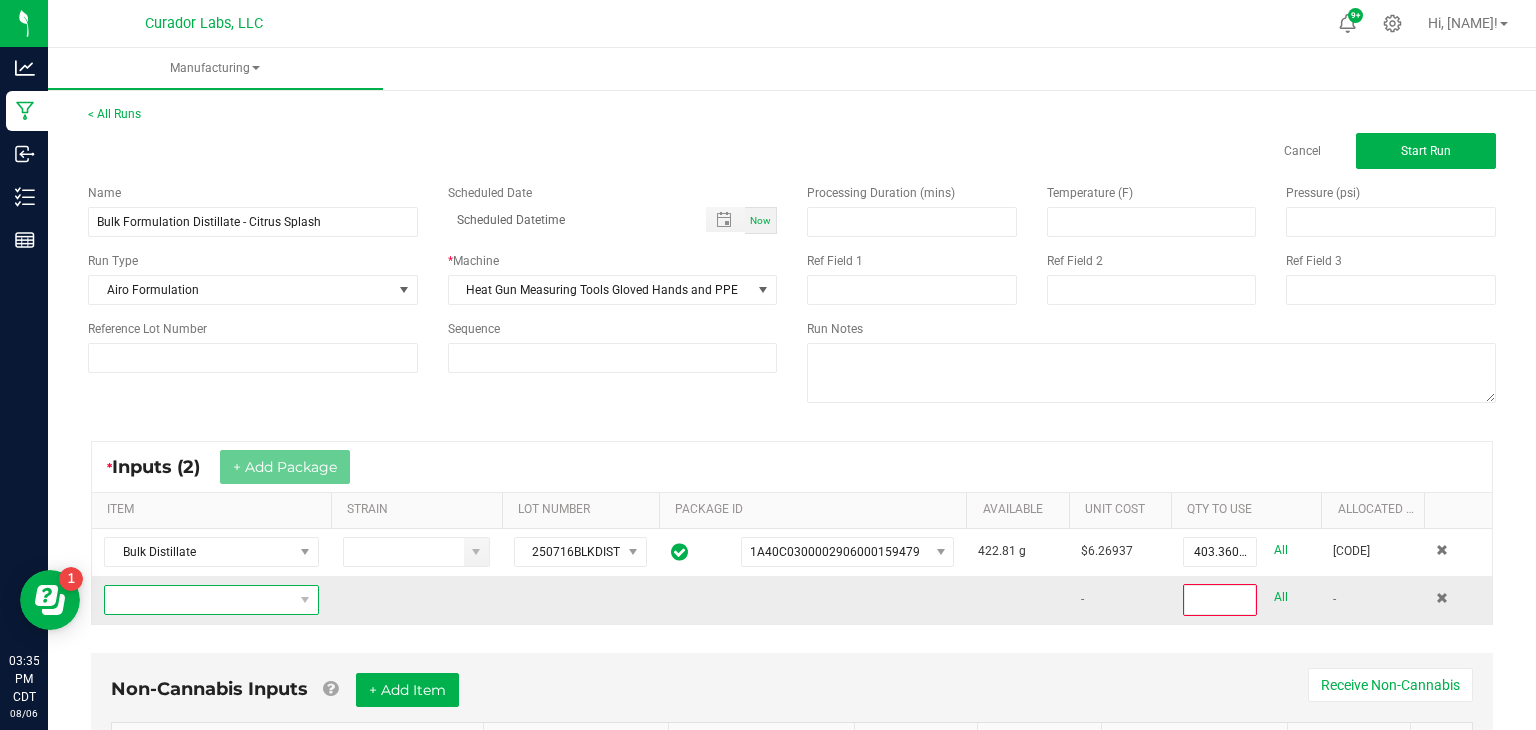click at bounding box center [199, 600] 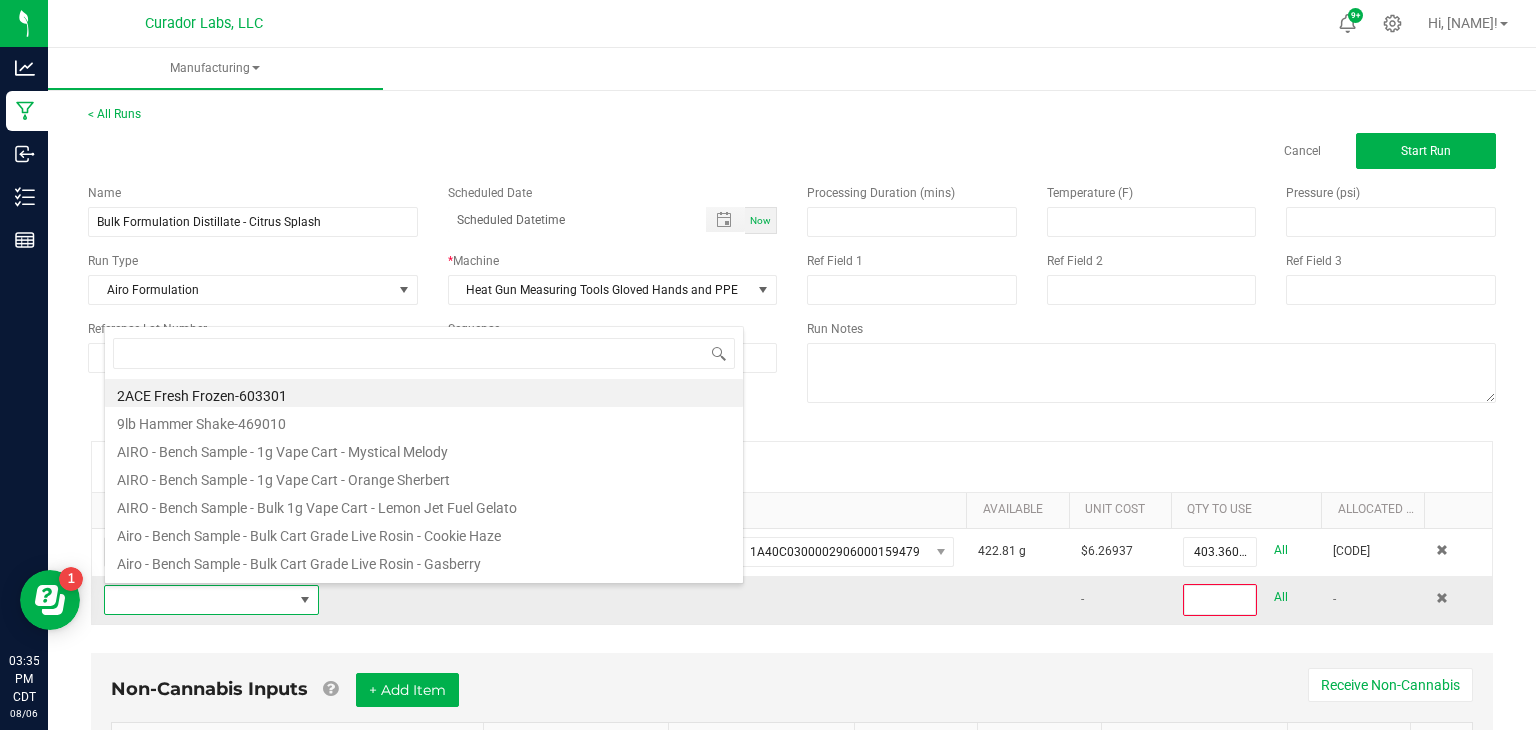scroll, scrollTop: 99970, scrollLeft: 99784, axis: both 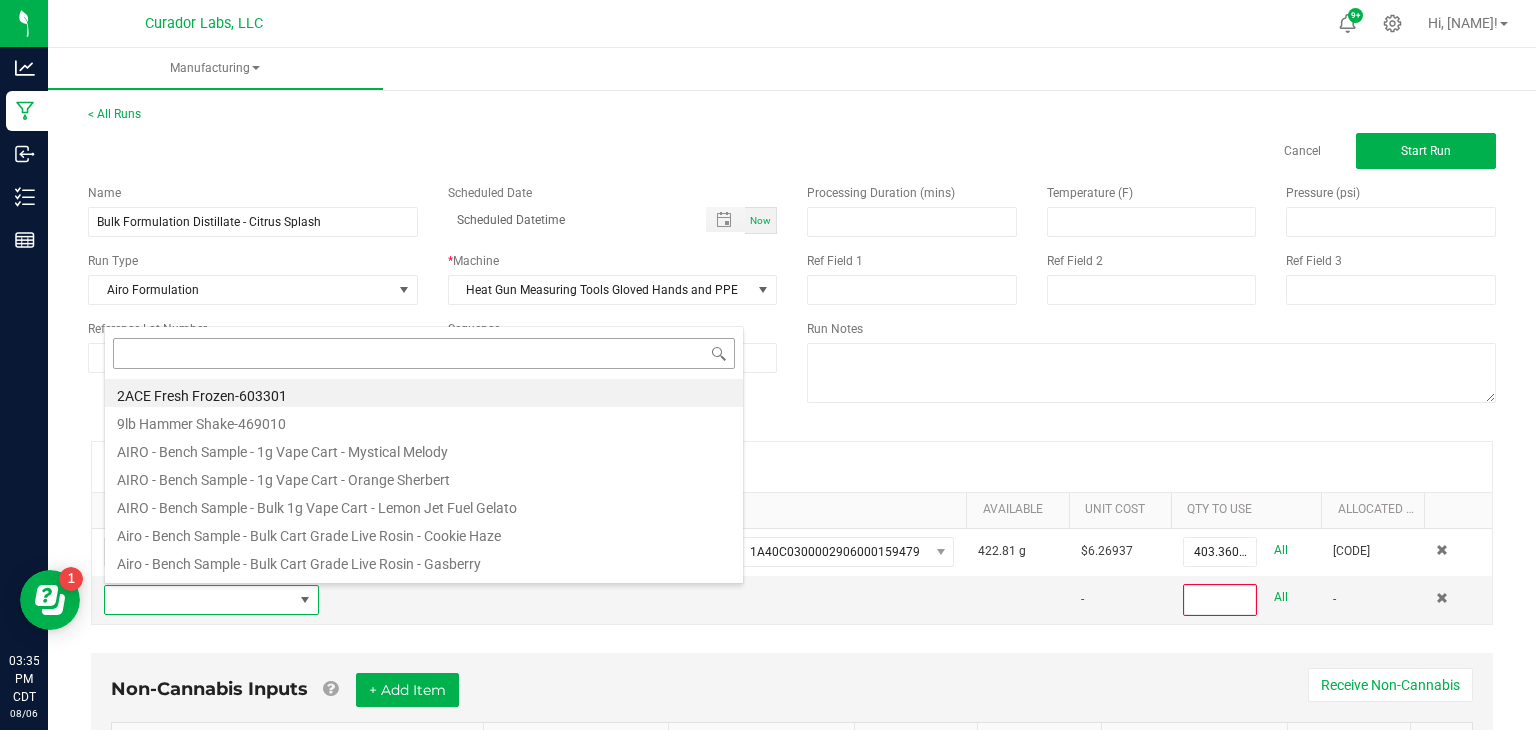 click at bounding box center [424, 353] 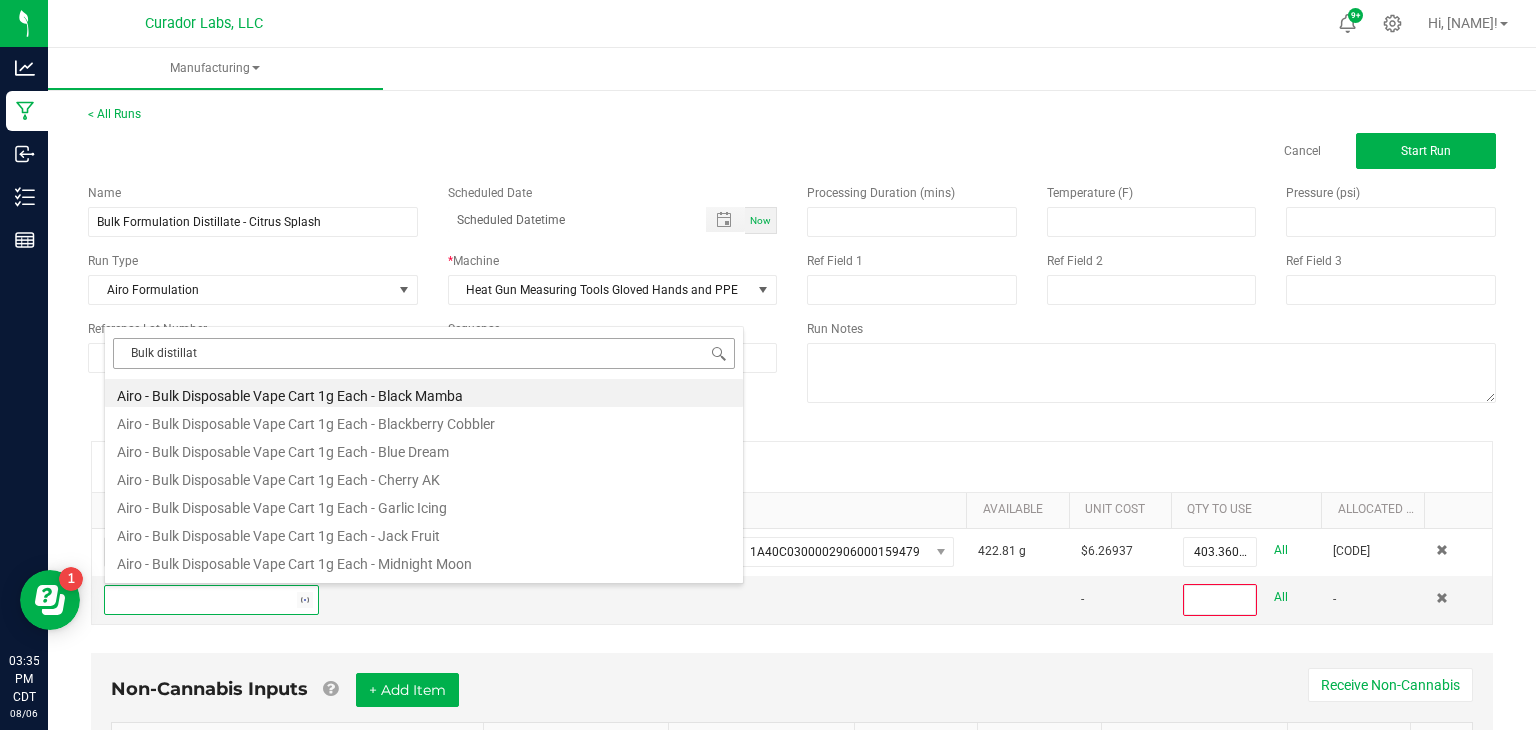 type on "Bulk distillate" 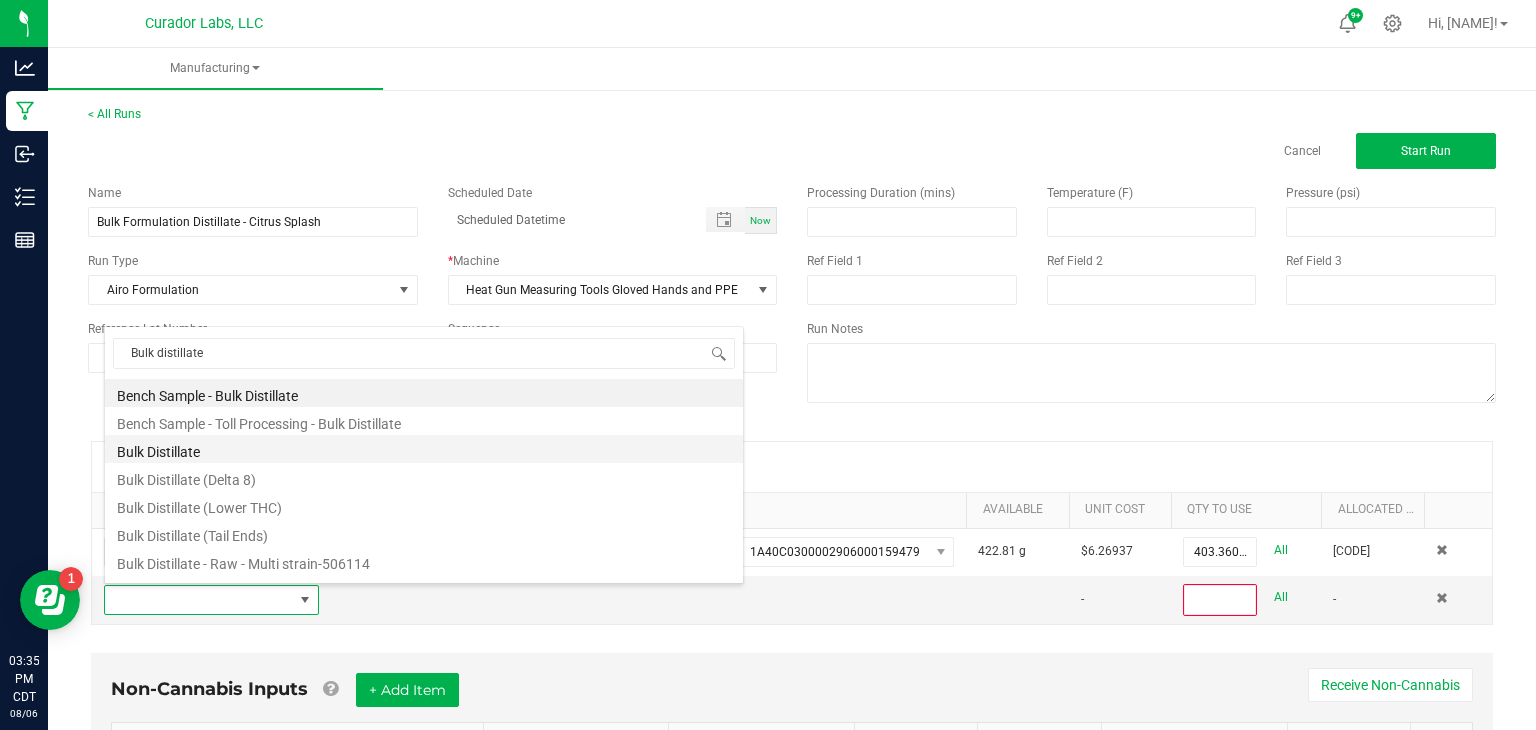 click on "Bulk Distillate" at bounding box center [424, 449] 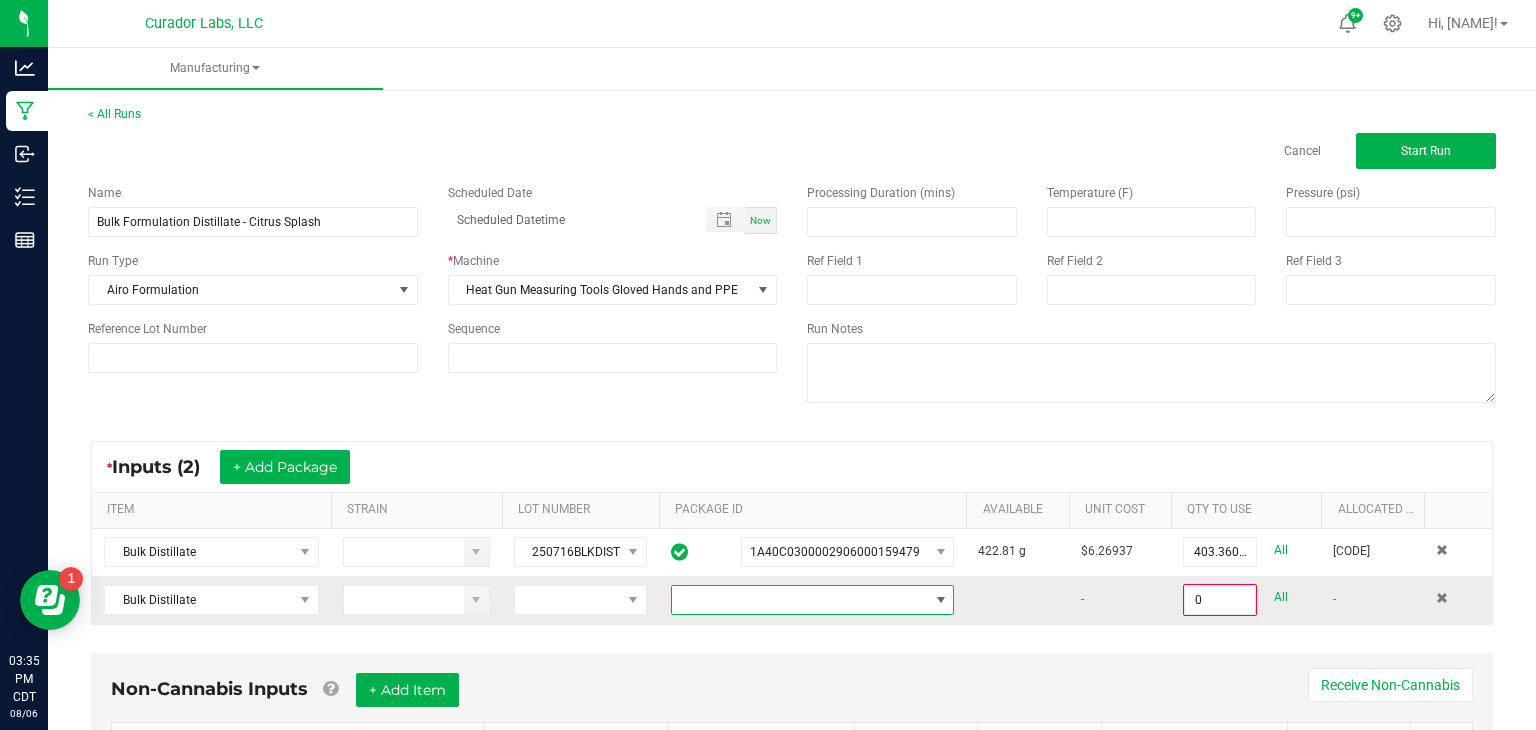 click at bounding box center (800, 600) 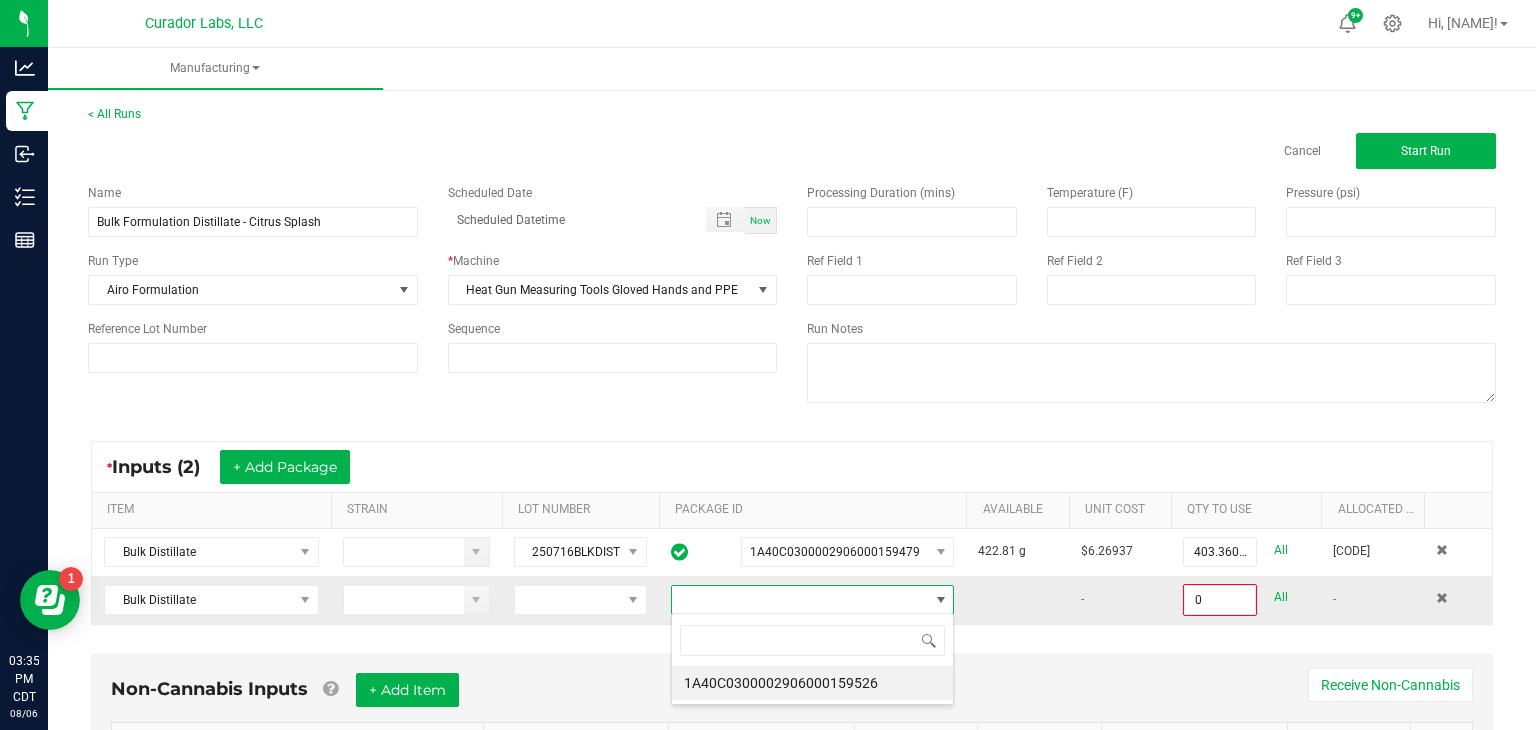 scroll, scrollTop: 99970, scrollLeft: 99716, axis: both 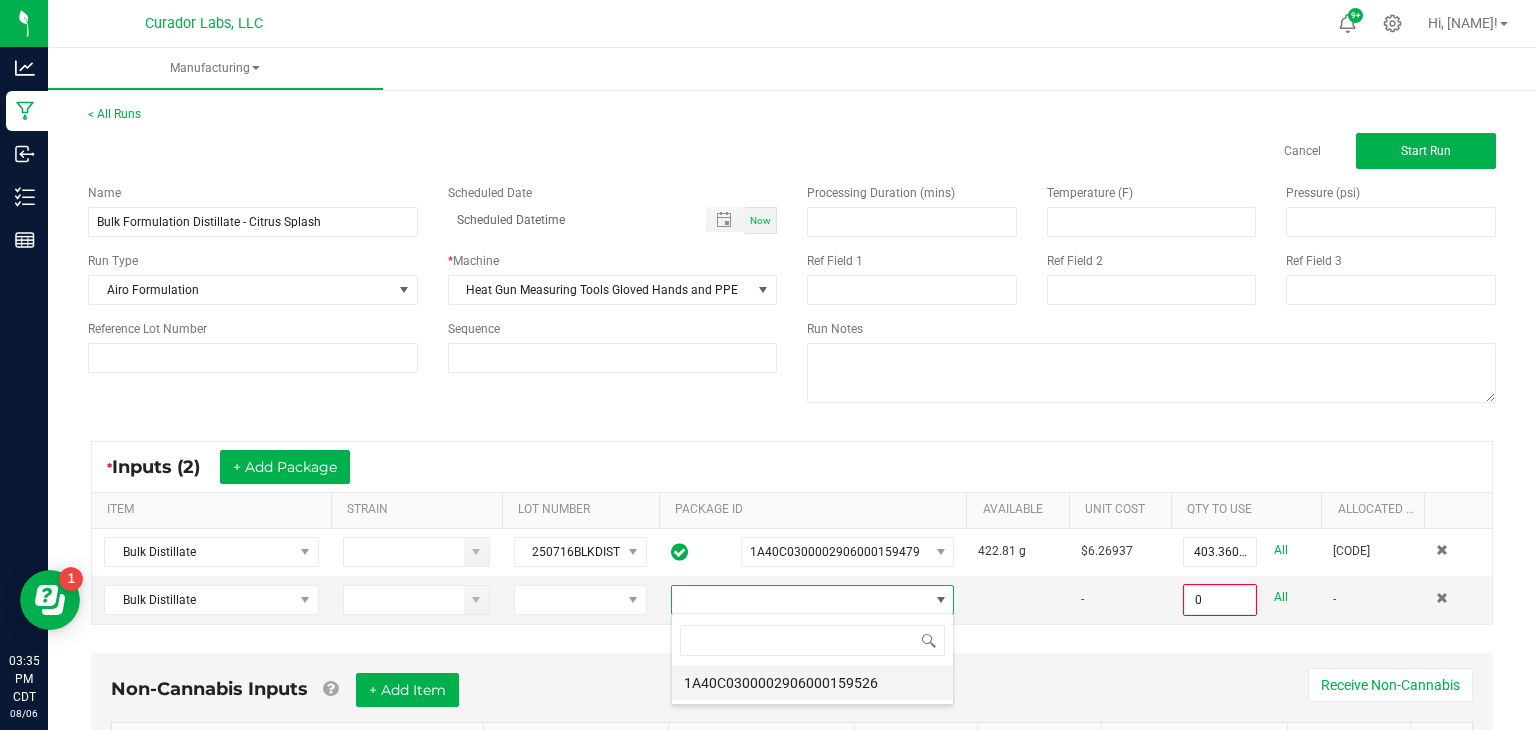 click on "1A40C0300002906000159526" at bounding box center [812, 683] 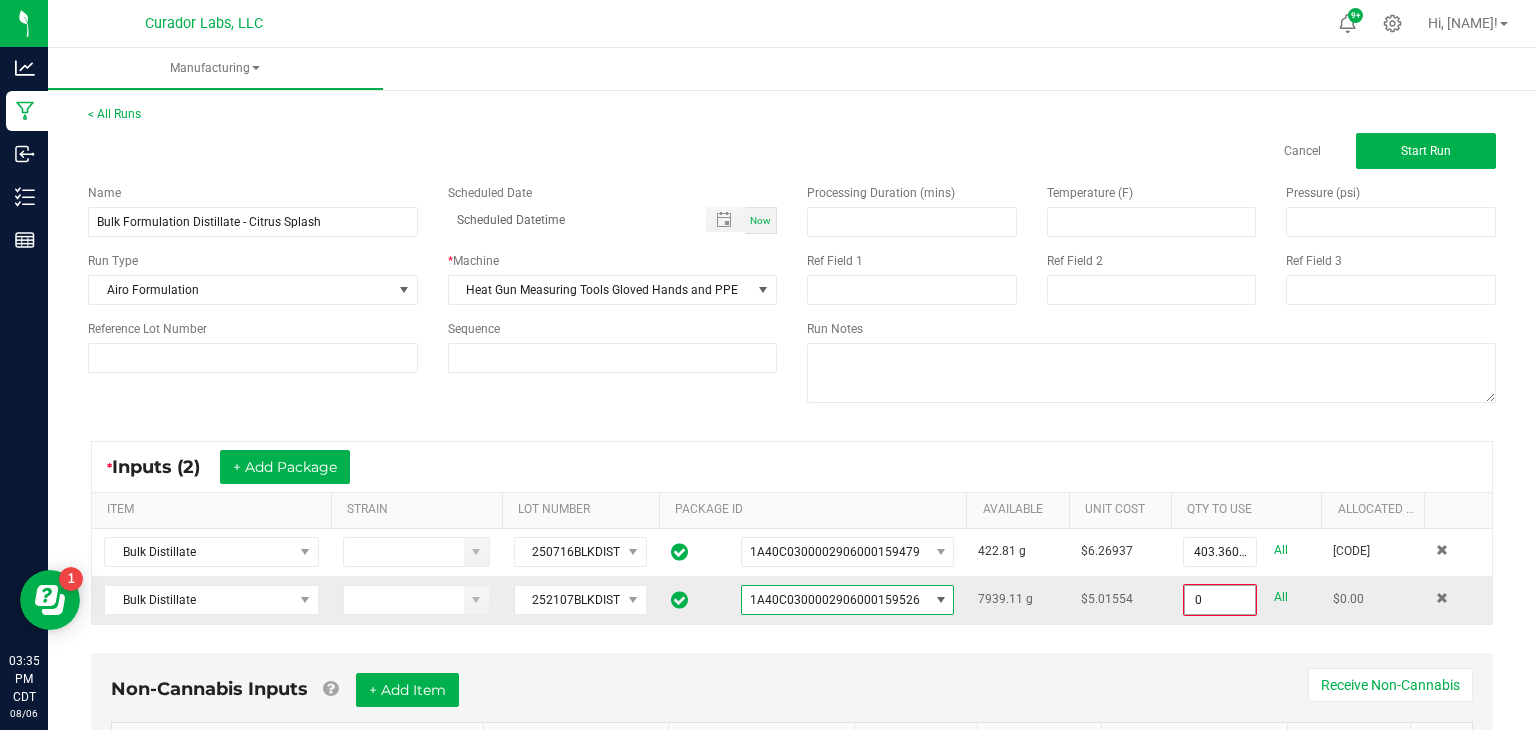 click on "0" at bounding box center [1220, 600] 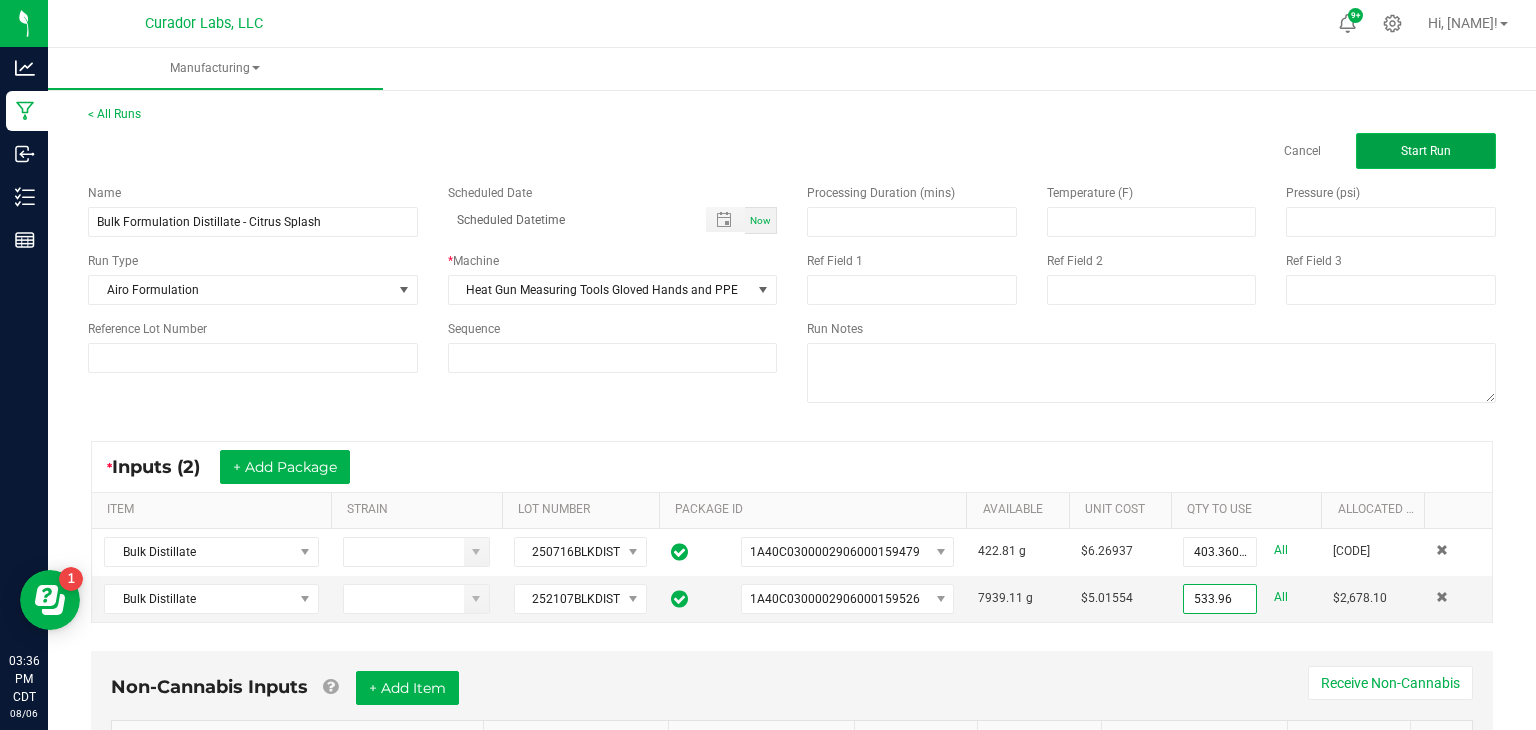 type on "[QUANTITY] g" 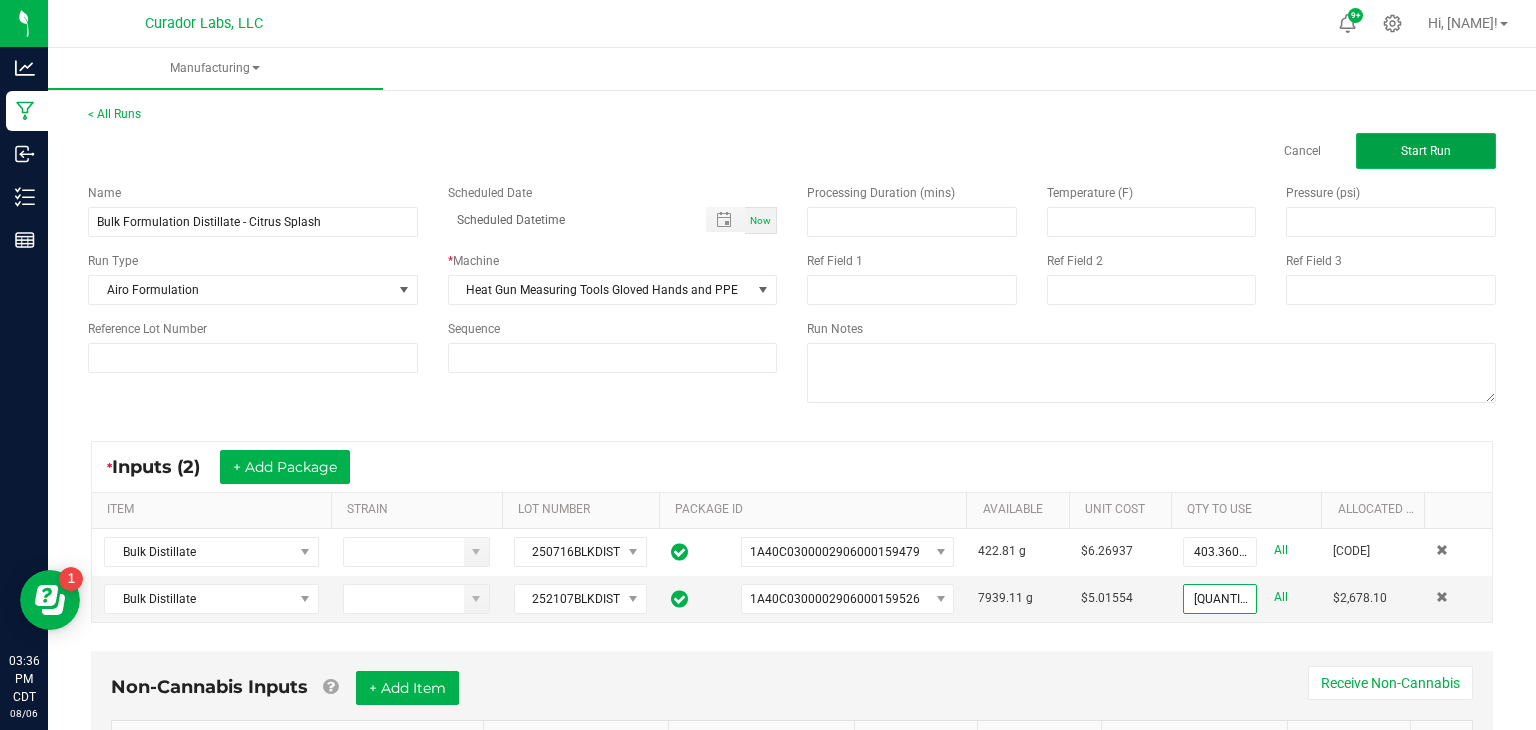 click on "Start Run" 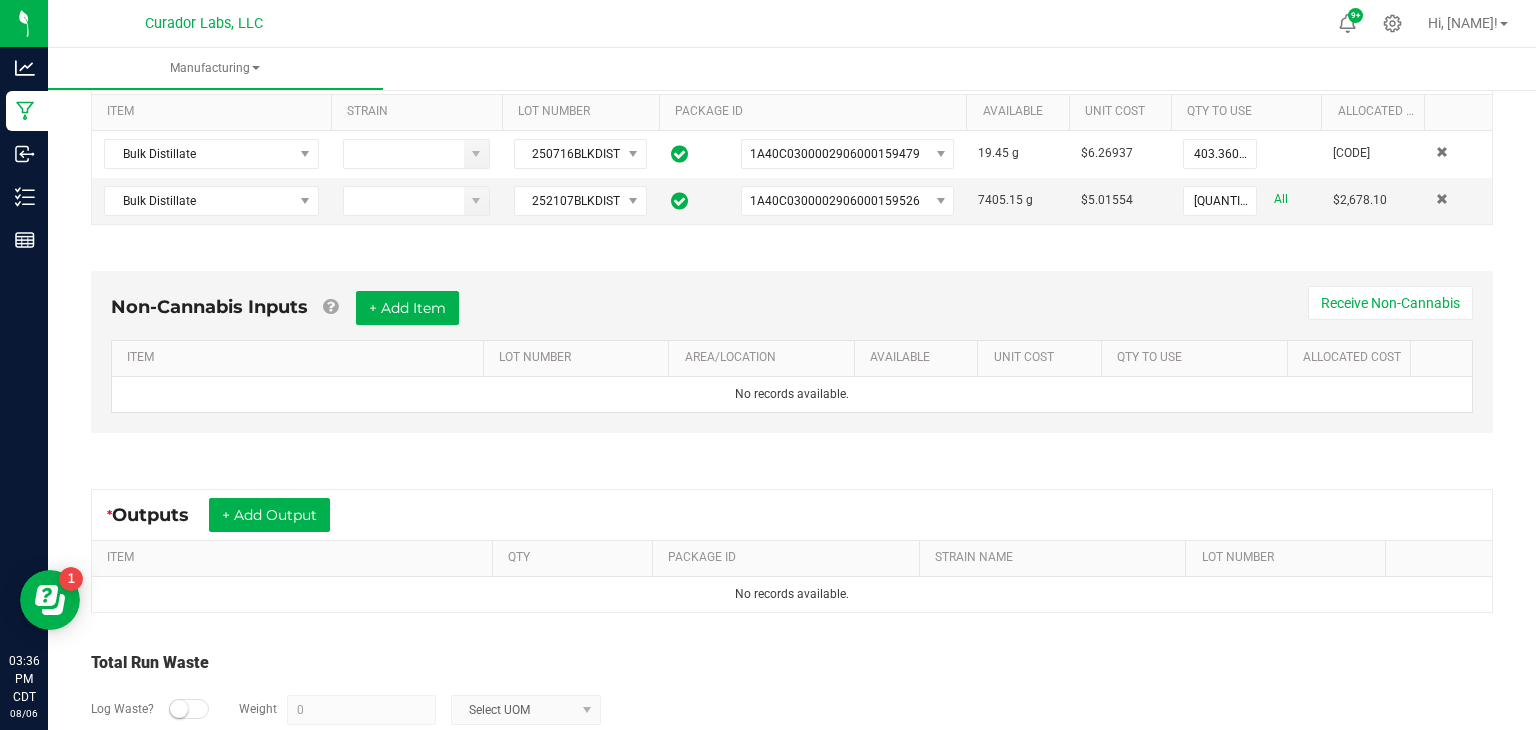 scroll, scrollTop: 442, scrollLeft: 0, axis: vertical 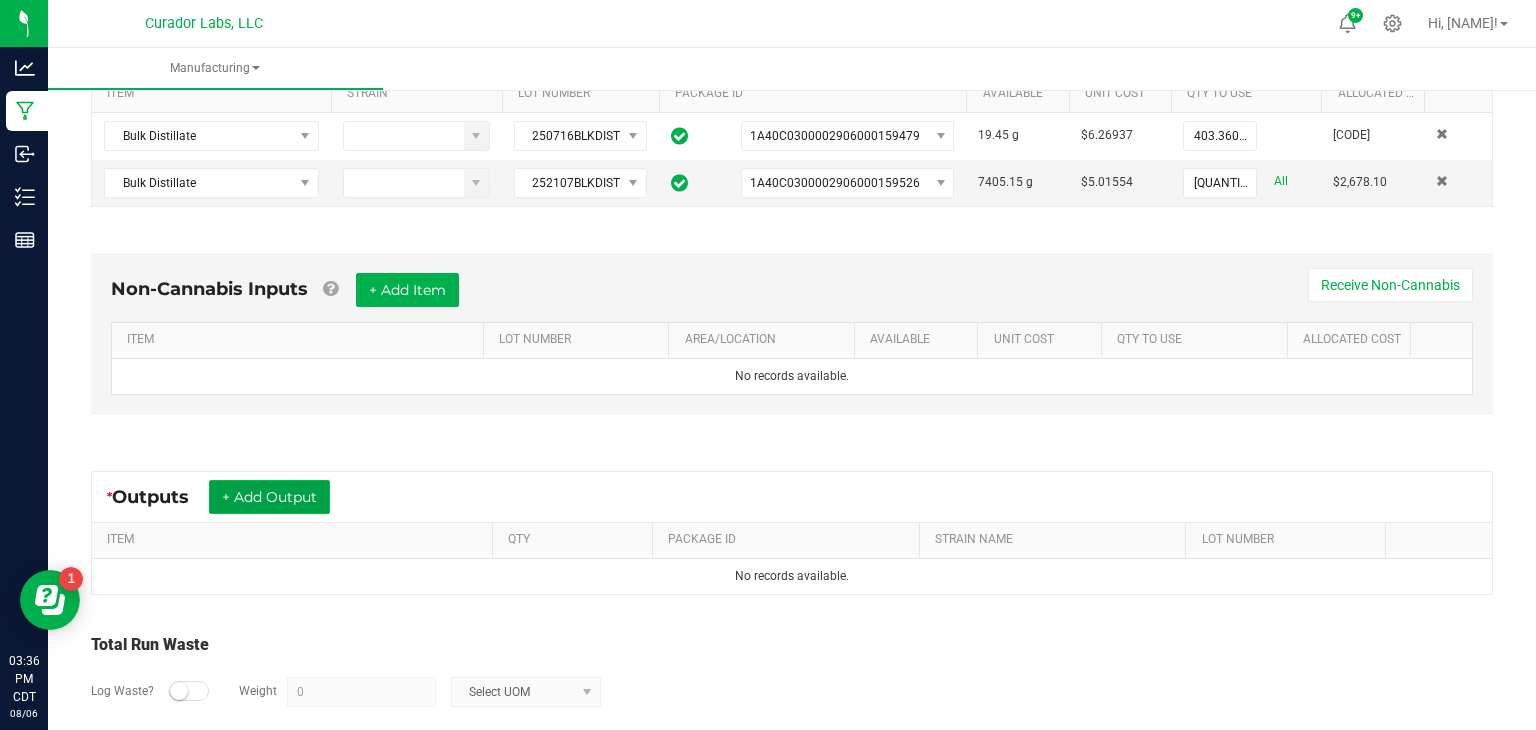 click on "+ Add Output" at bounding box center (269, 497) 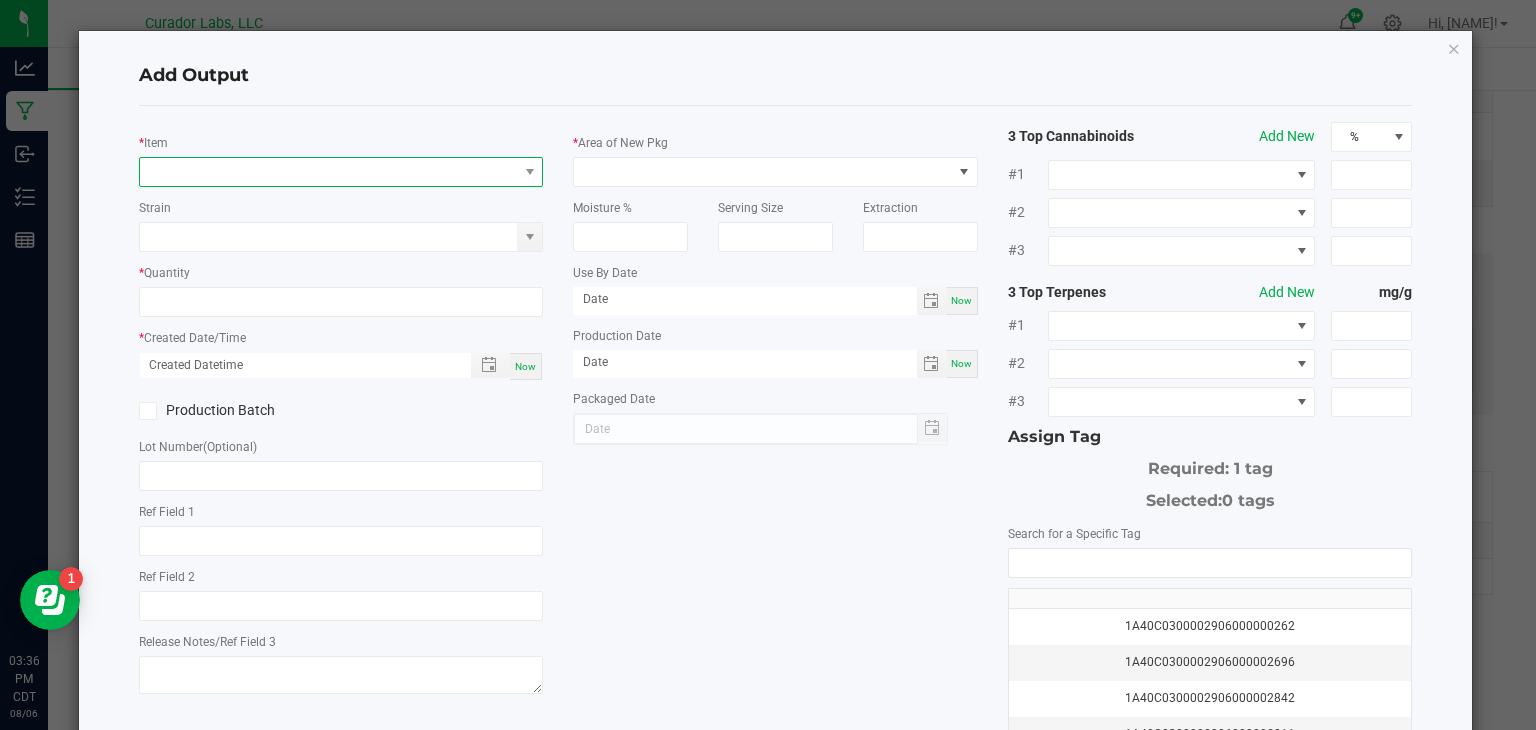 click at bounding box center [329, 172] 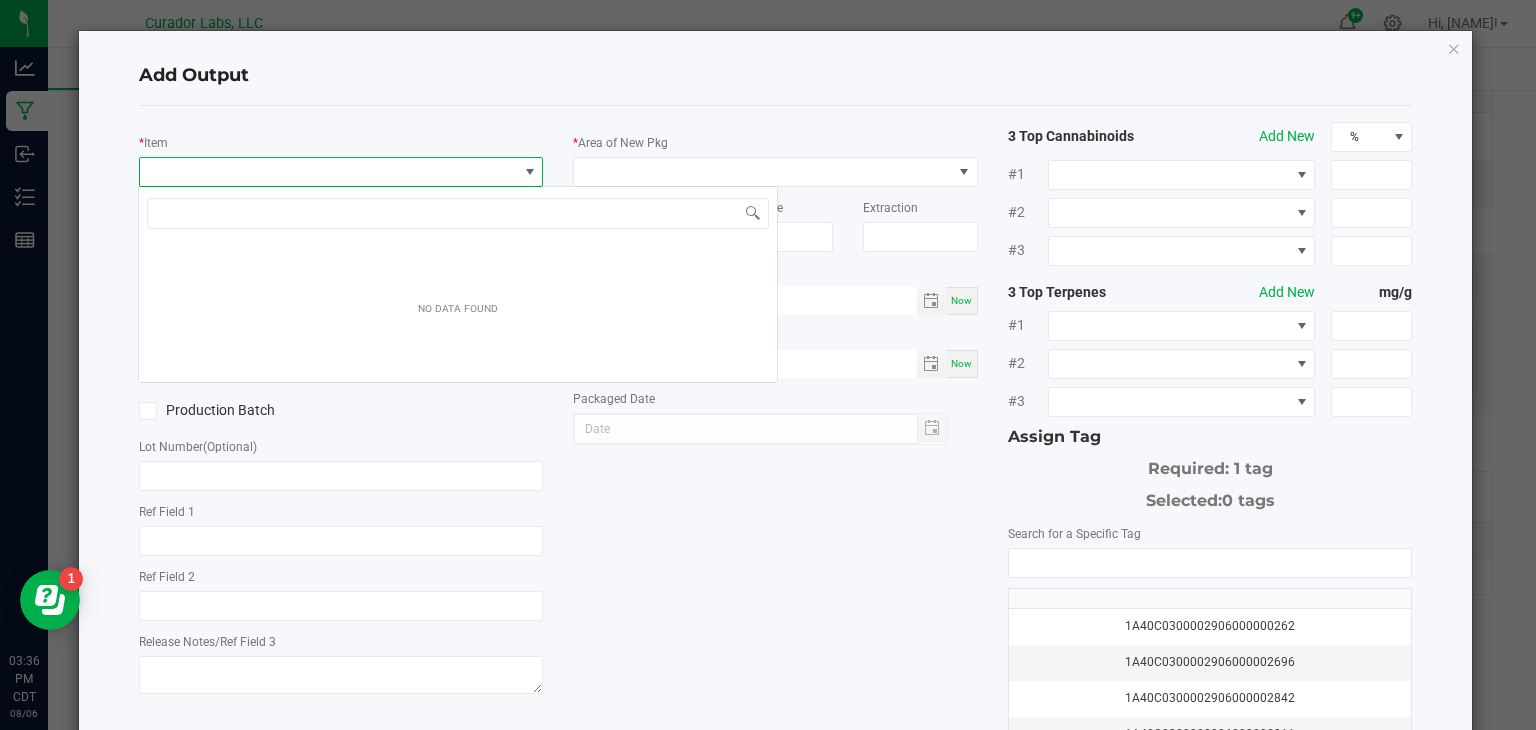 scroll, scrollTop: 99970, scrollLeft: 99595, axis: both 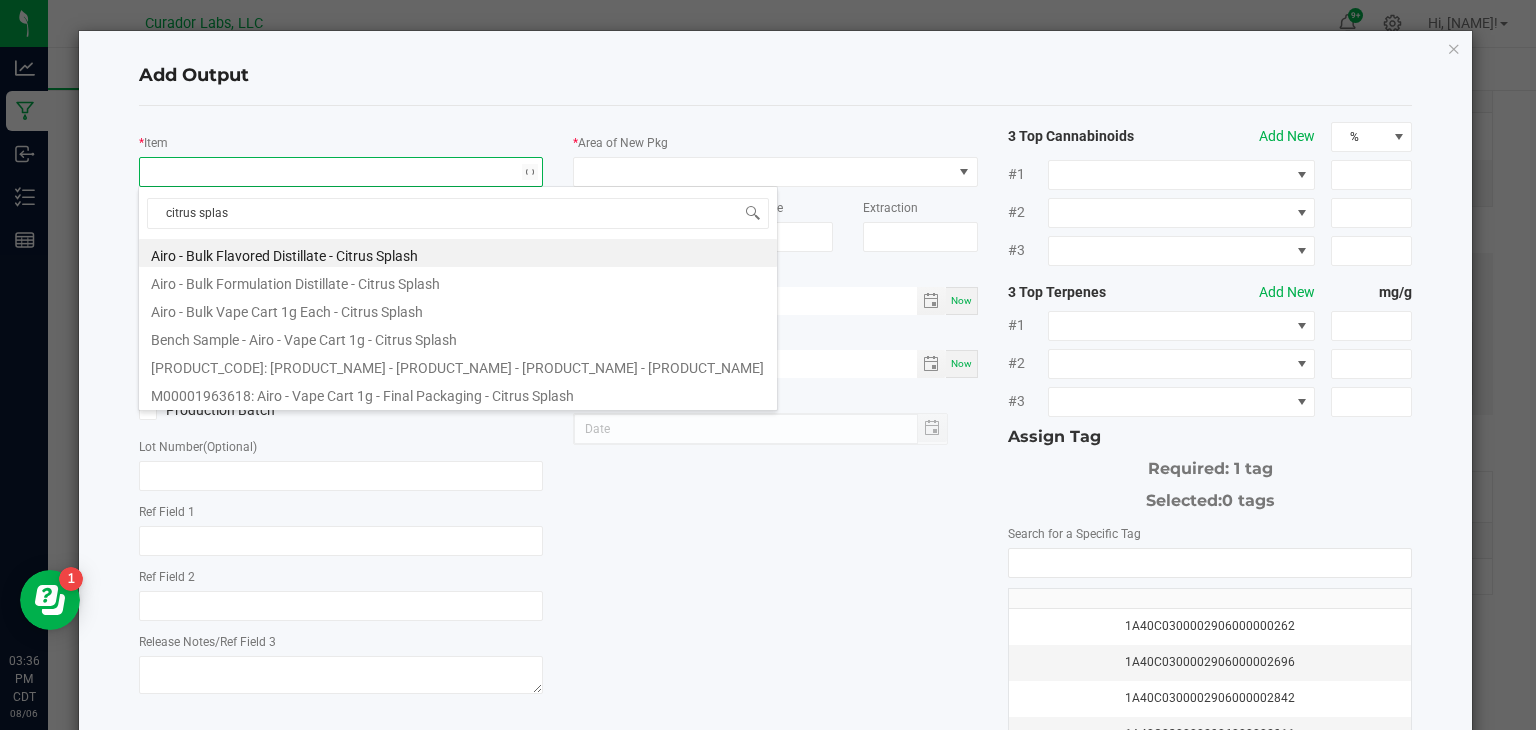 type on "citrus splash" 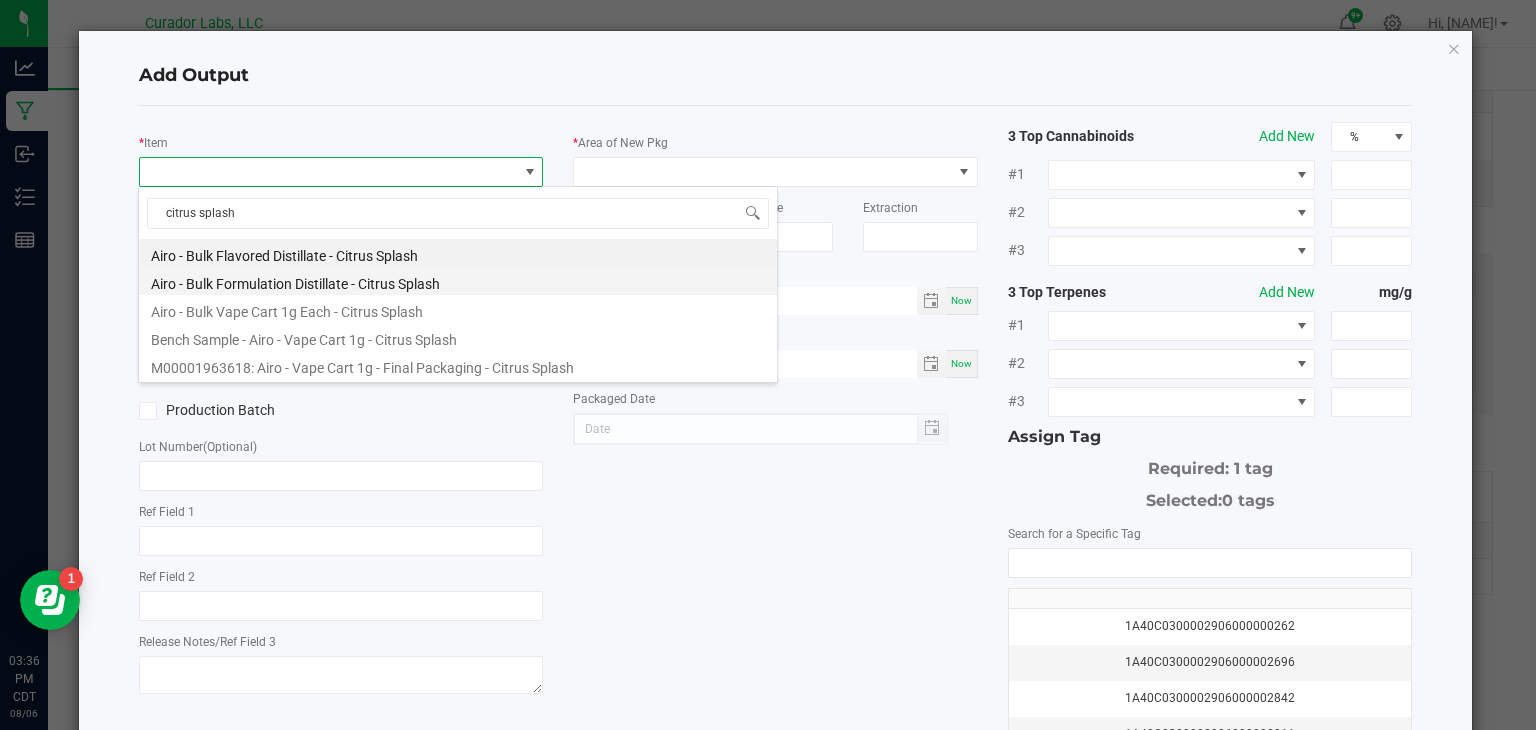 click on "Airo - Bulk Formulation Distillate - Citrus Splash" at bounding box center [458, 281] 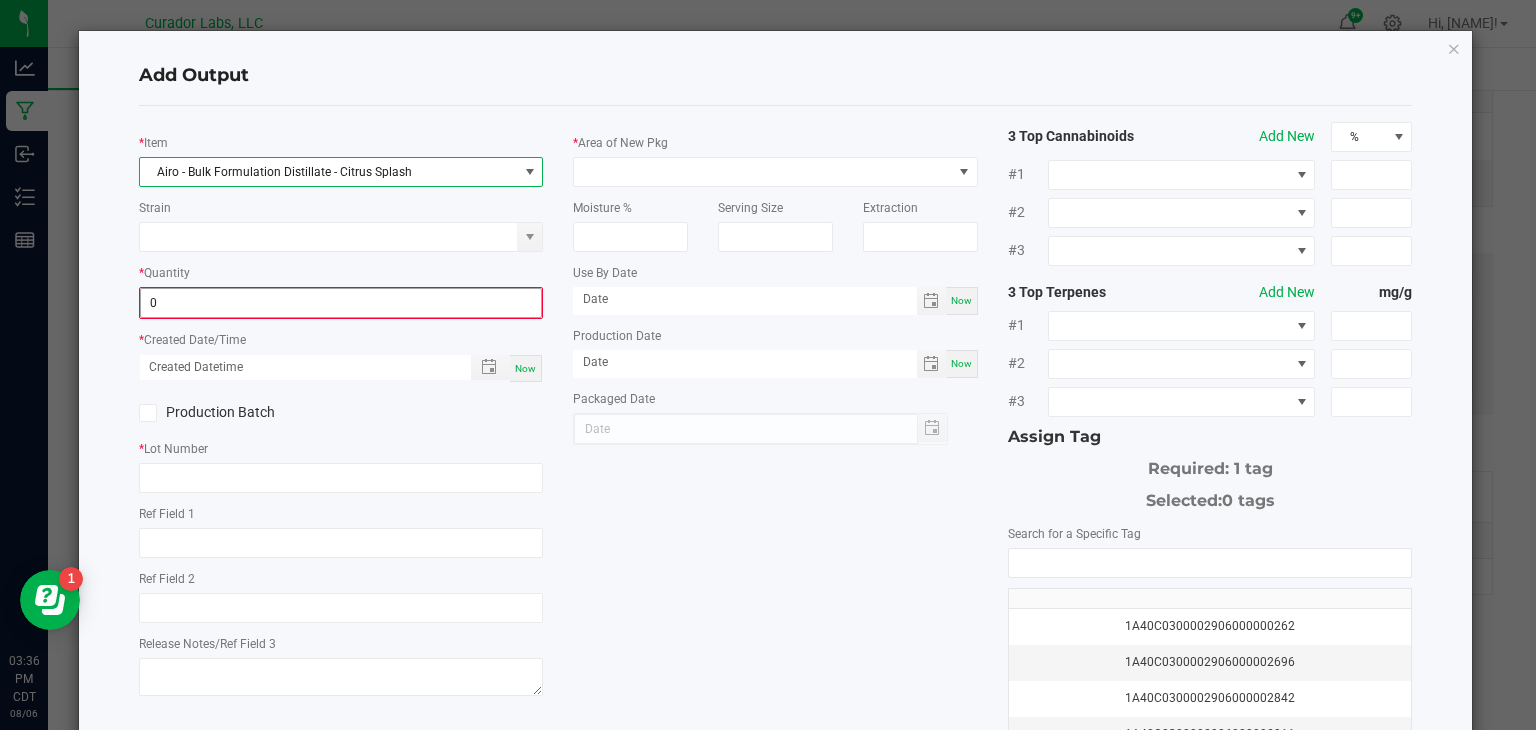 click on "0" at bounding box center (341, 303) 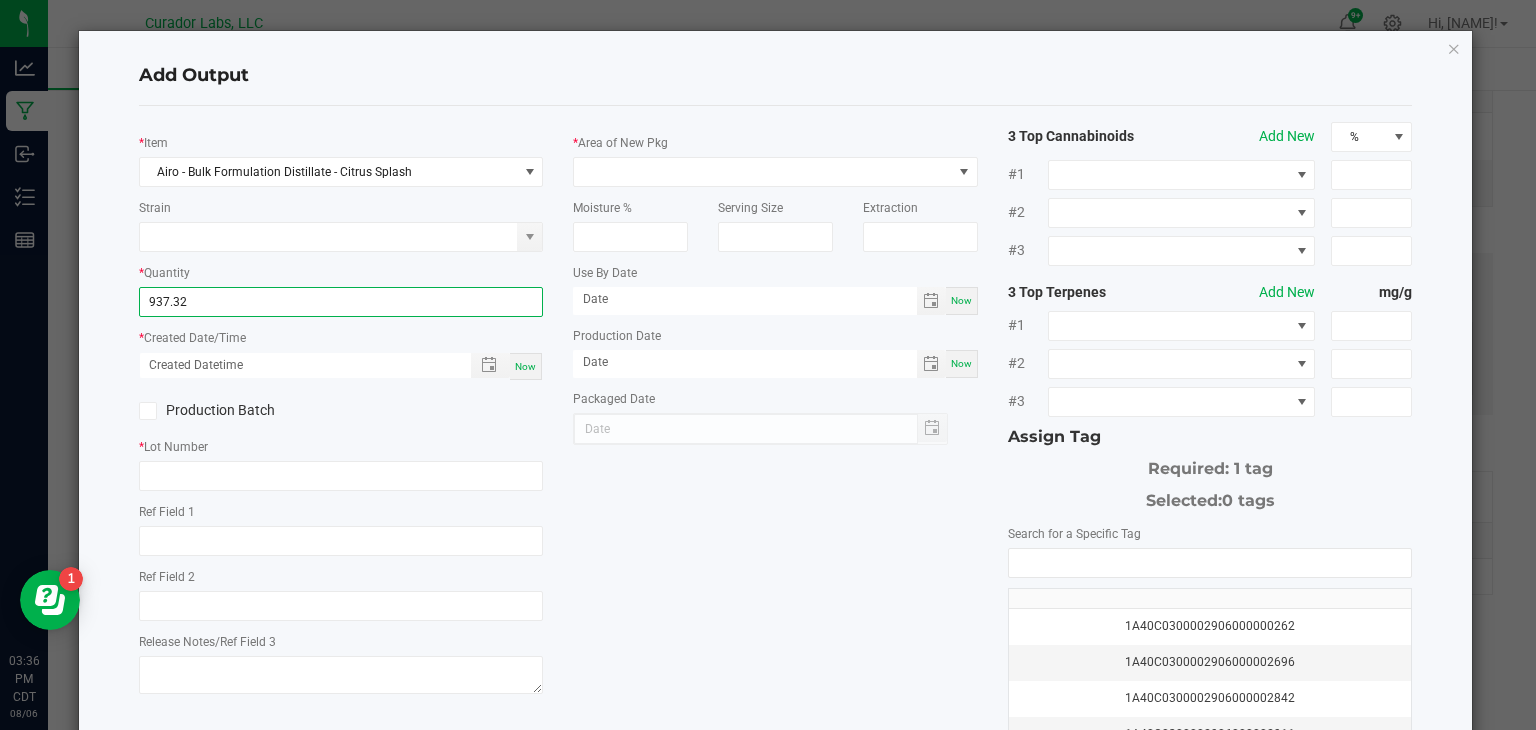 type on "937.3200 g" 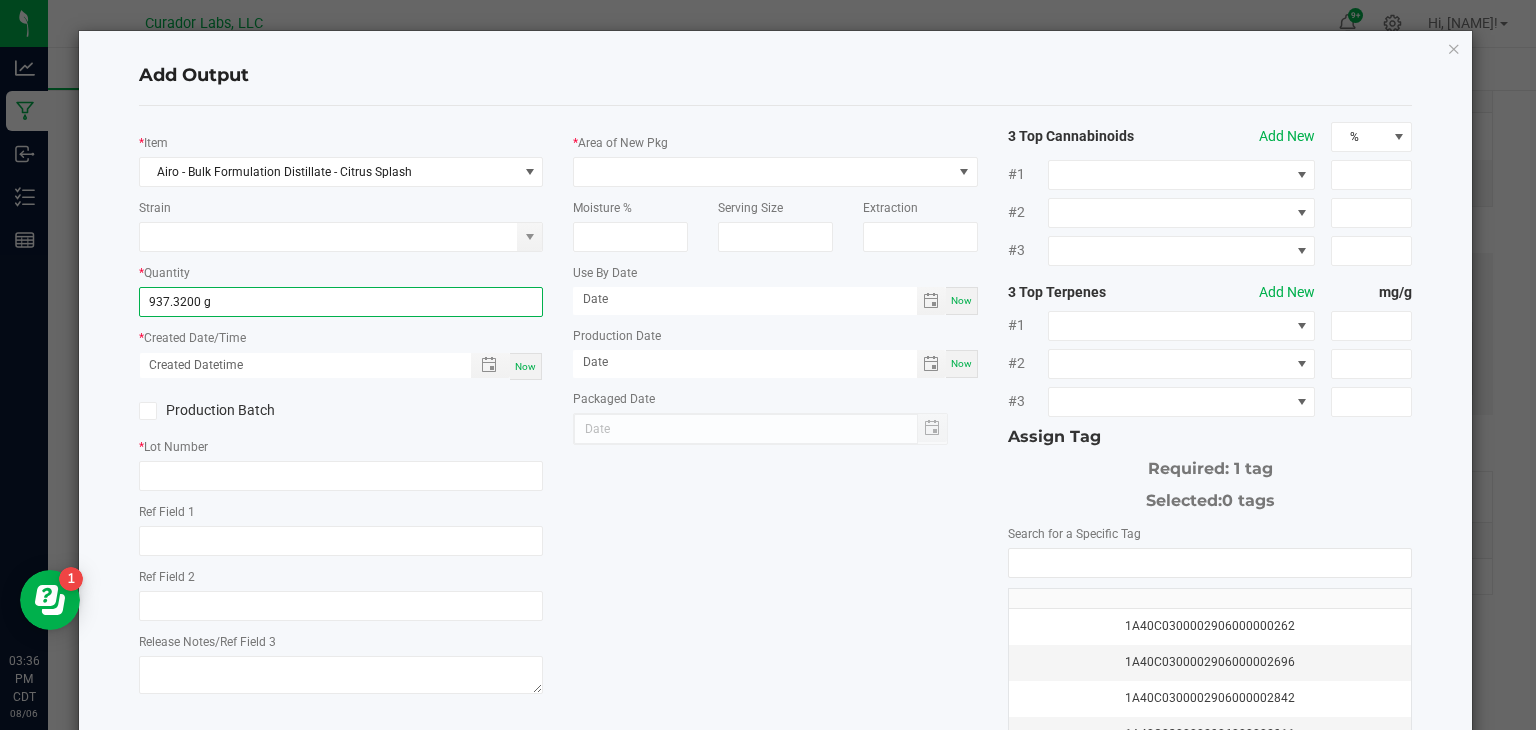 click on "Now" at bounding box center (525, 366) 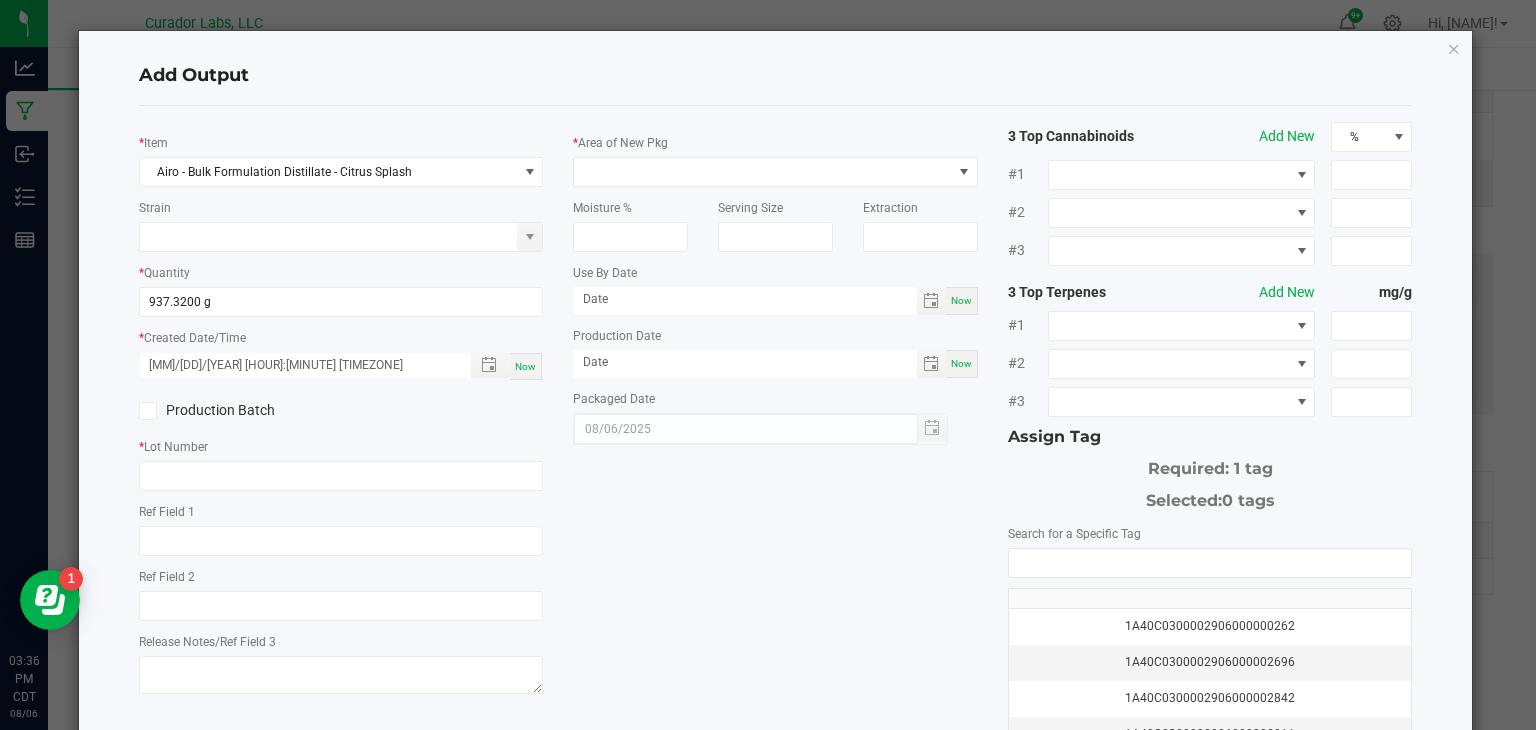 click 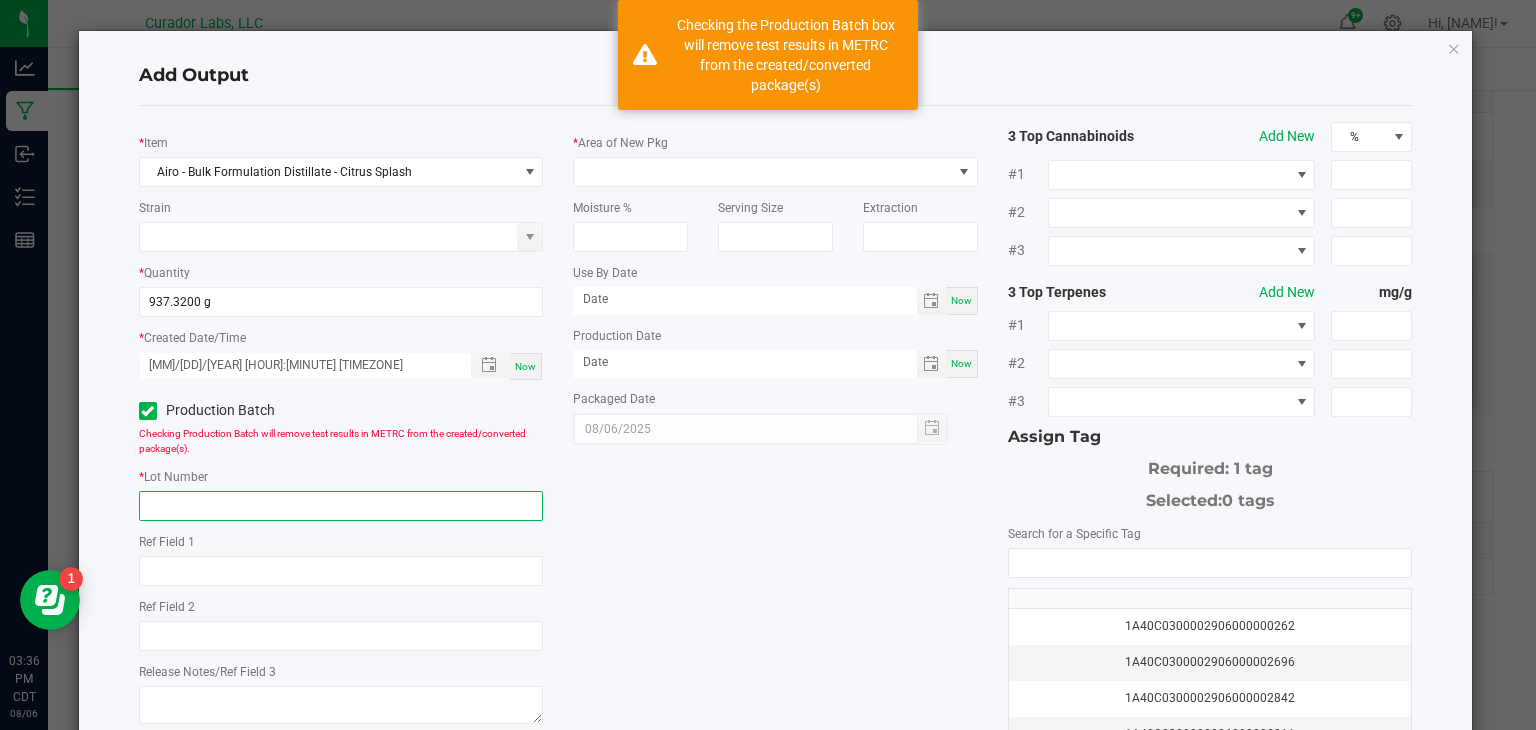 click 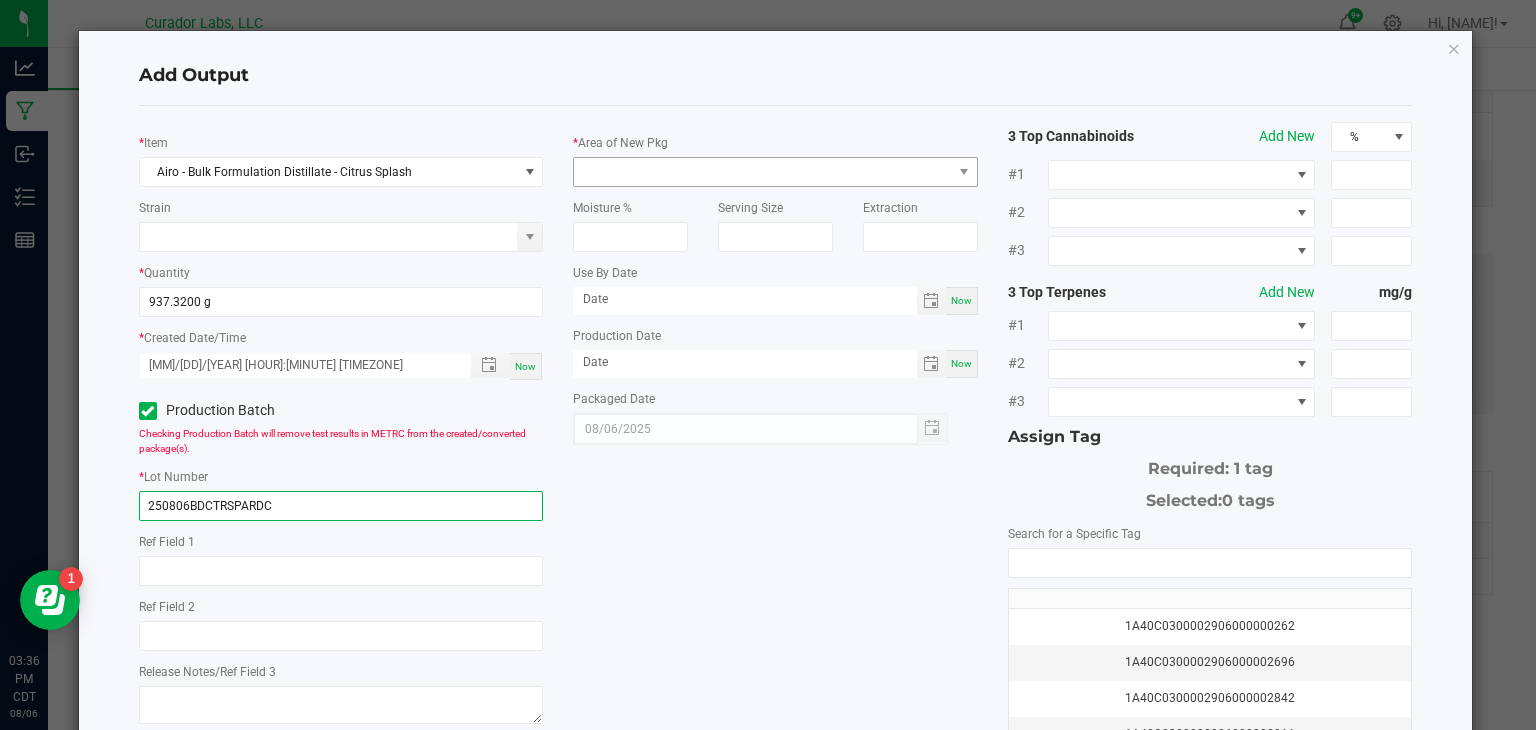 type on "250806BDCTRSPARDC" 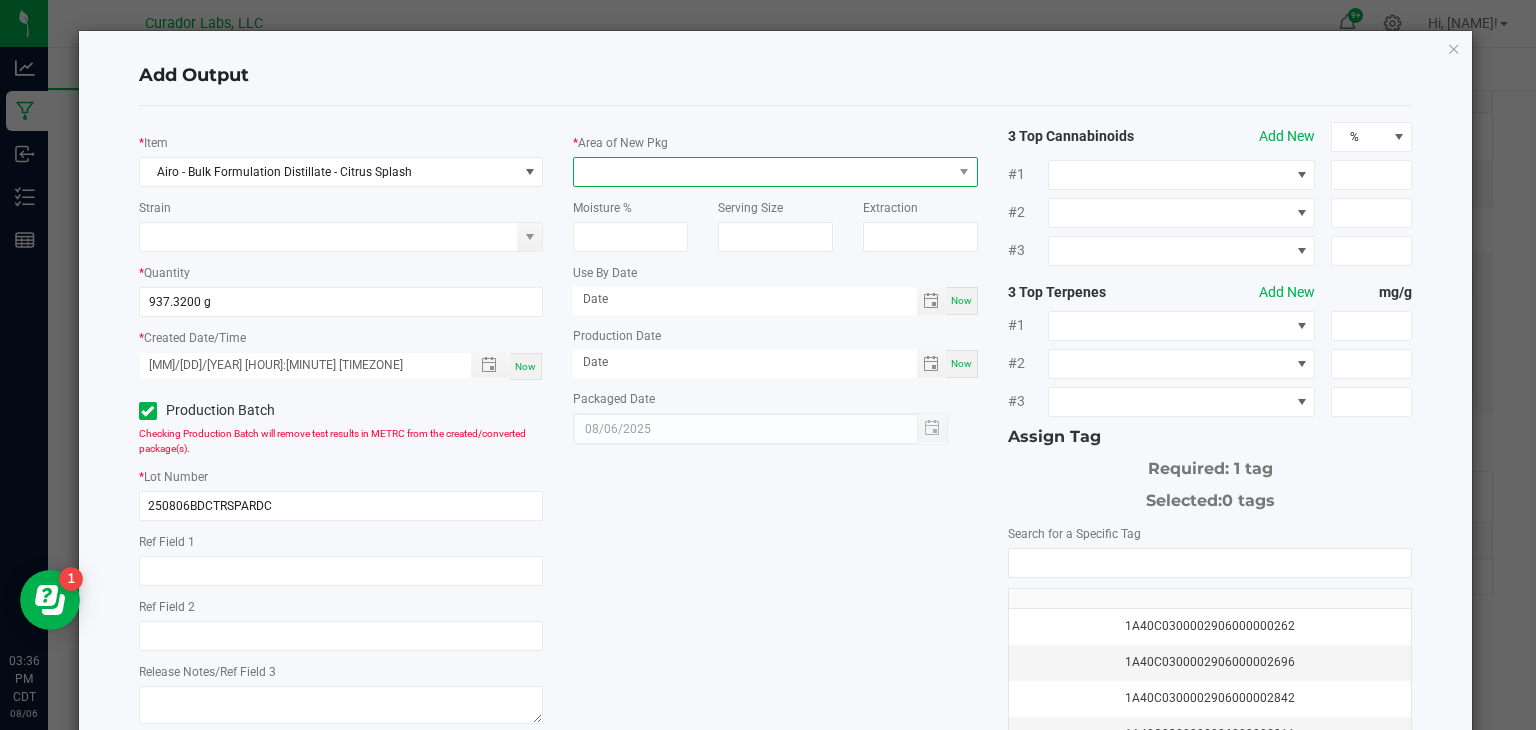 click at bounding box center (763, 172) 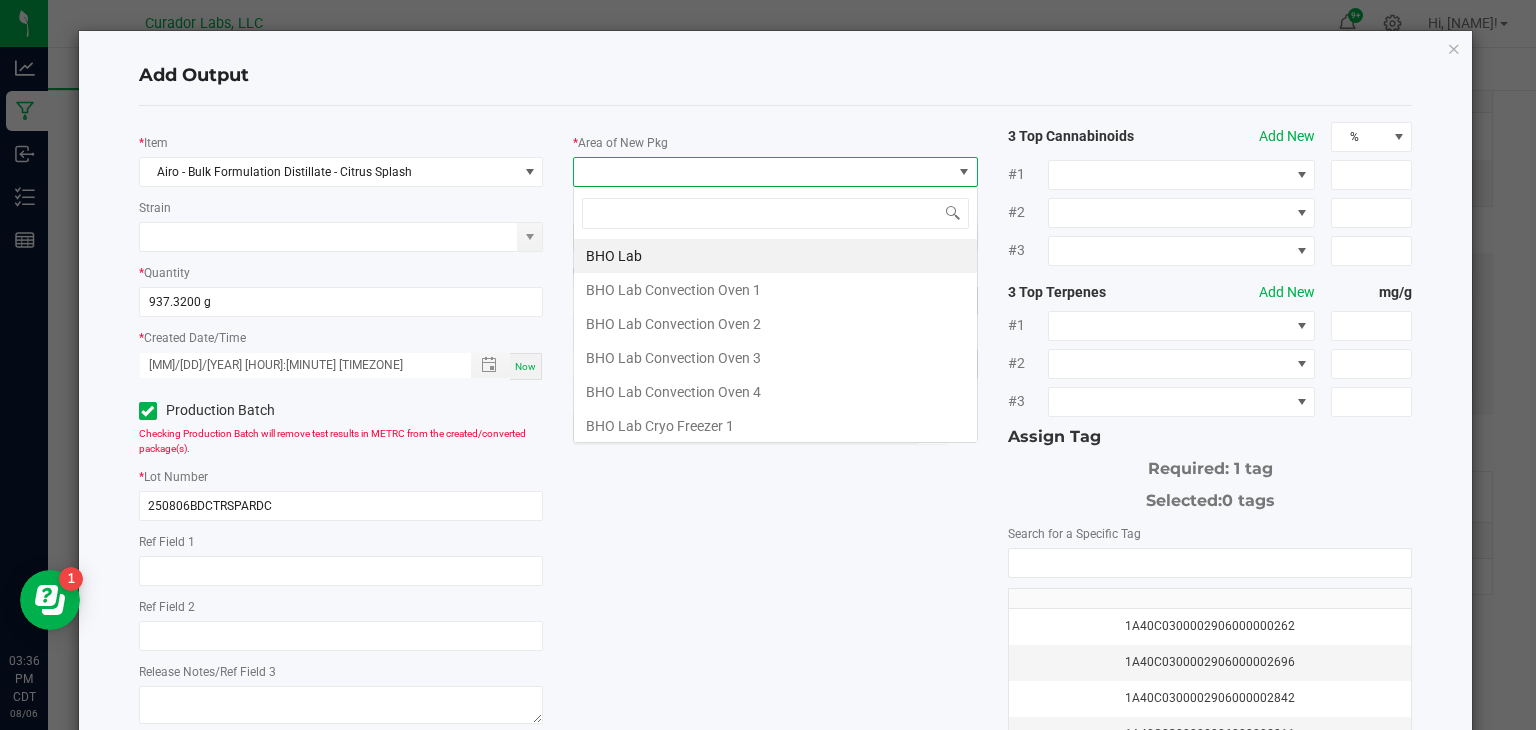 scroll, scrollTop: 99970, scrollLeft: 99595, axis: both 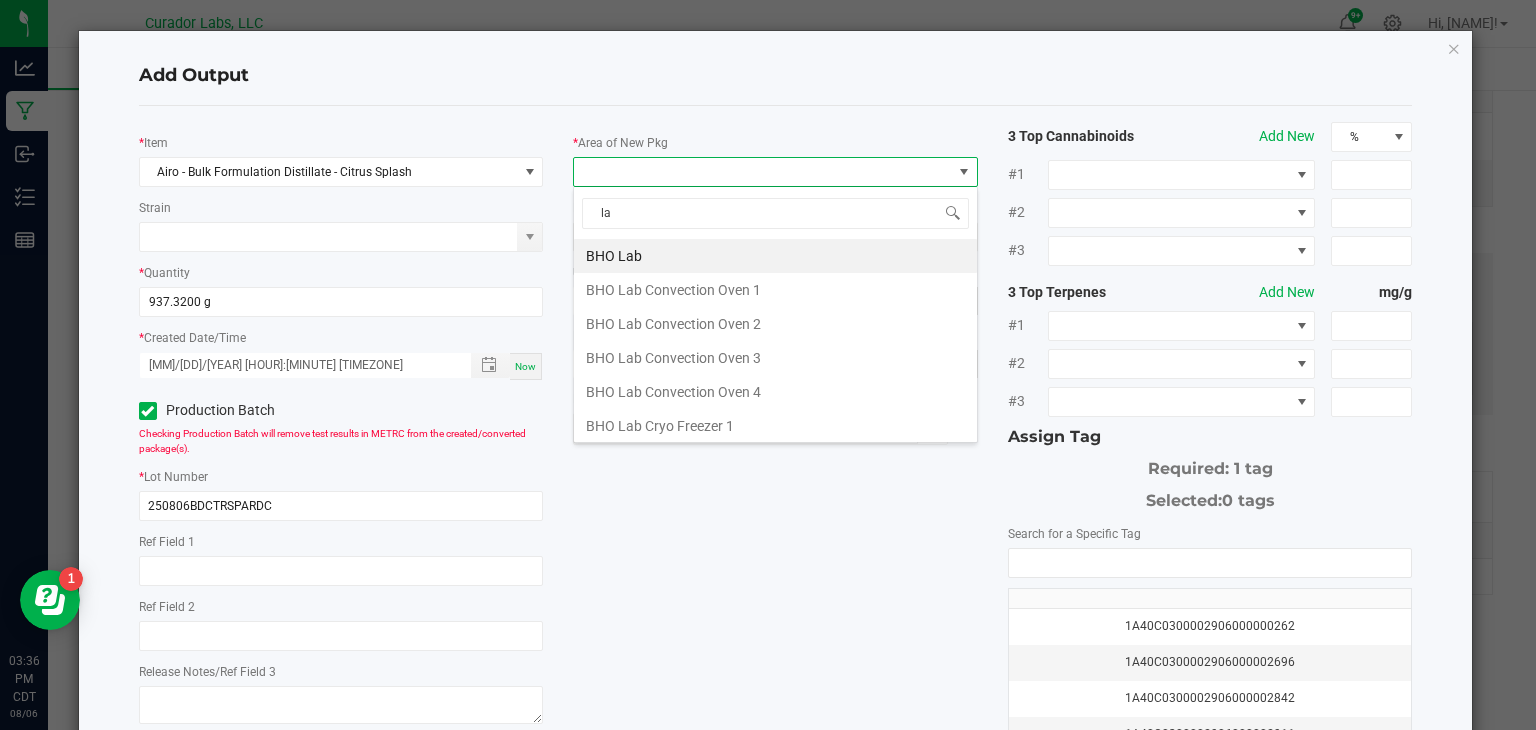 type on "lab" 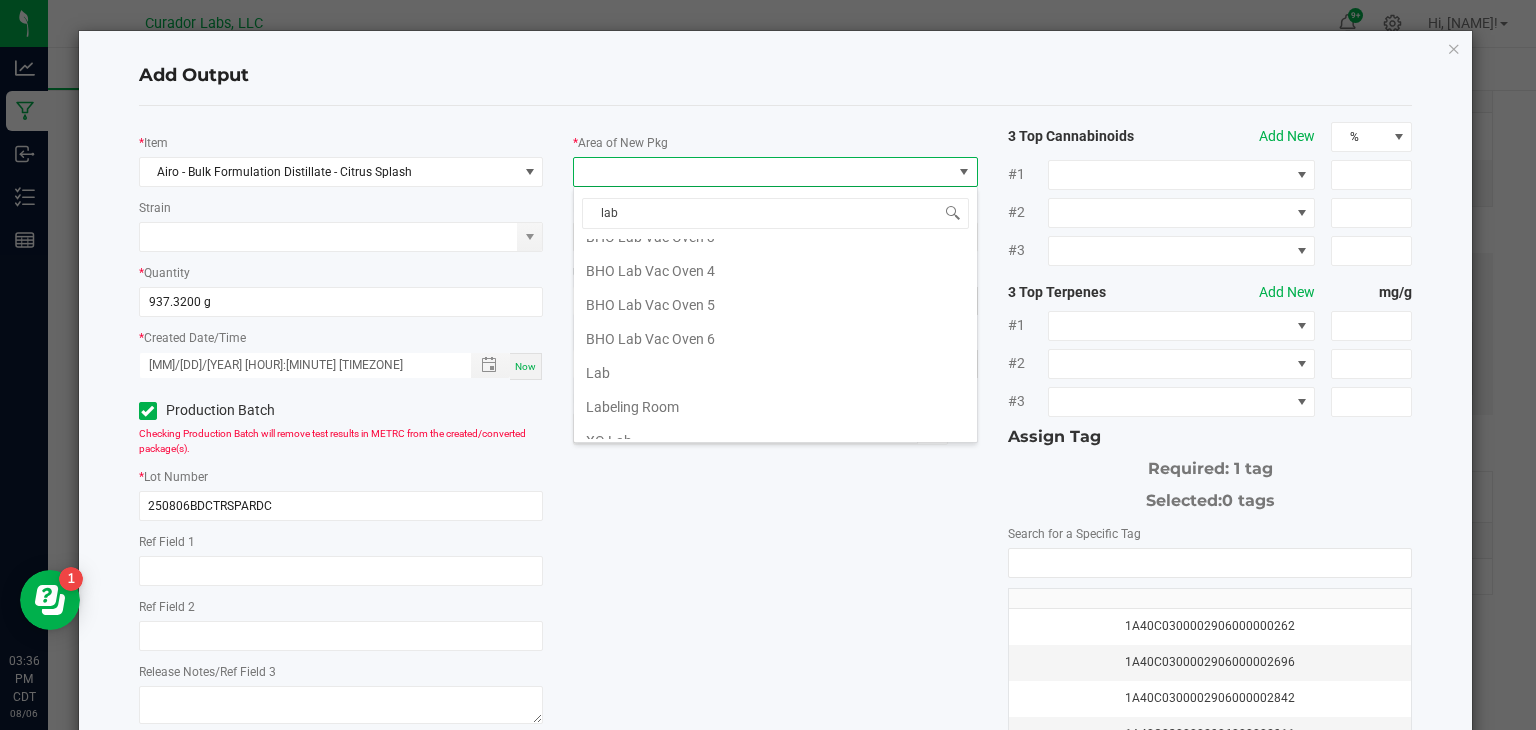 scroll, scrollTop: 436, scrollLeft: 0, axis: vertical 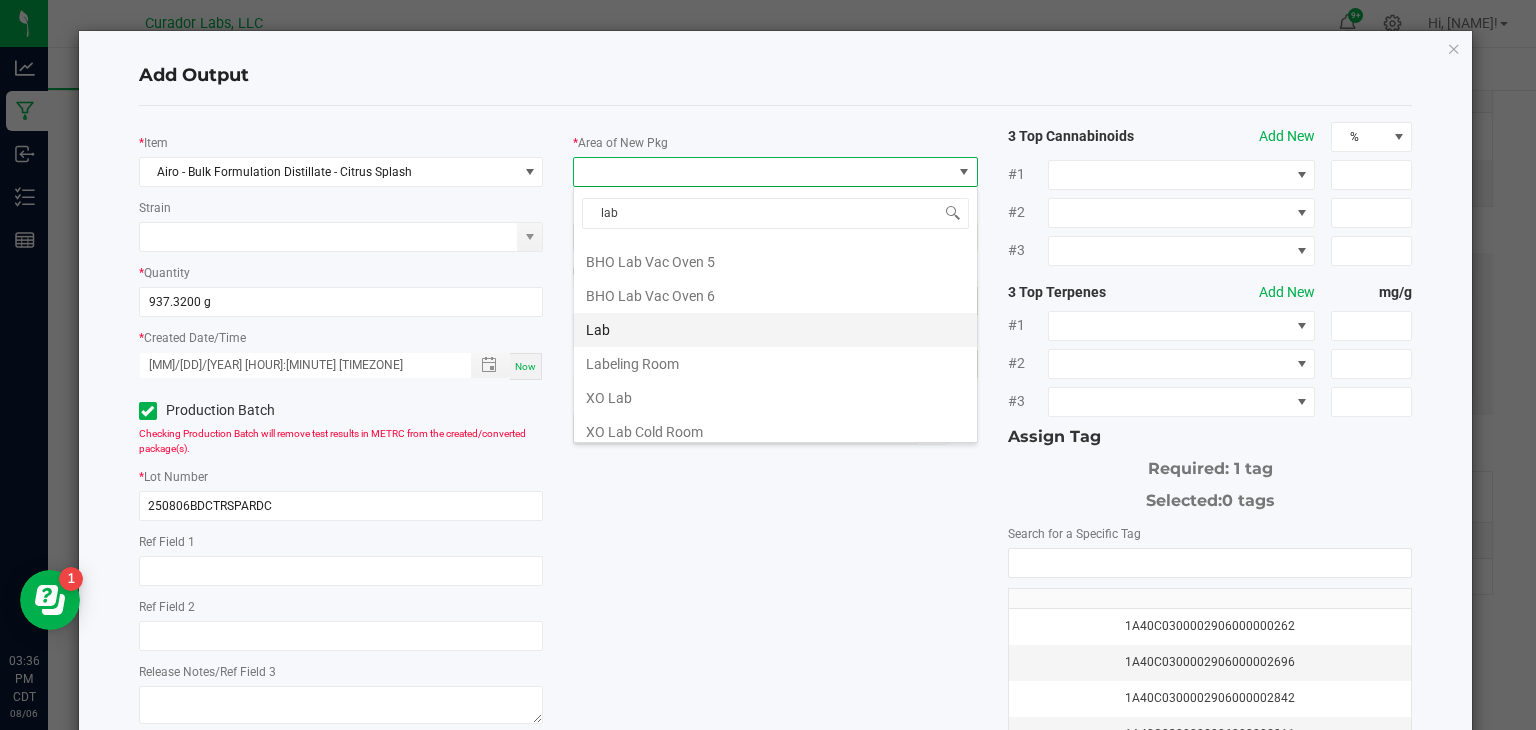 click on "Lab" at bounding box center [775, 330] 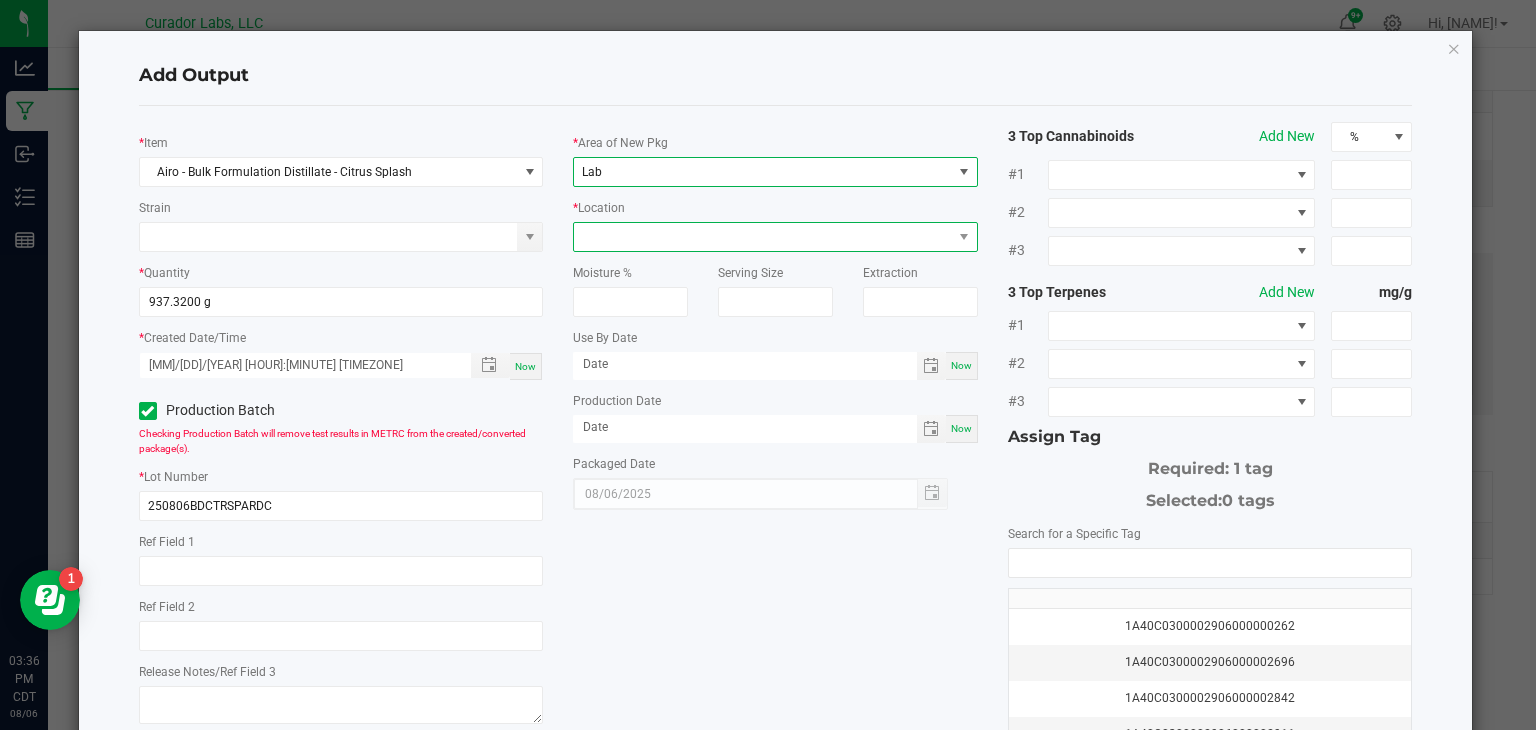 click at bounding box center (763, 237) 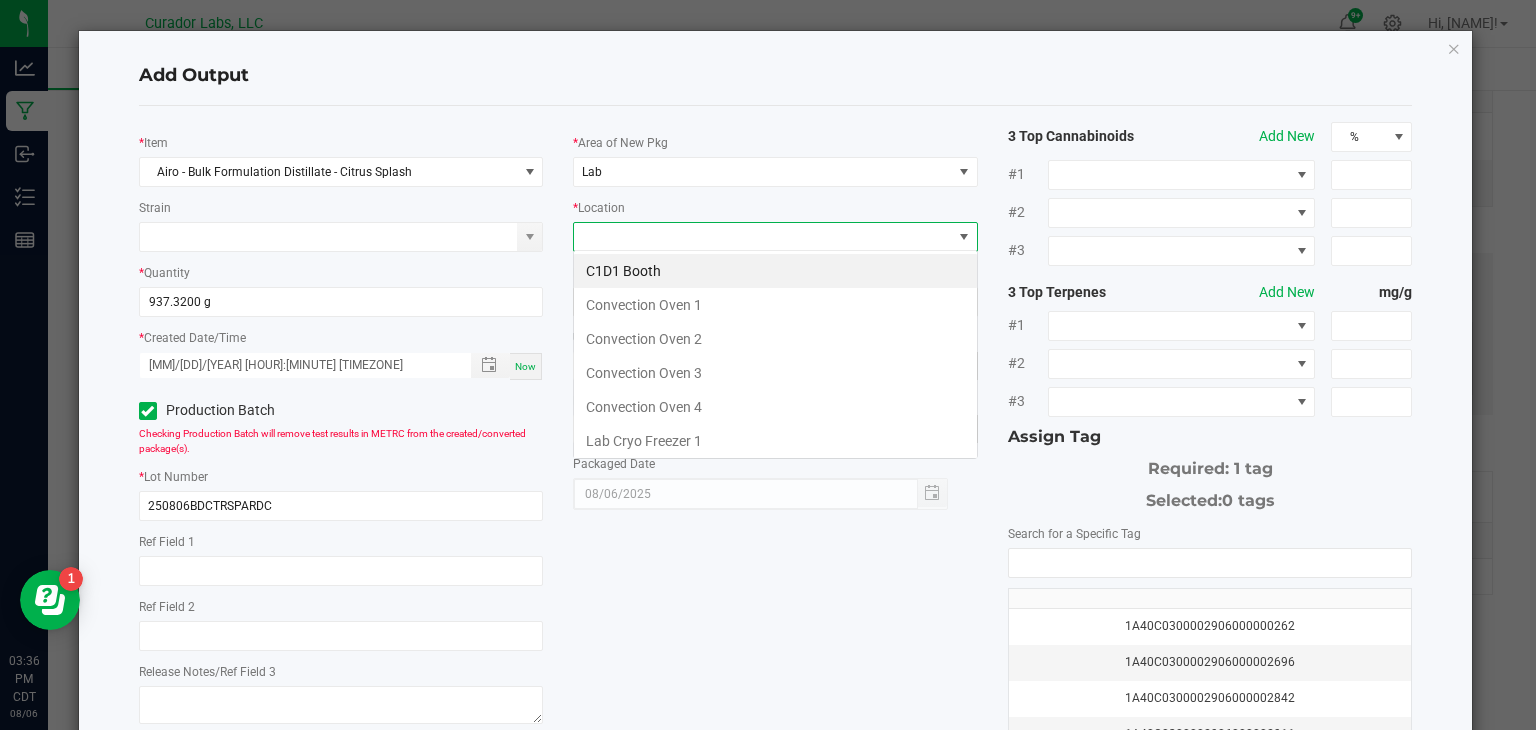 scroll, scrollTop: 99970, scrollLeft: 99595, axis: both 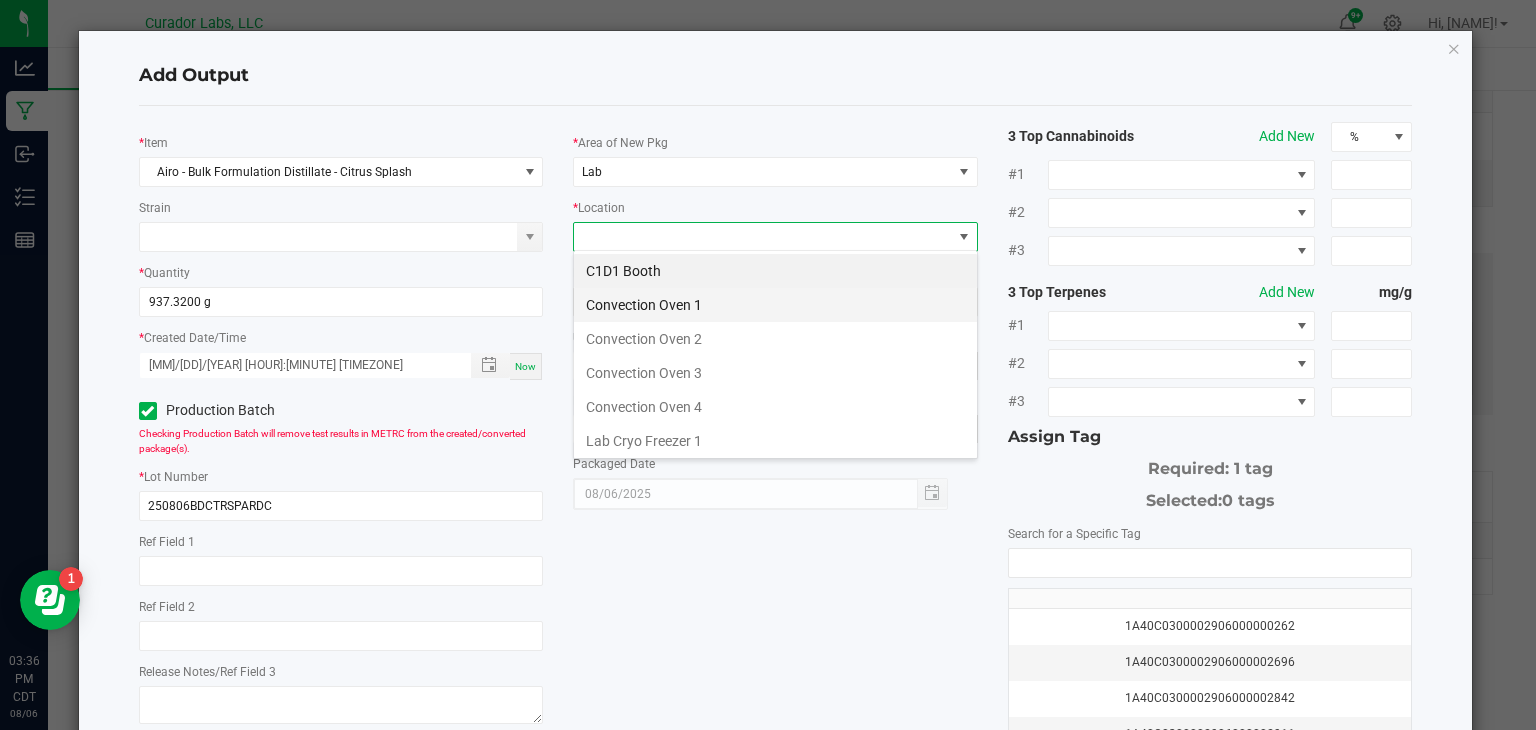 click on "Convection Oven 1" at bounding box center [775, 305] 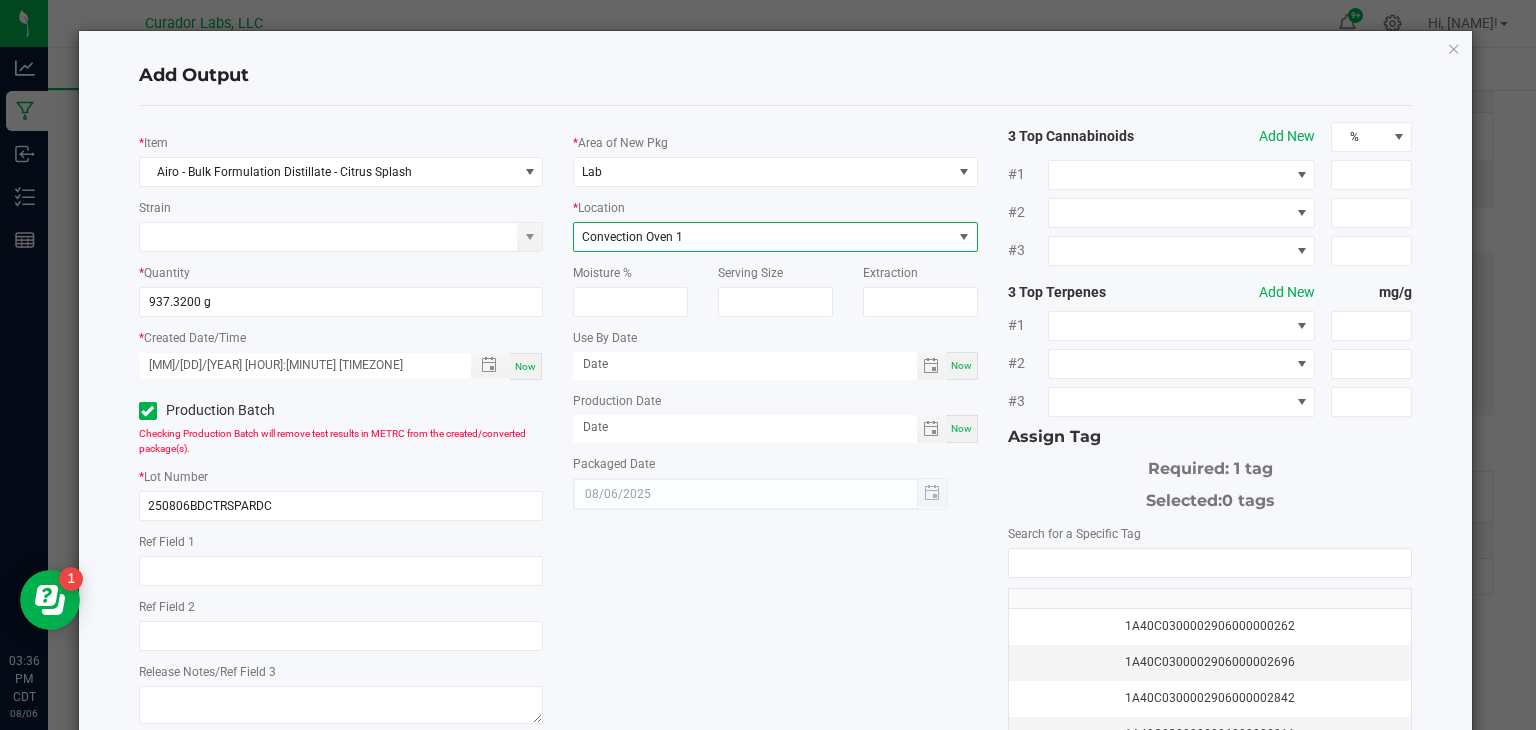 click on "Now" at bounding box center [961, 365] 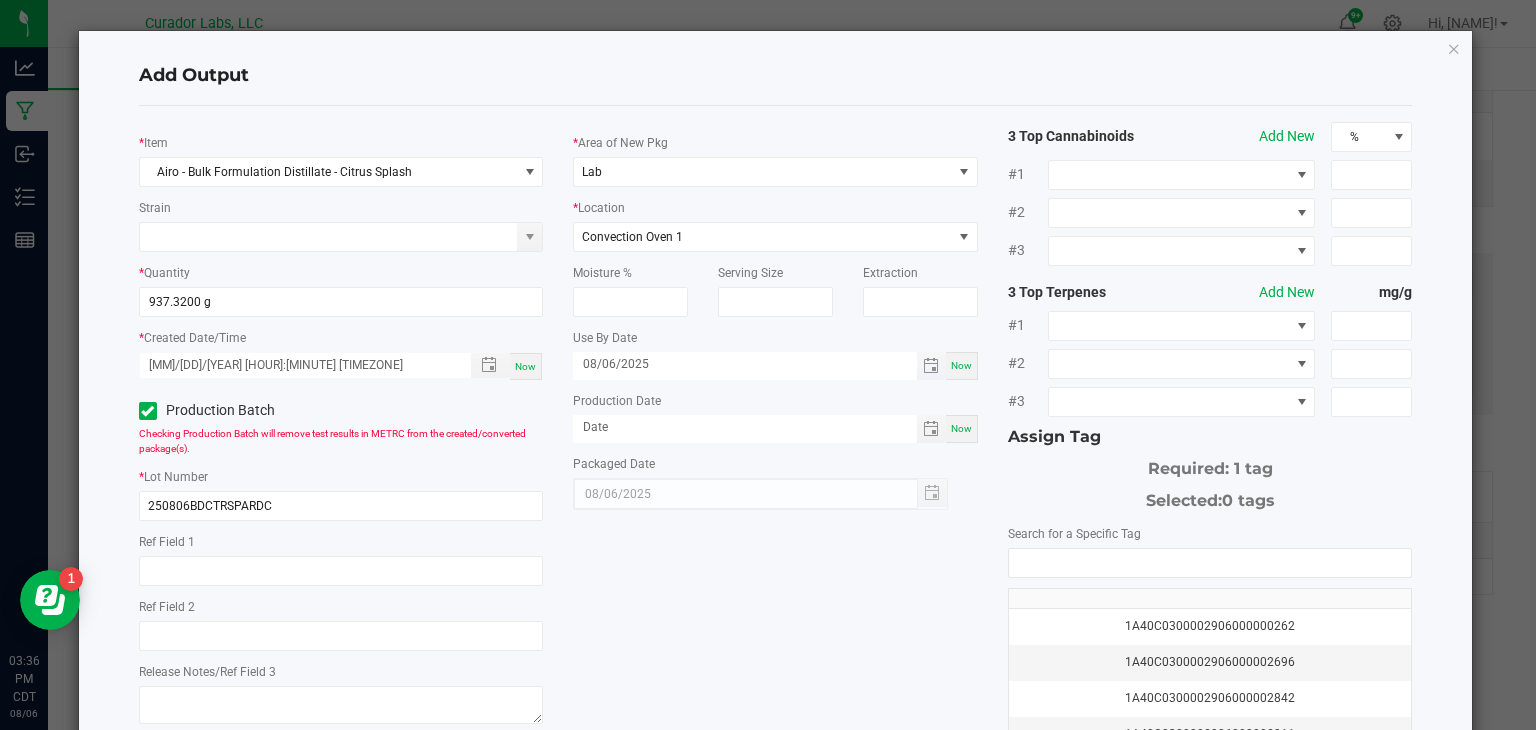 click on "08/06/2025" at bounding box center (745, 364) 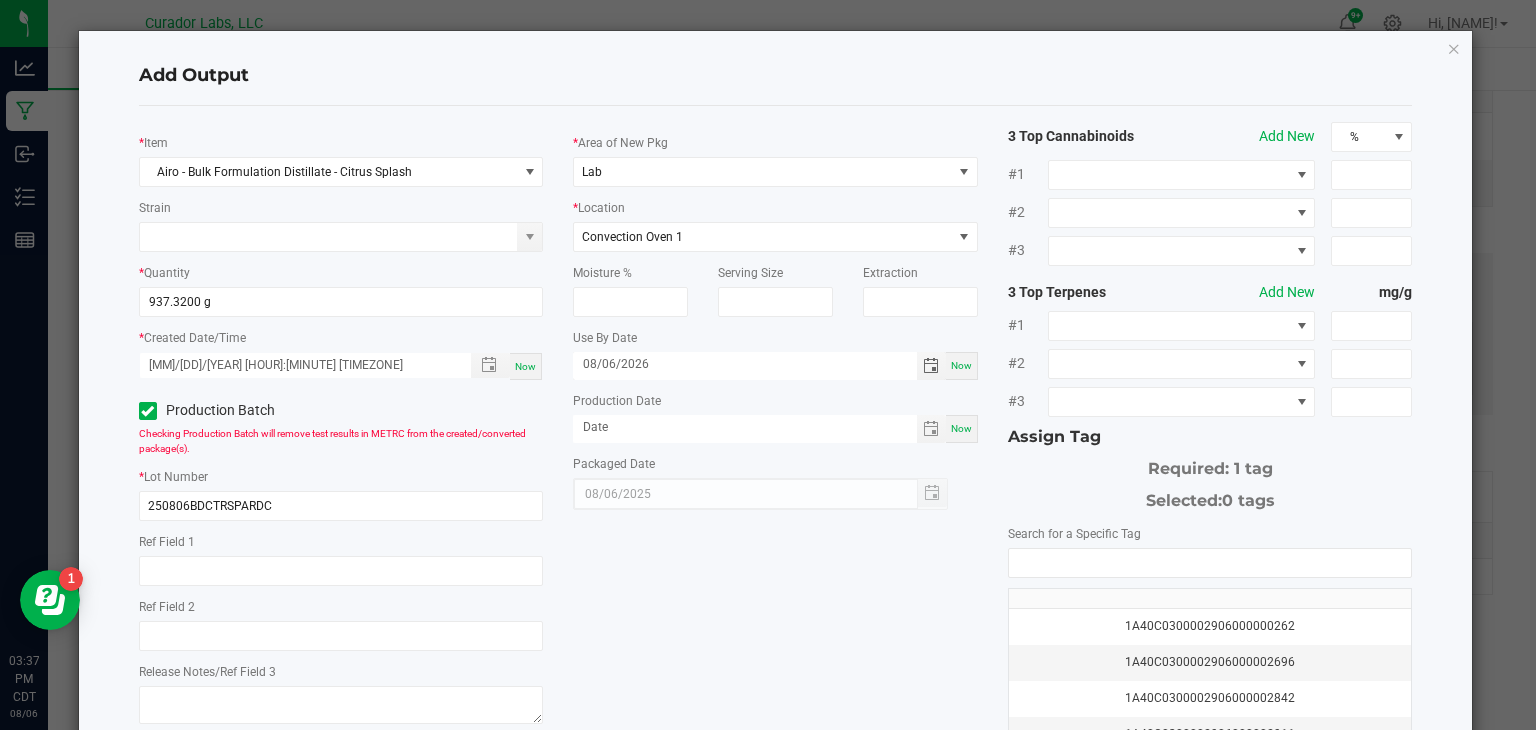 type on "08/06/2026" 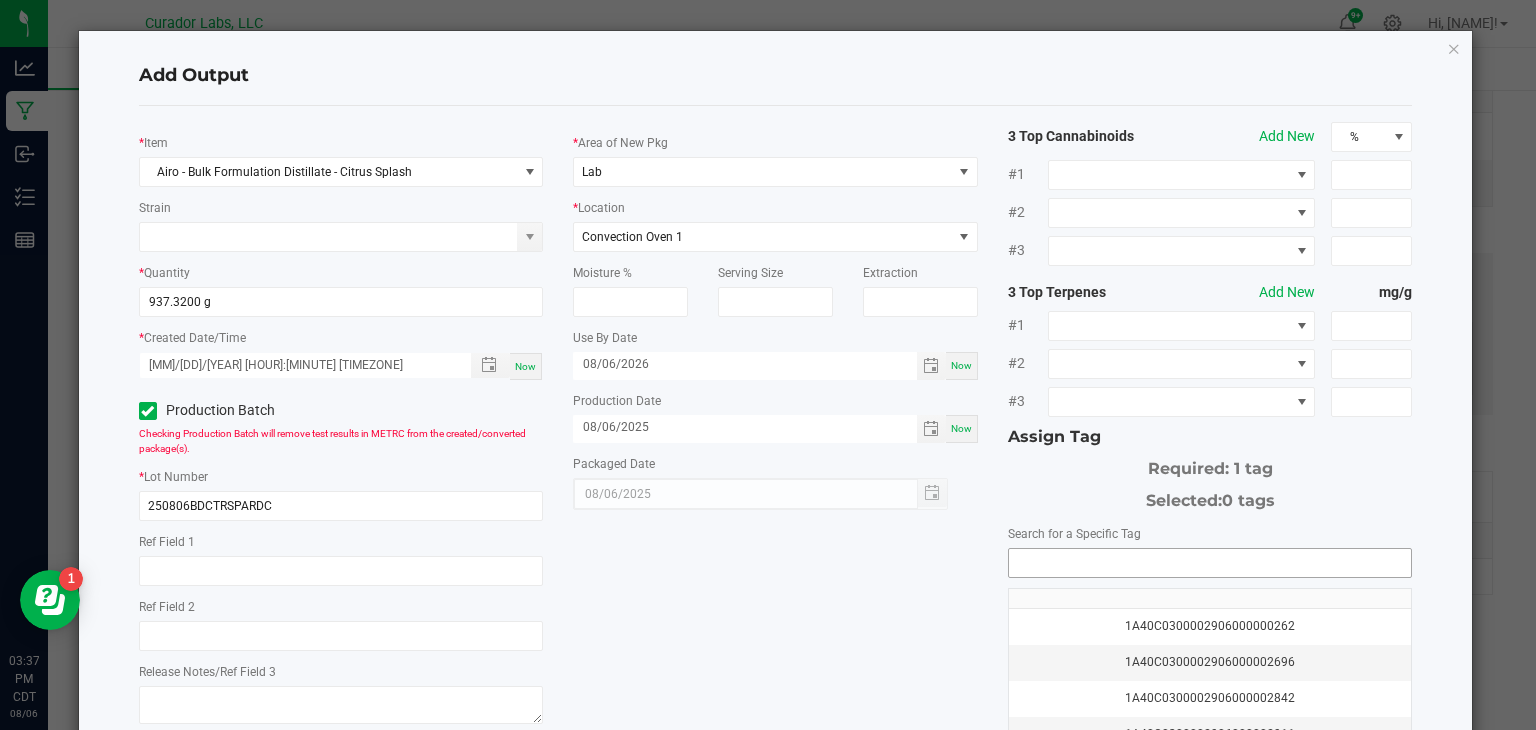 click at bounding box center [1210, 563] 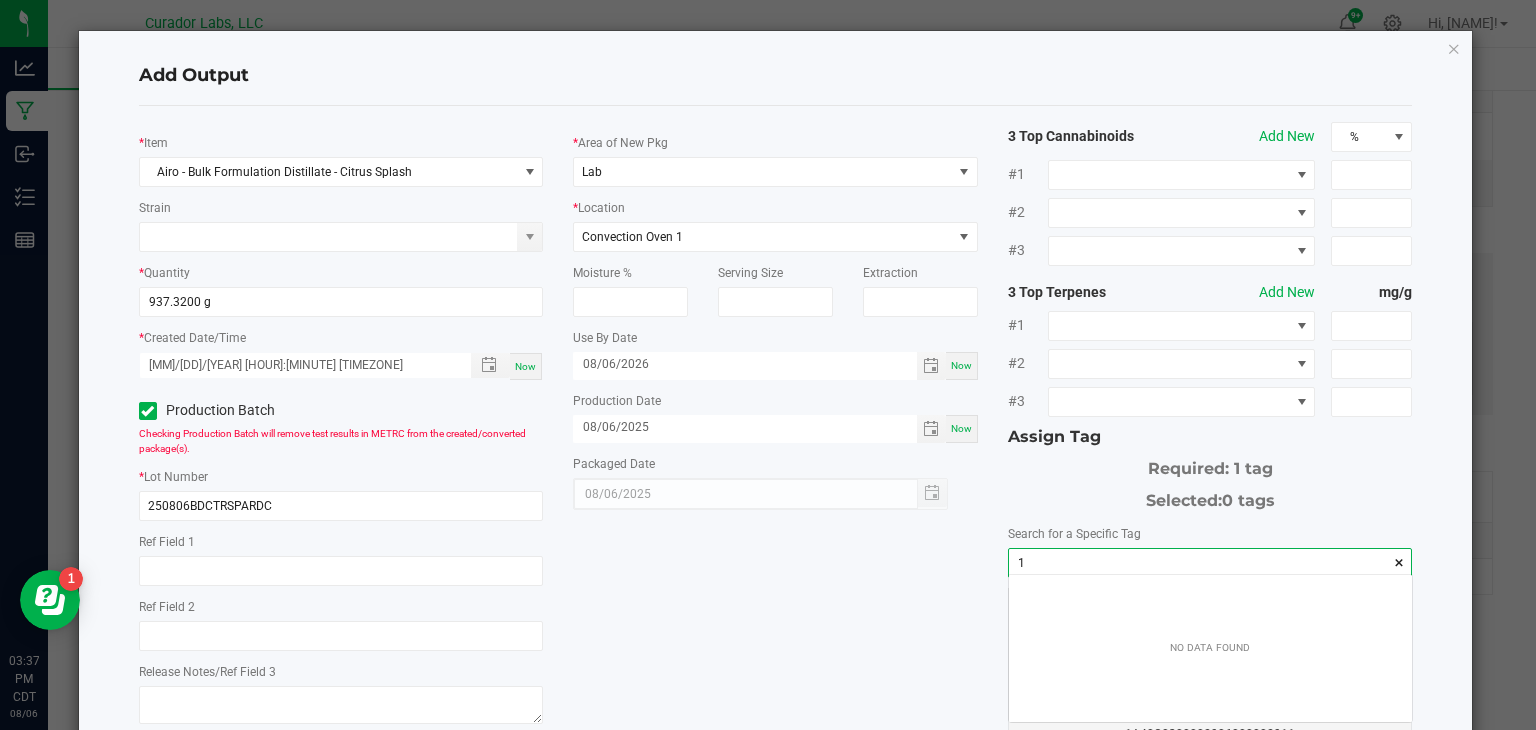 scroll, scrollTop: 99972, scrollLeft: 99596, axis: both 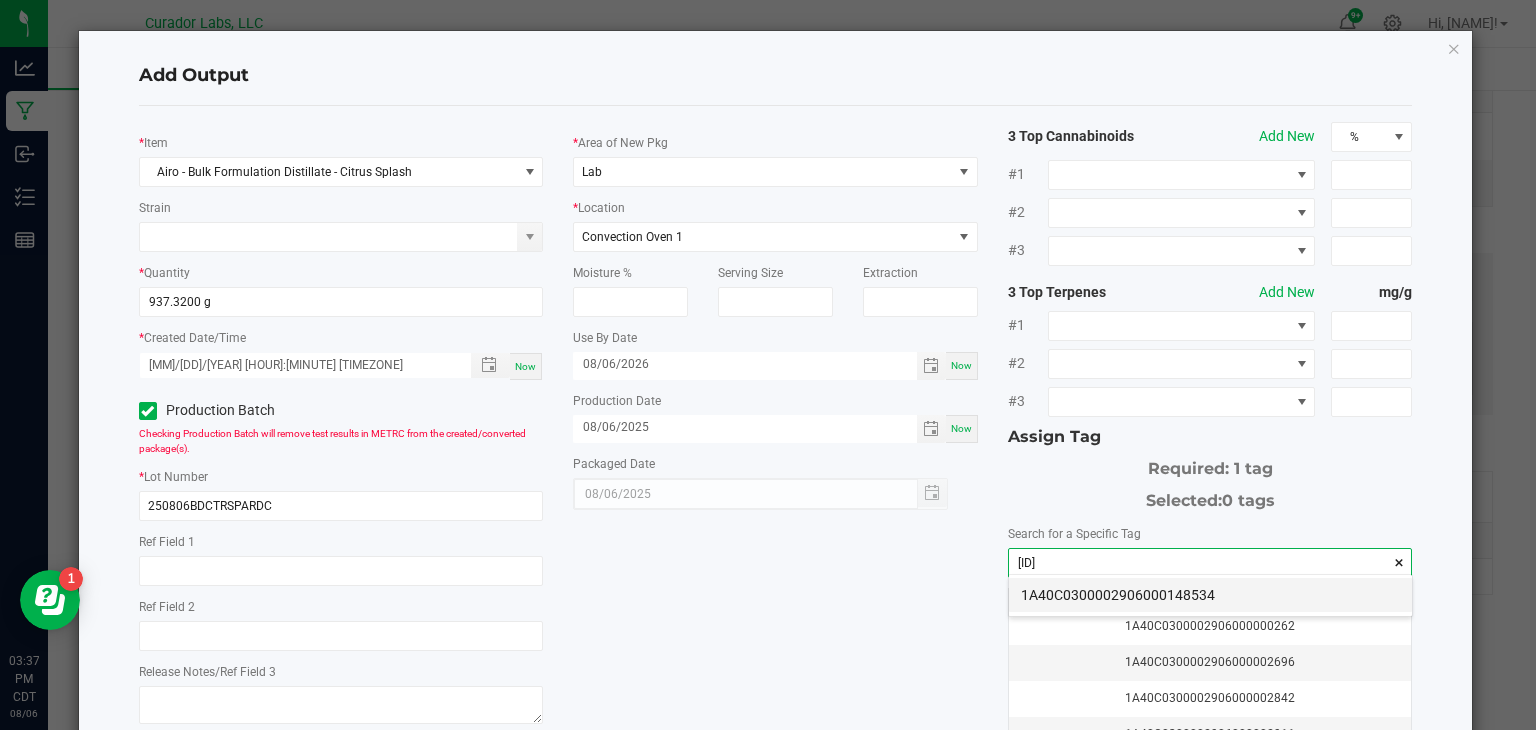 click on "1A40C0300002906000148534" at bounding box center (1210, 595) 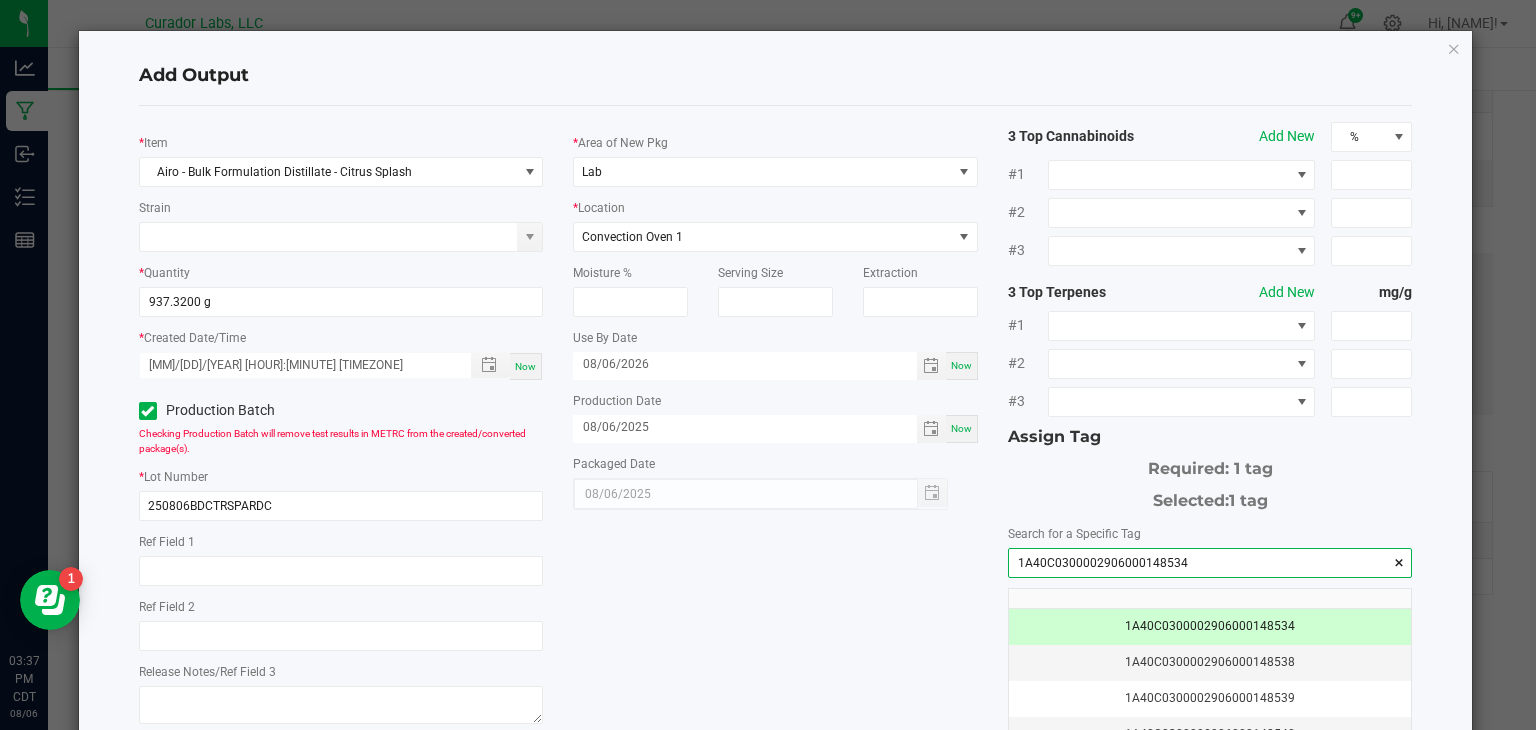 type on "1A40C0300002906000148534" 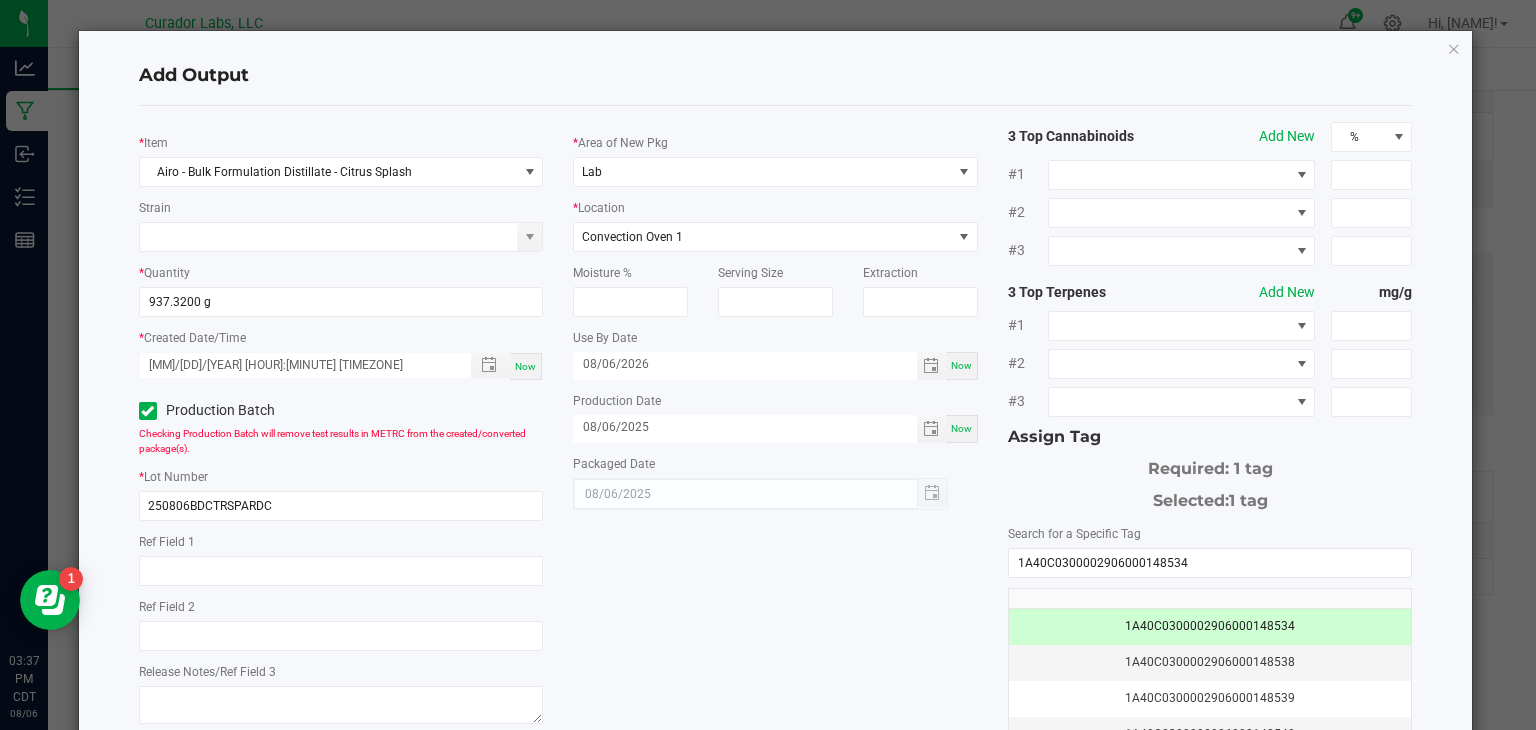 scroll, scrollTop: 220, scrollLeft: 0, axis: vertical 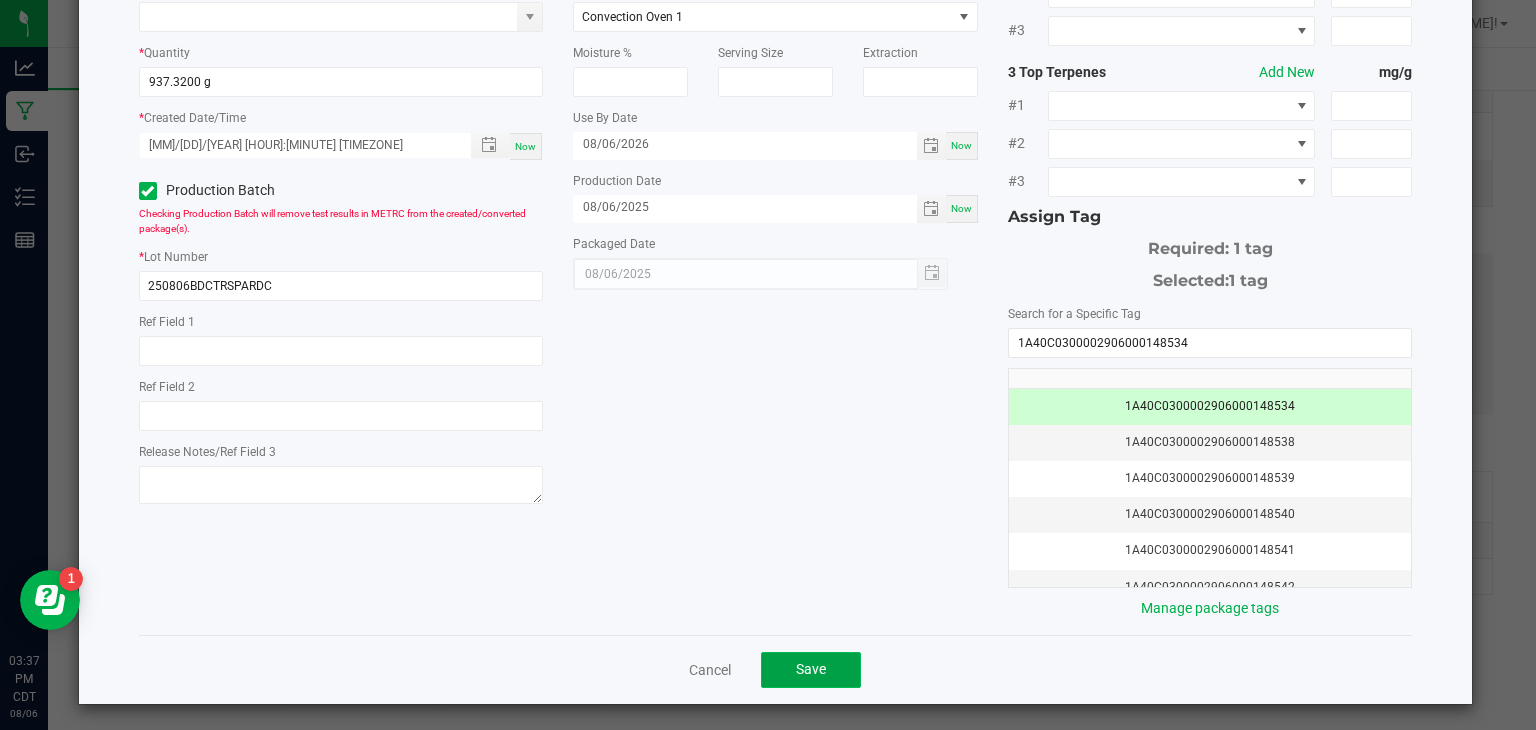 click on "Save" 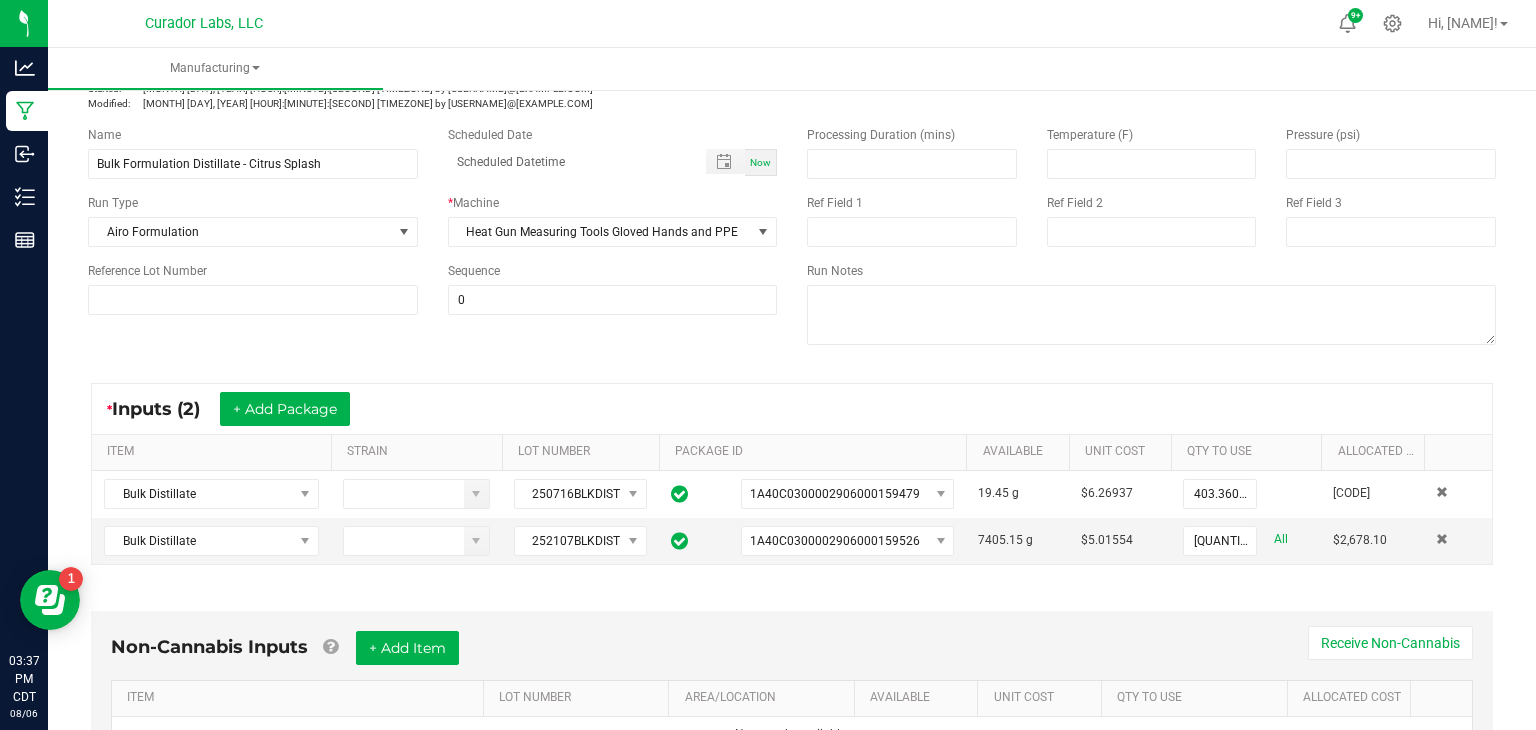 scroll, scrollTop: 0, scrollLeft: 0, axis: both 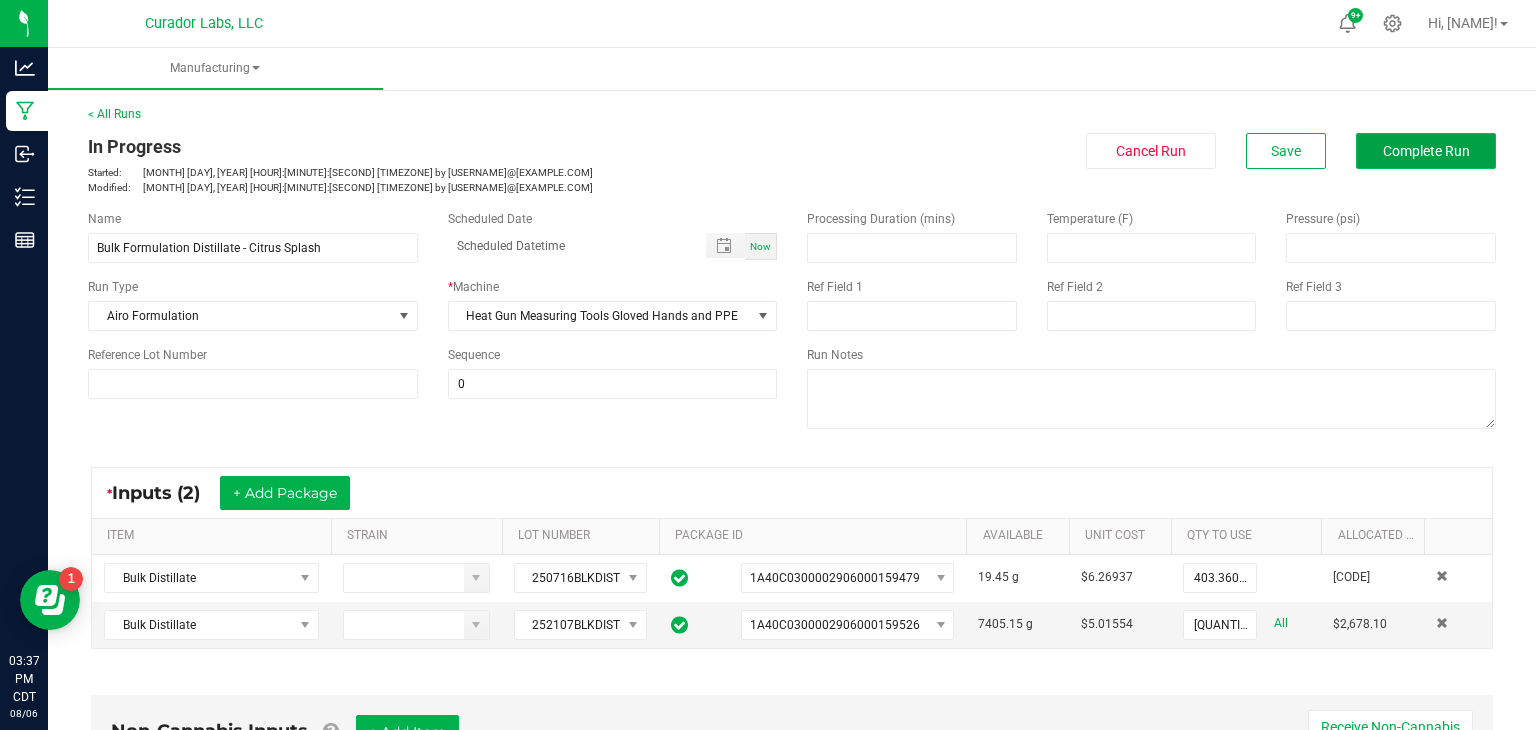 click on "Complete Run" at bounding box center [1426, 151] 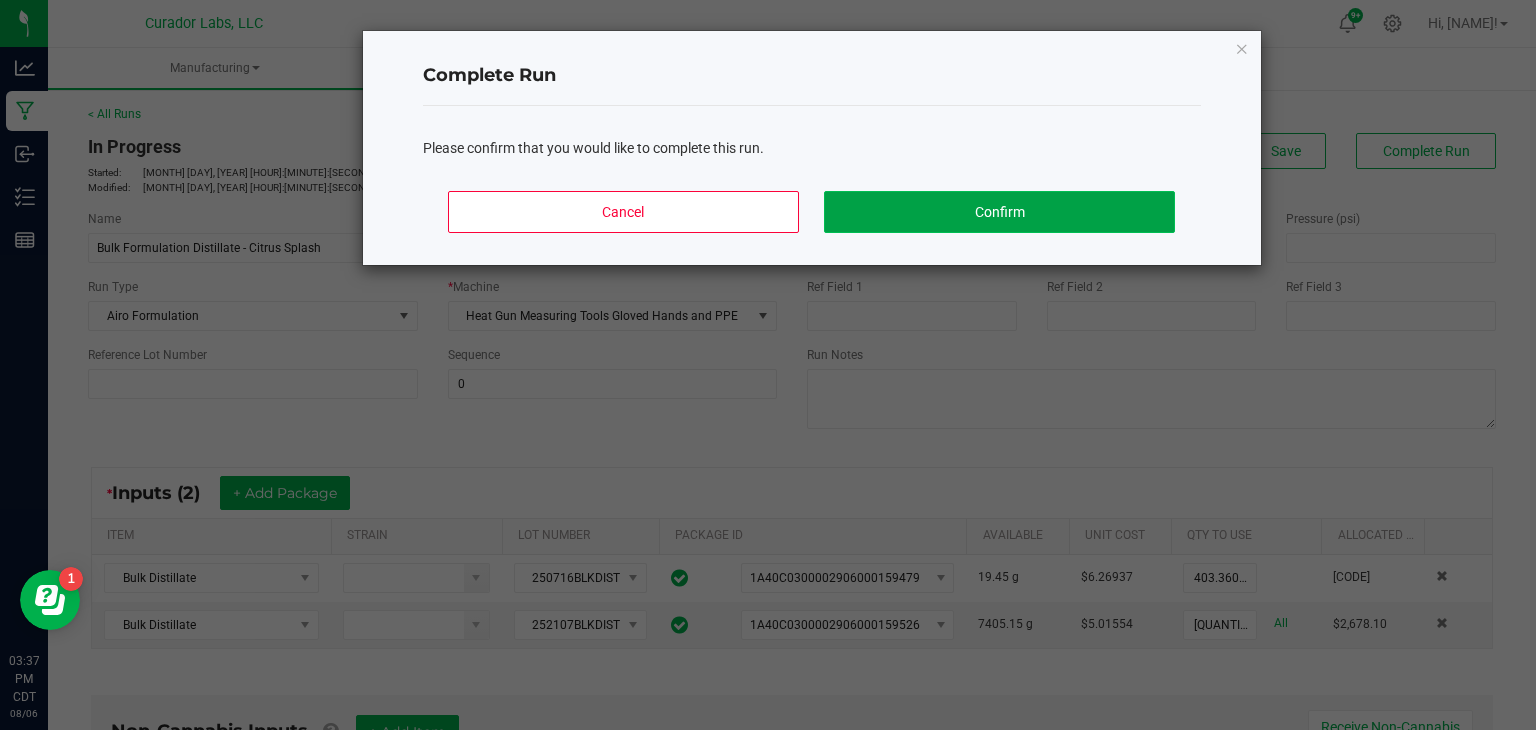 click on "Confirm" 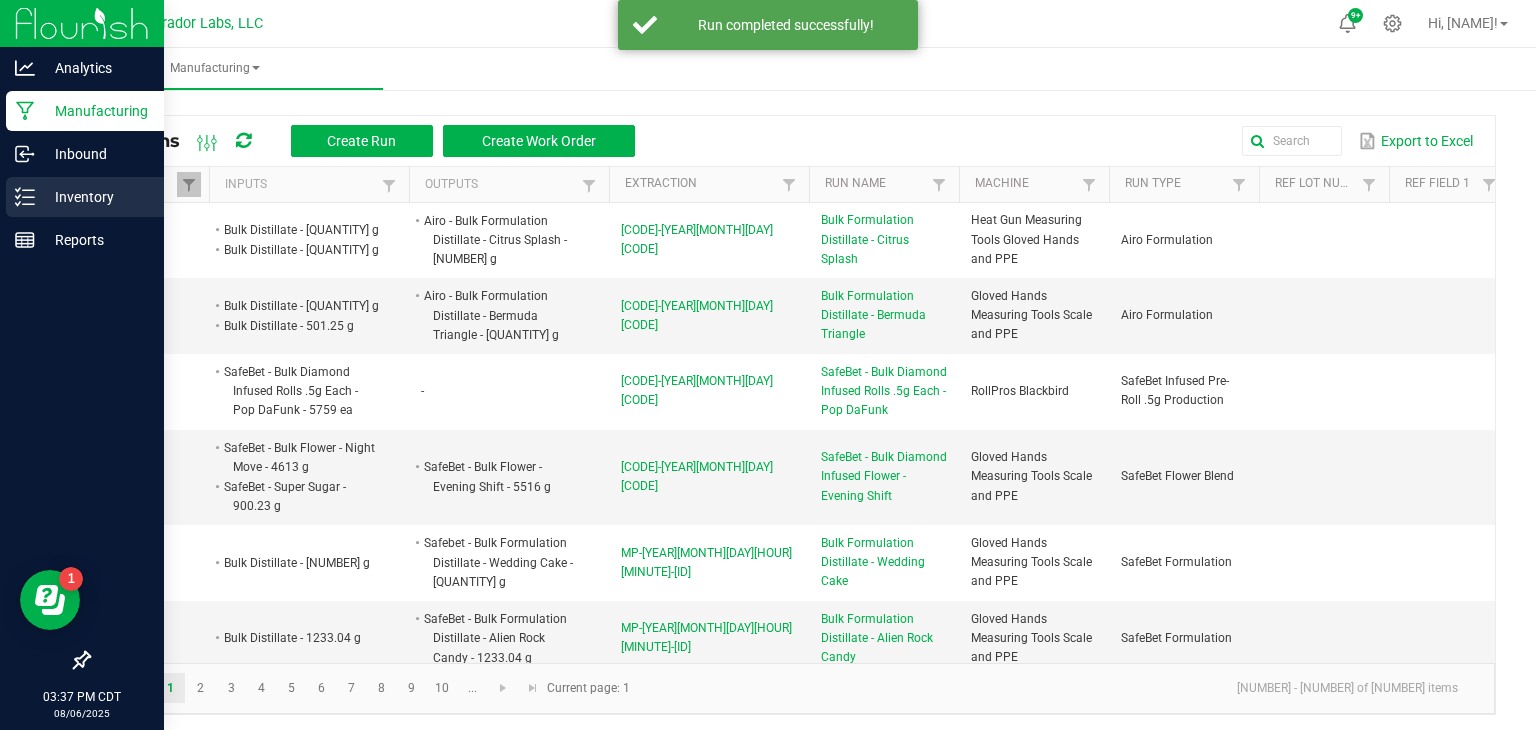 click on "Inventory" at bounding box center (85, 197) 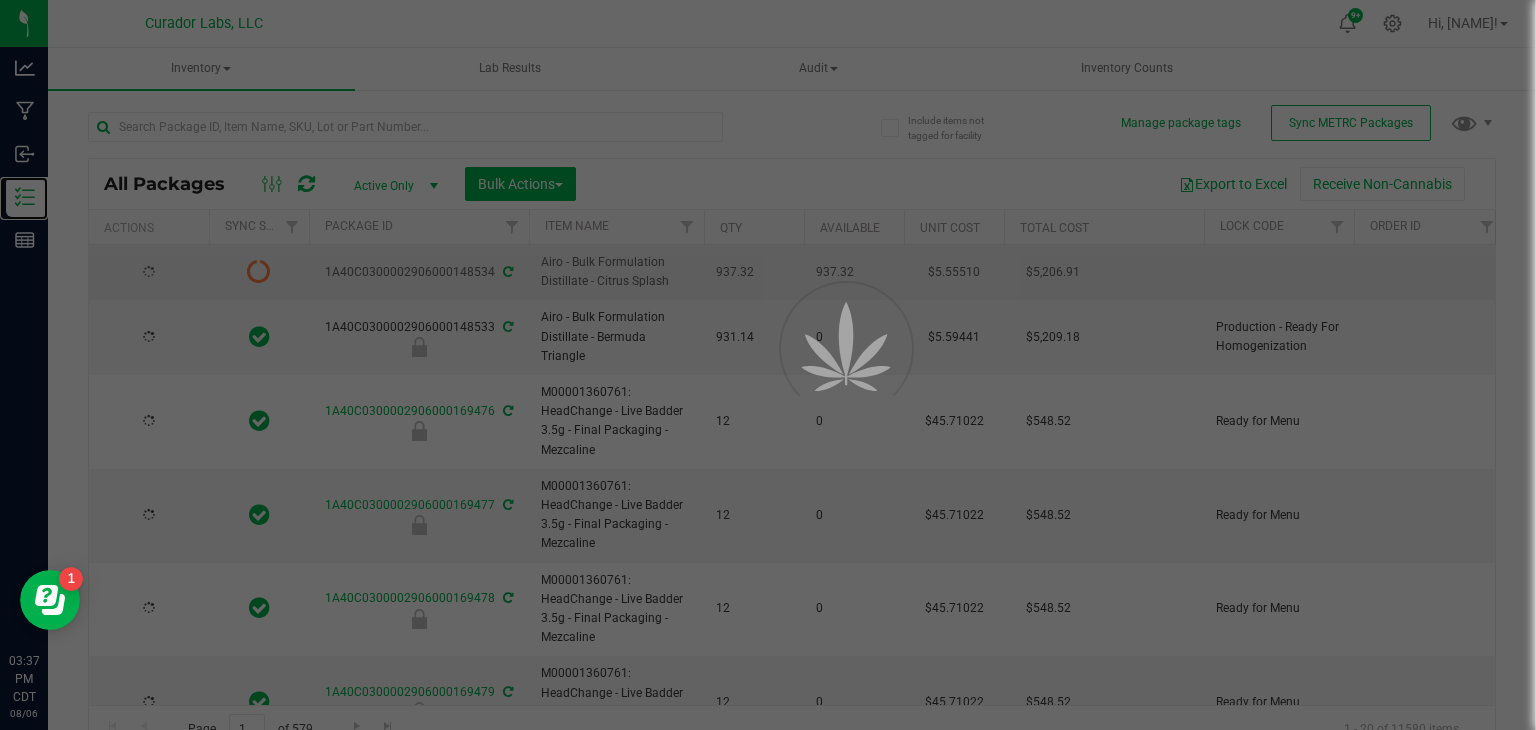 type on "2026-08-06" 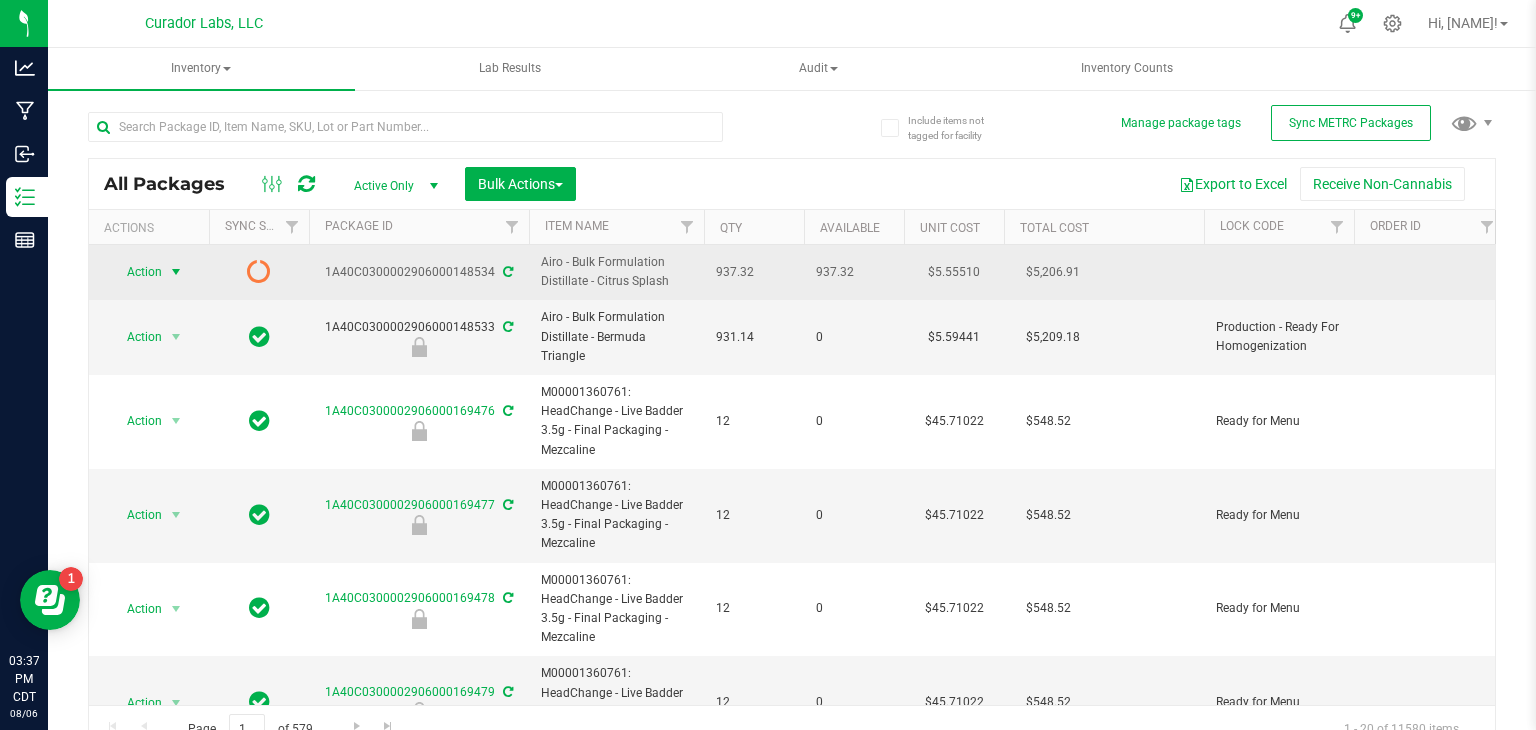 click at bounding box center [176, 272] 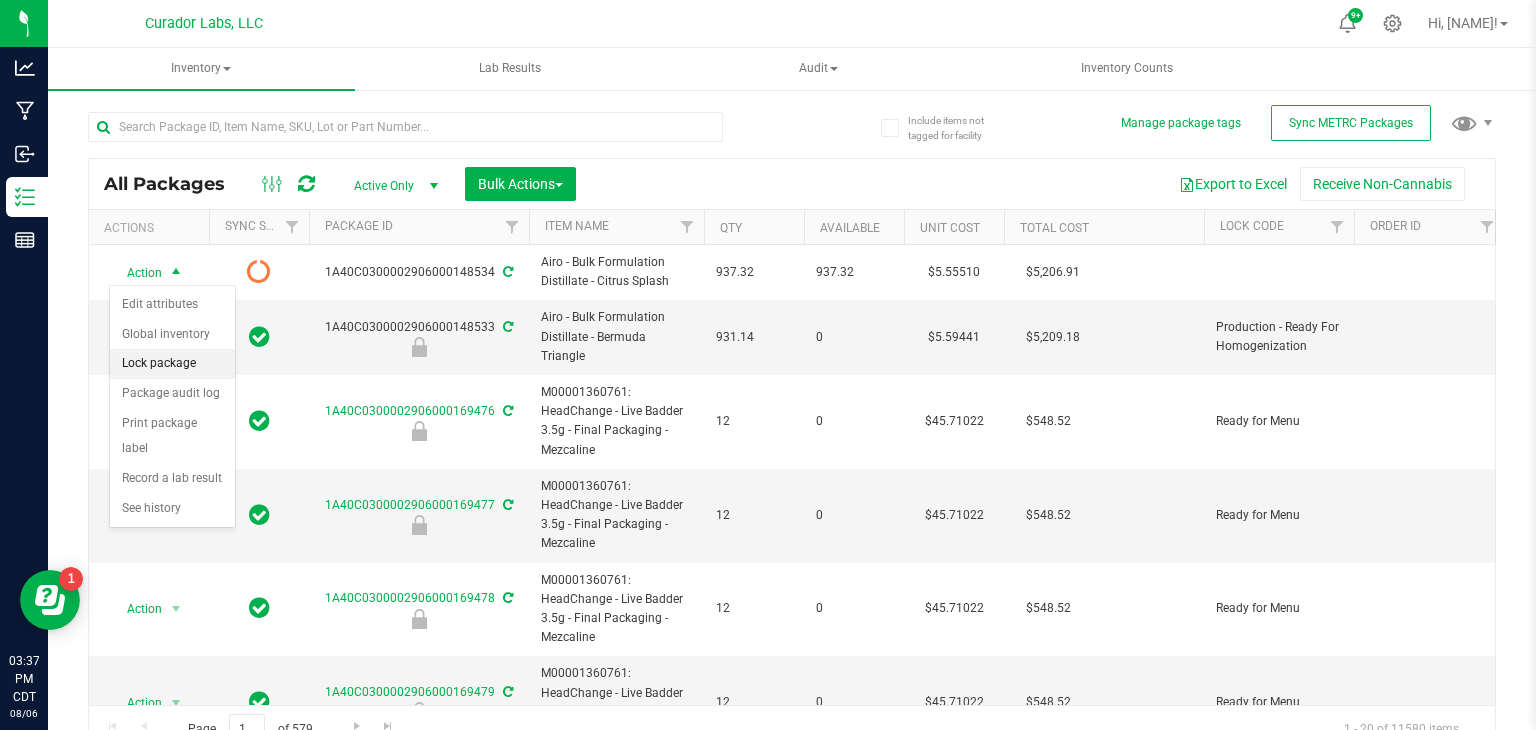 click on "Lock package" at bounding box center (172, 364) 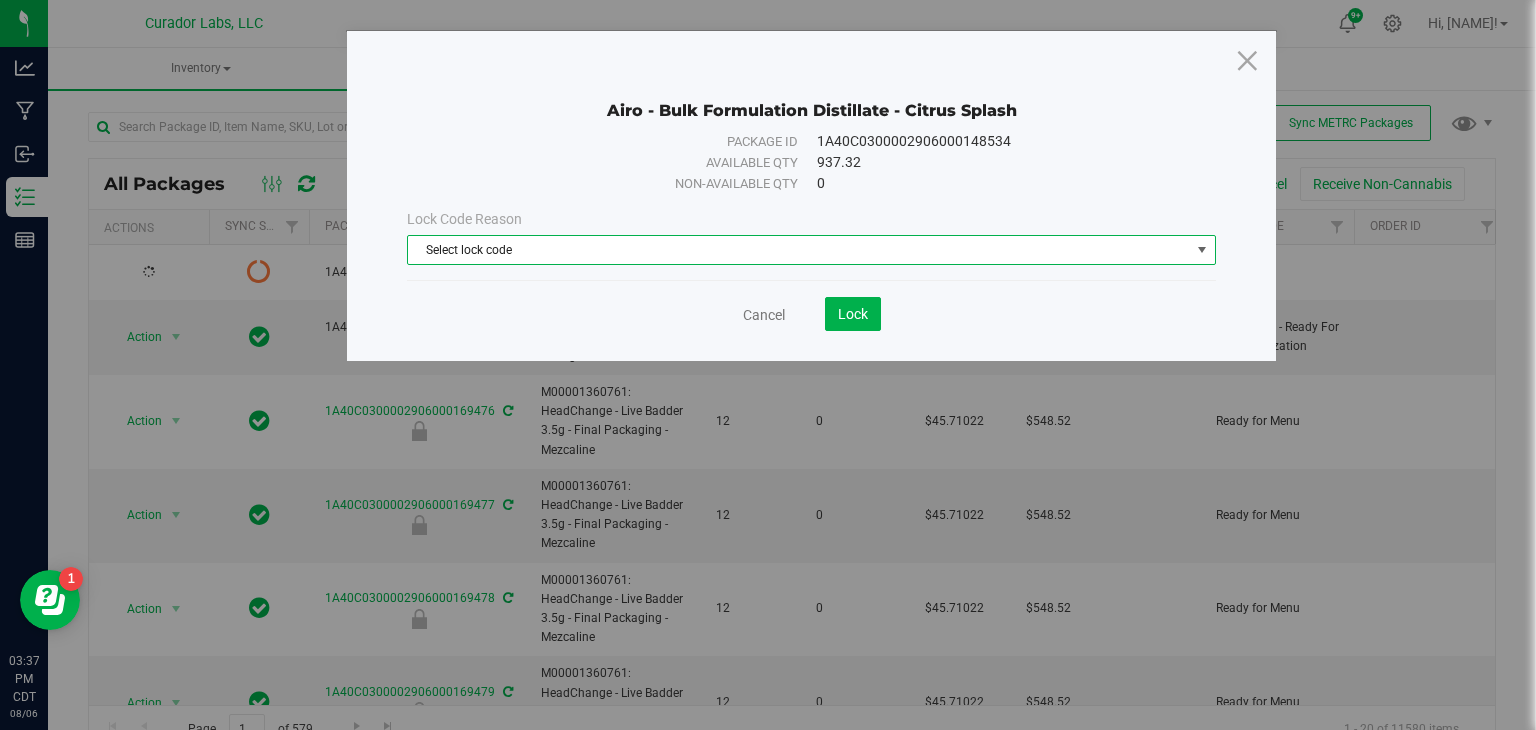 click on "Select lock code" at bounding box center [799, 250] 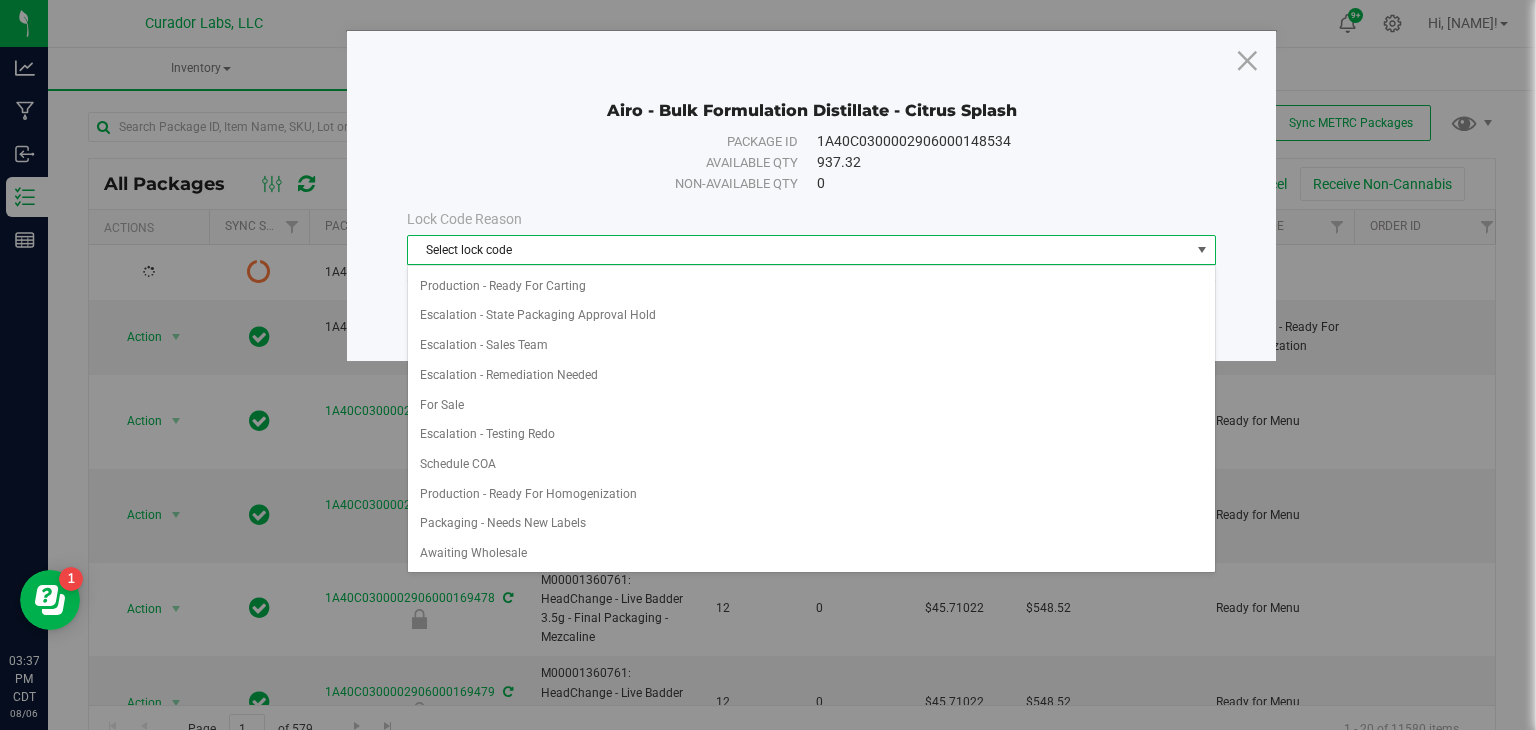 scroll, scrollTop: 1015, scrollLeft: 0, axis: vertical 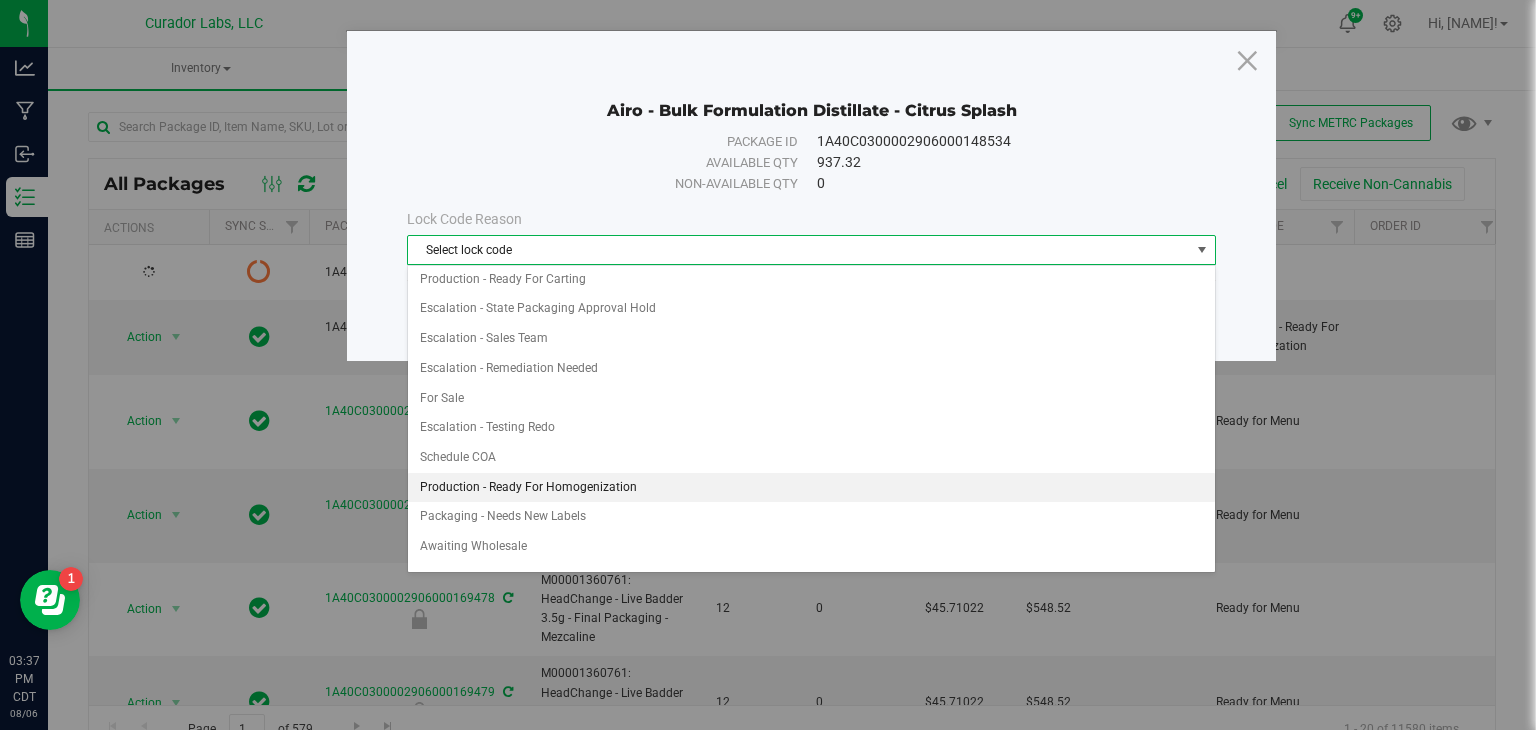 click on "Production - Ready For Homogenization" at bounding box center (811, 488) 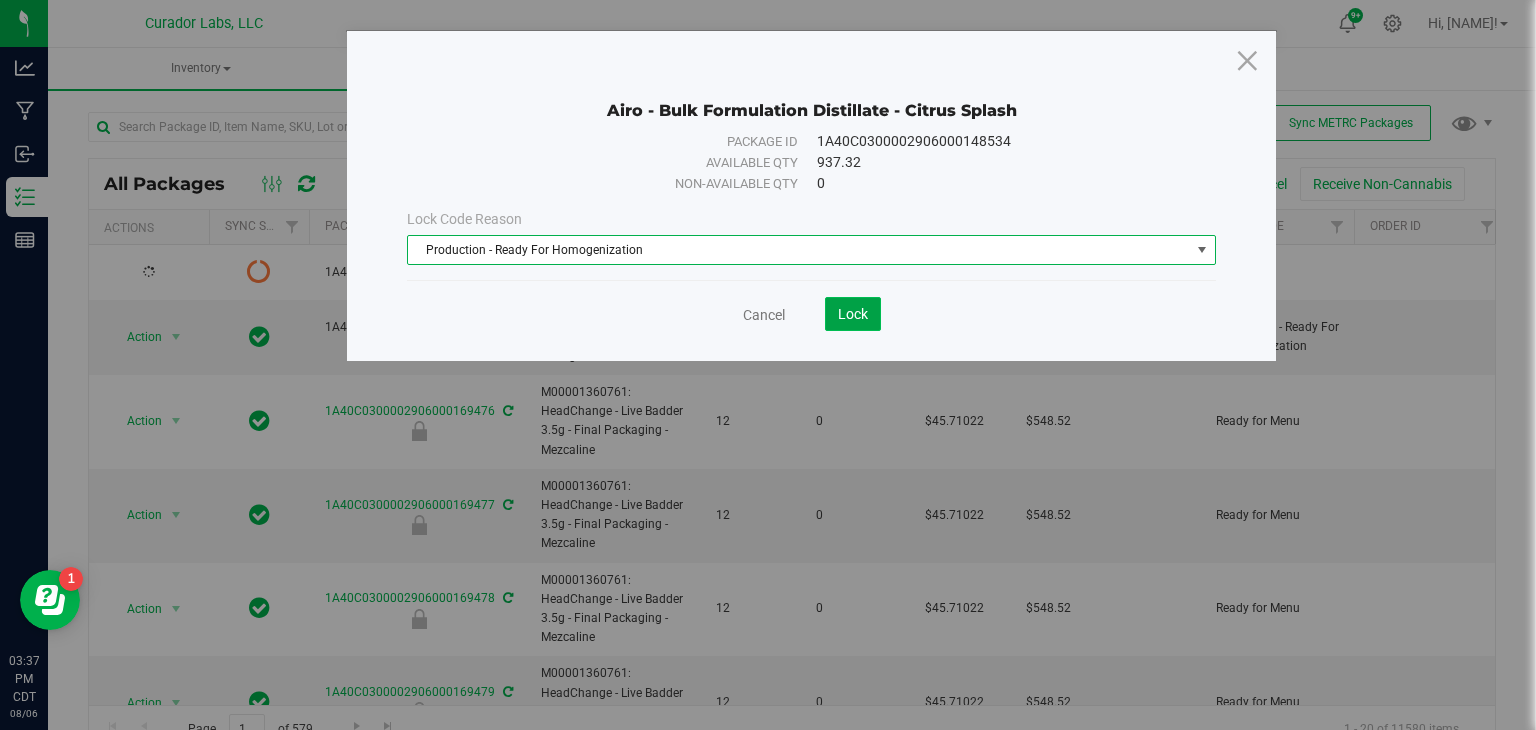 click on "Lock" 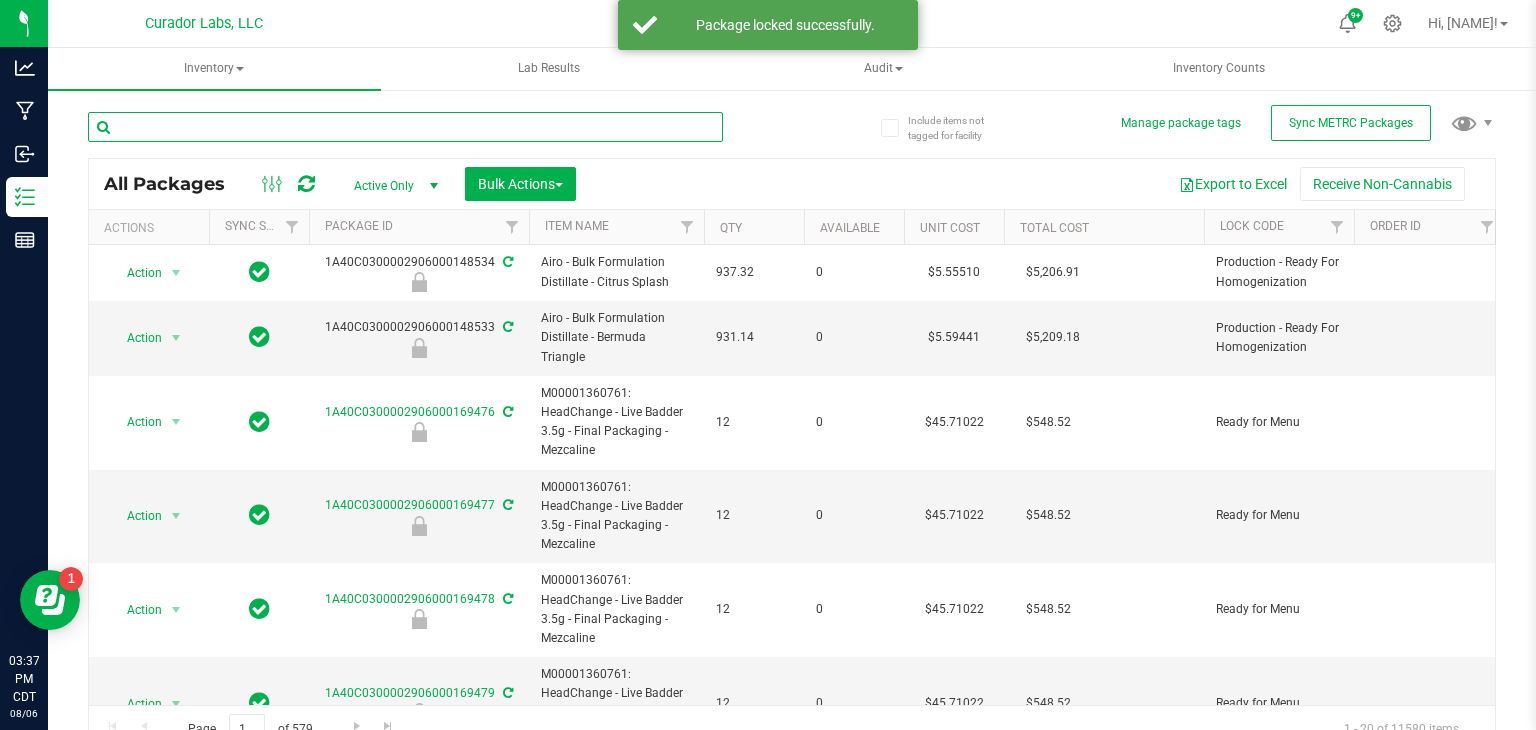 click at bounding box center [405, 127] 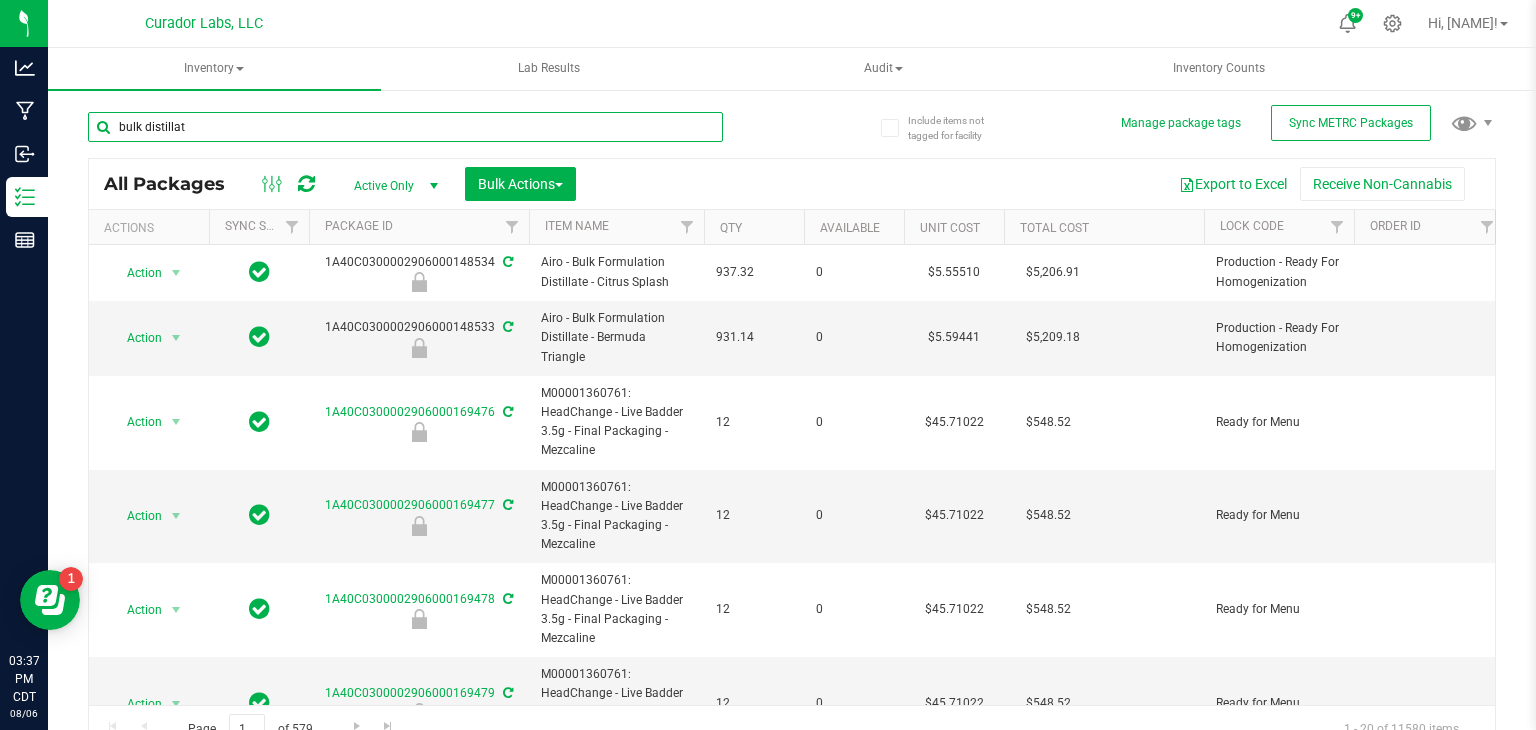 type on "bulk distillate" 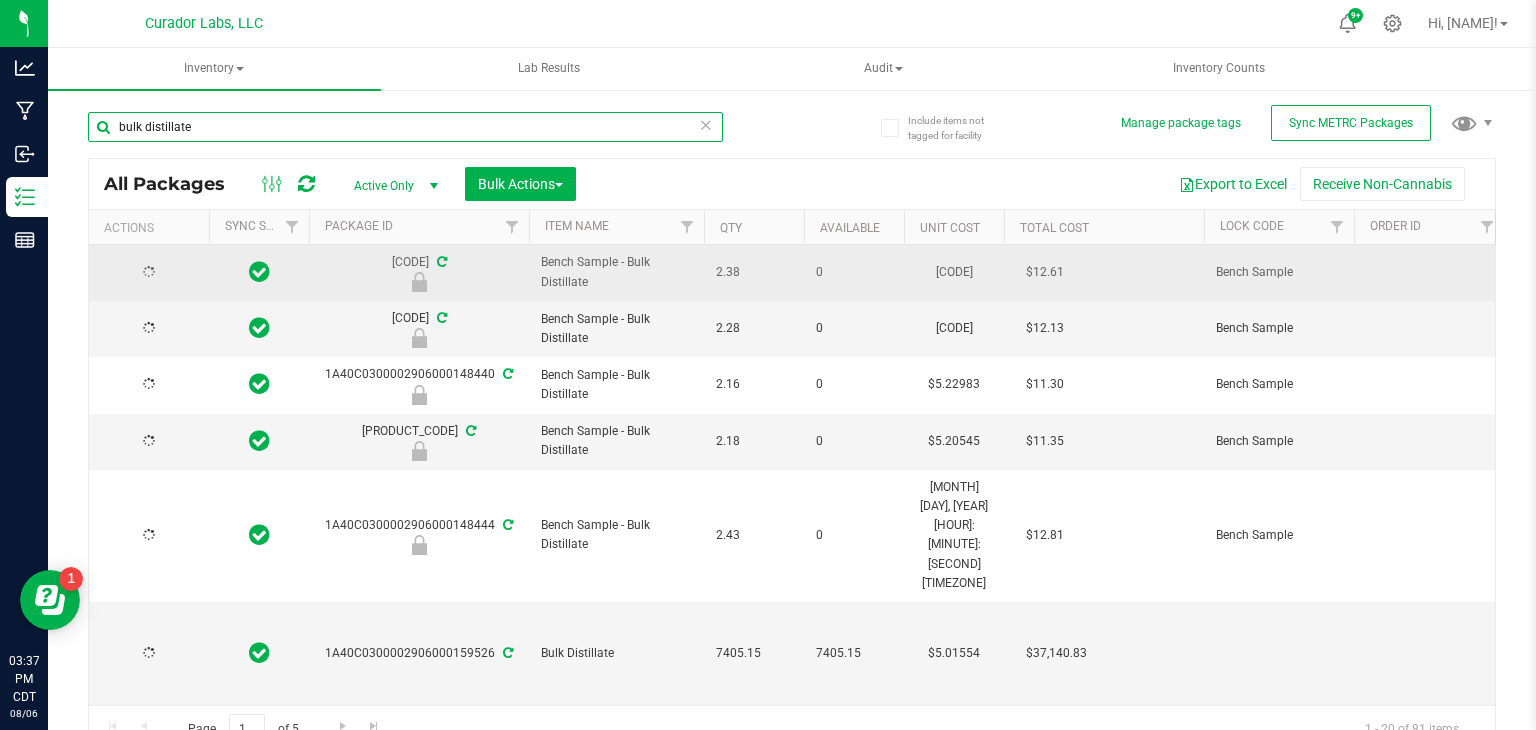 type on "2026-07-21" 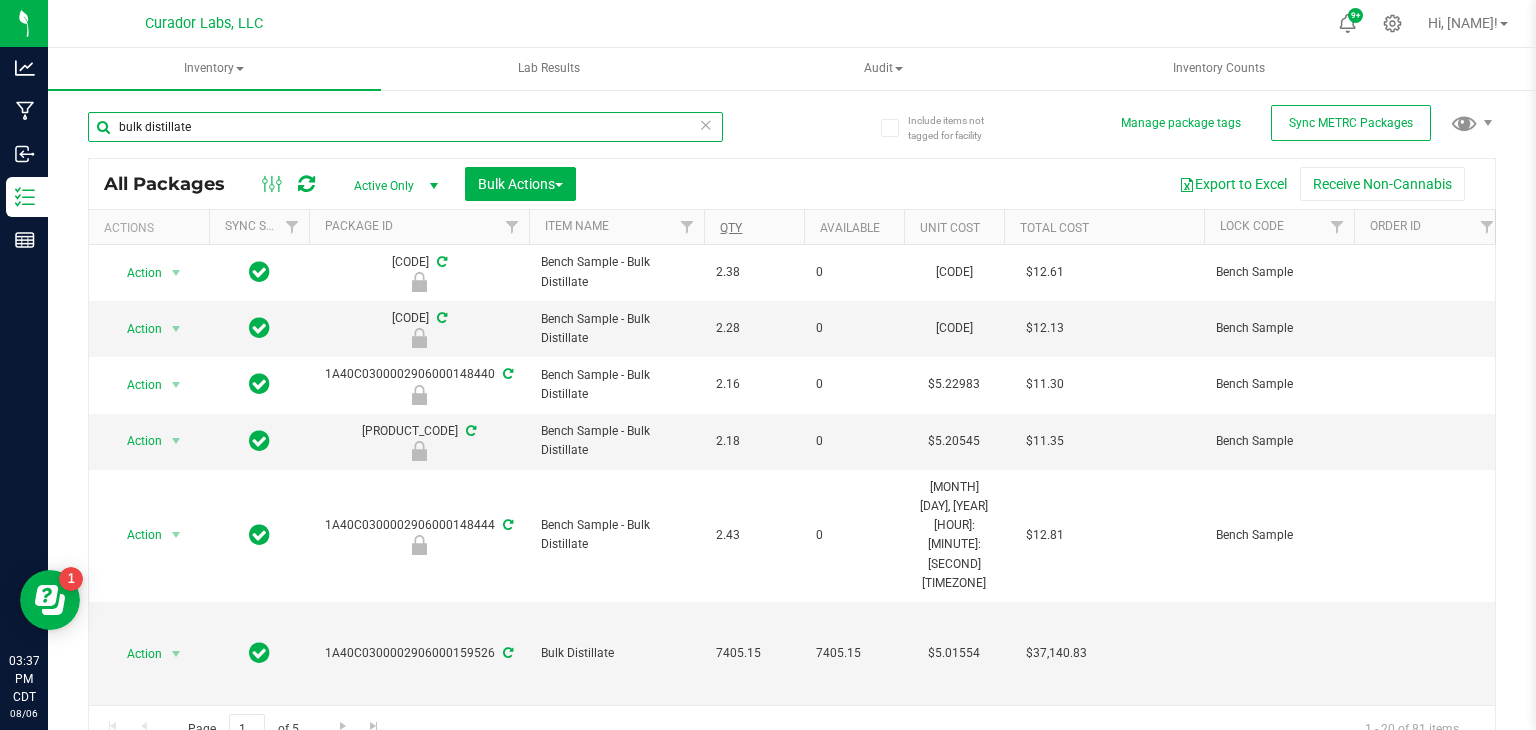 type on "bulk distillate" 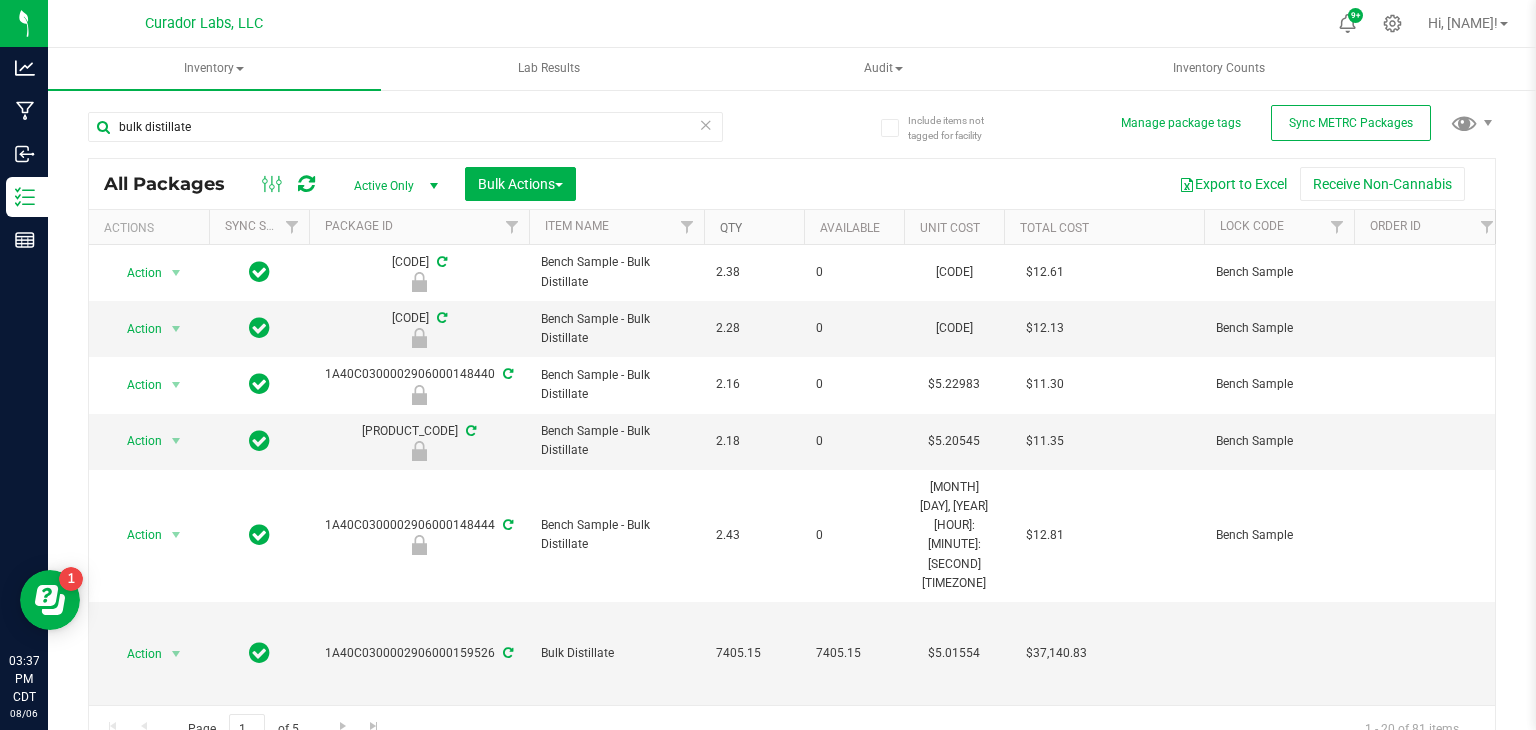 click on "Qty" at bounding box center [731, 228] 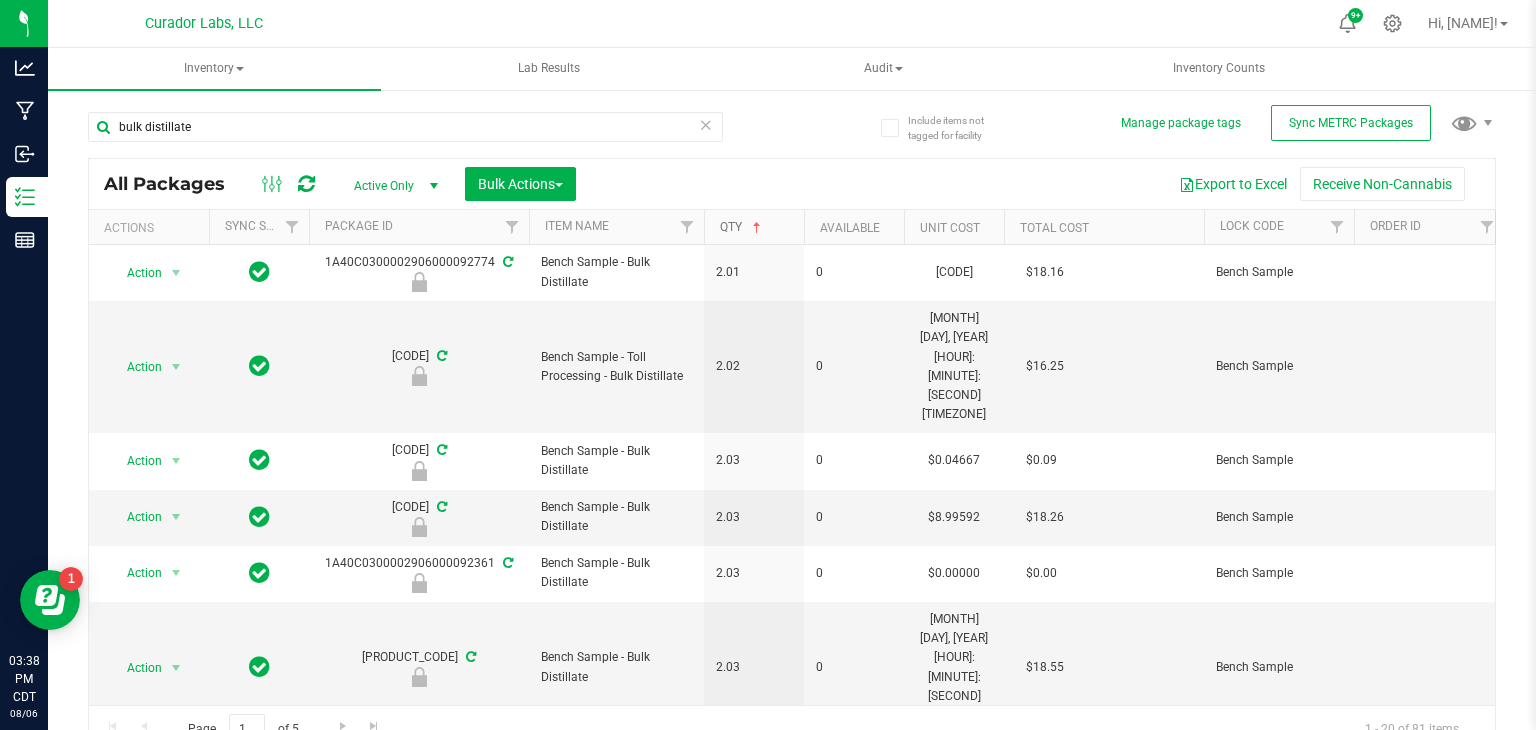 click on "Qty" at bounding box center (742, 227) 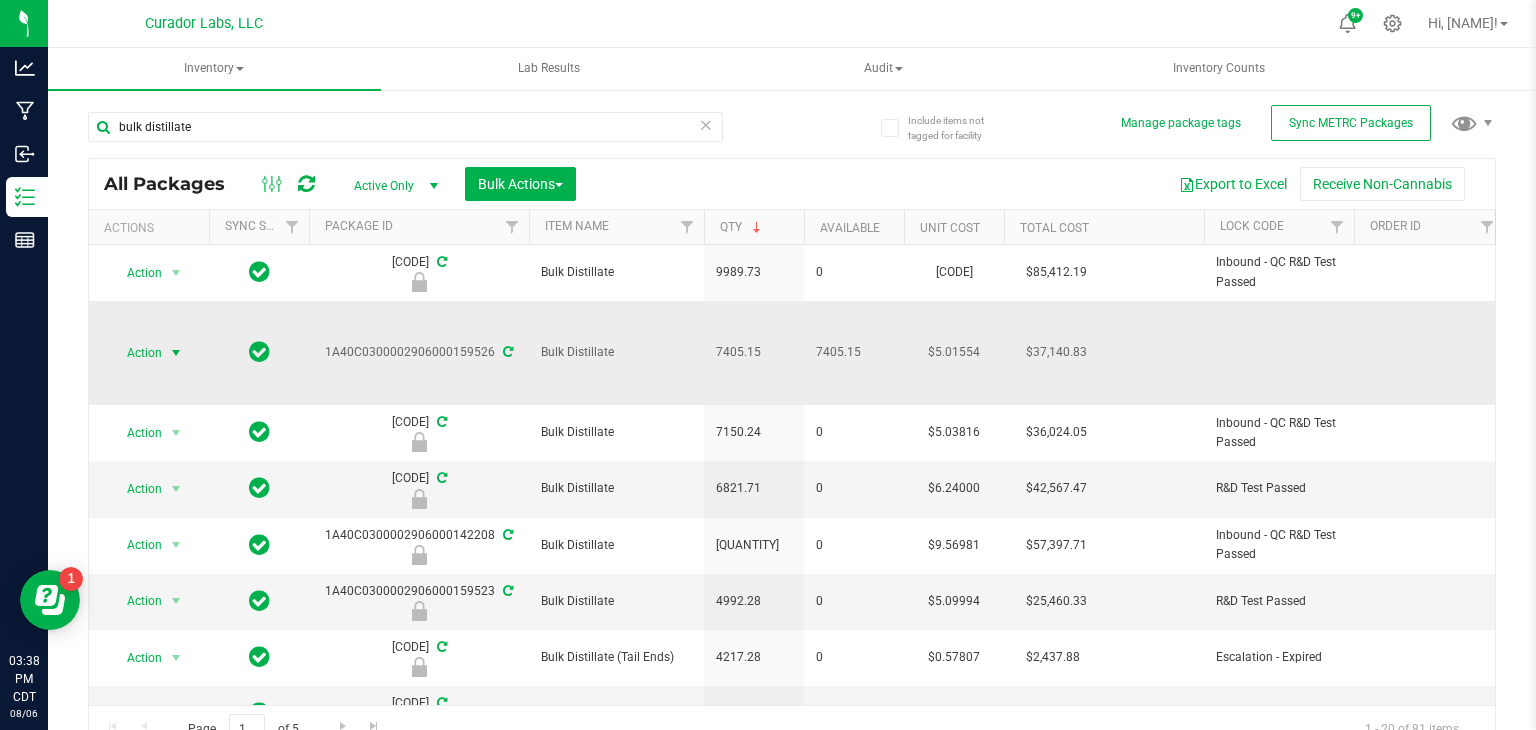 click on "Action" at bounding box center [136, 353] 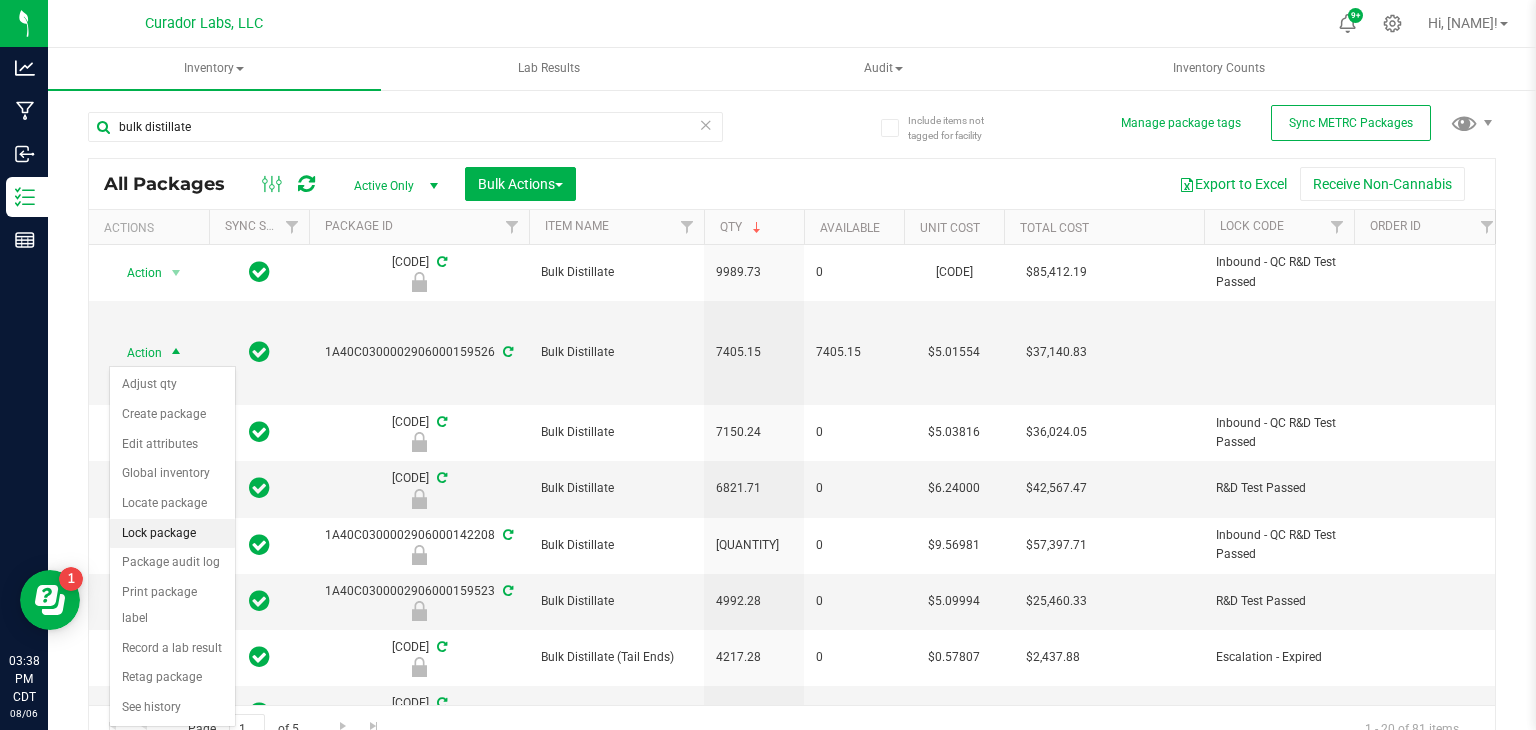 click on "Lock package" at bounding box center [172, 534] 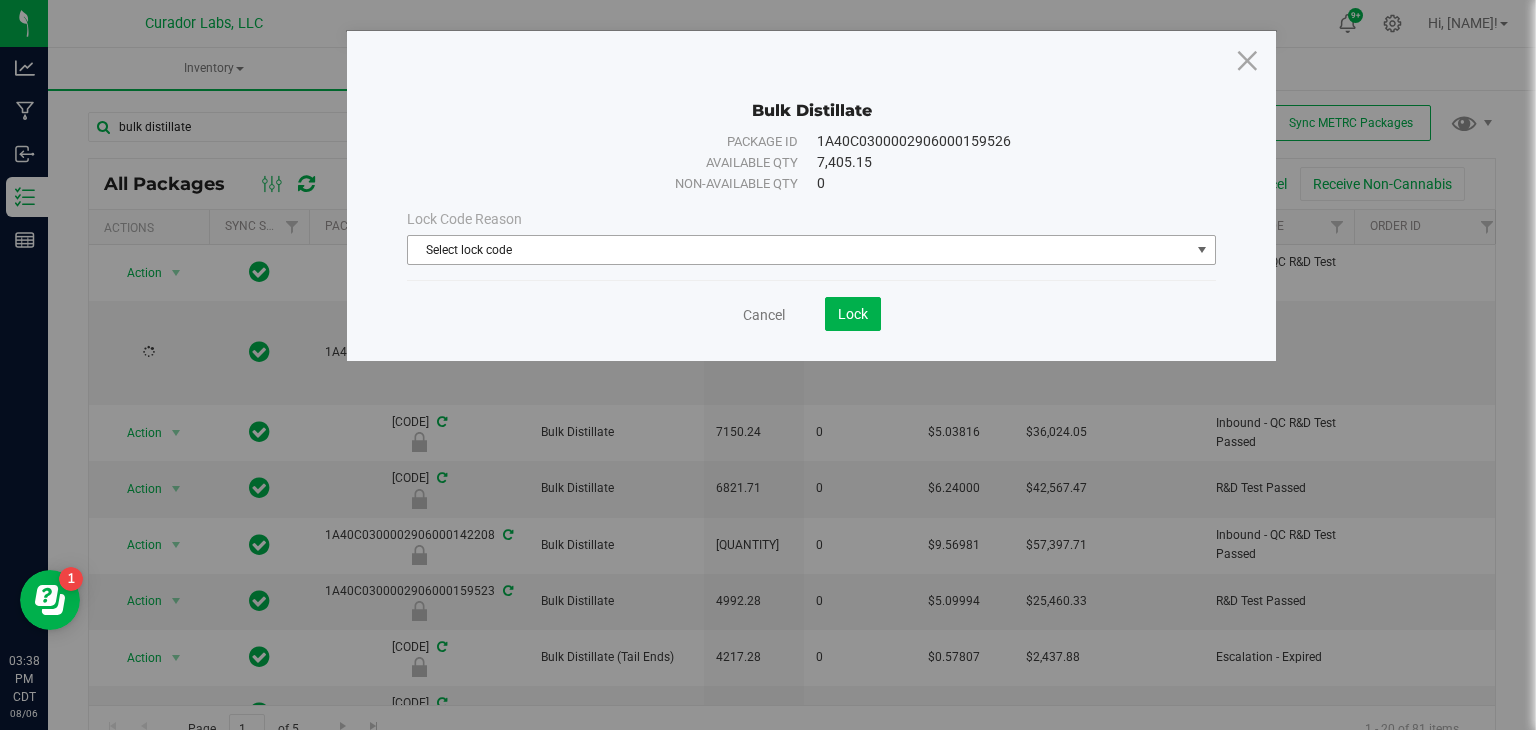 click on "Select lock code" at bounding box center (799, 250) 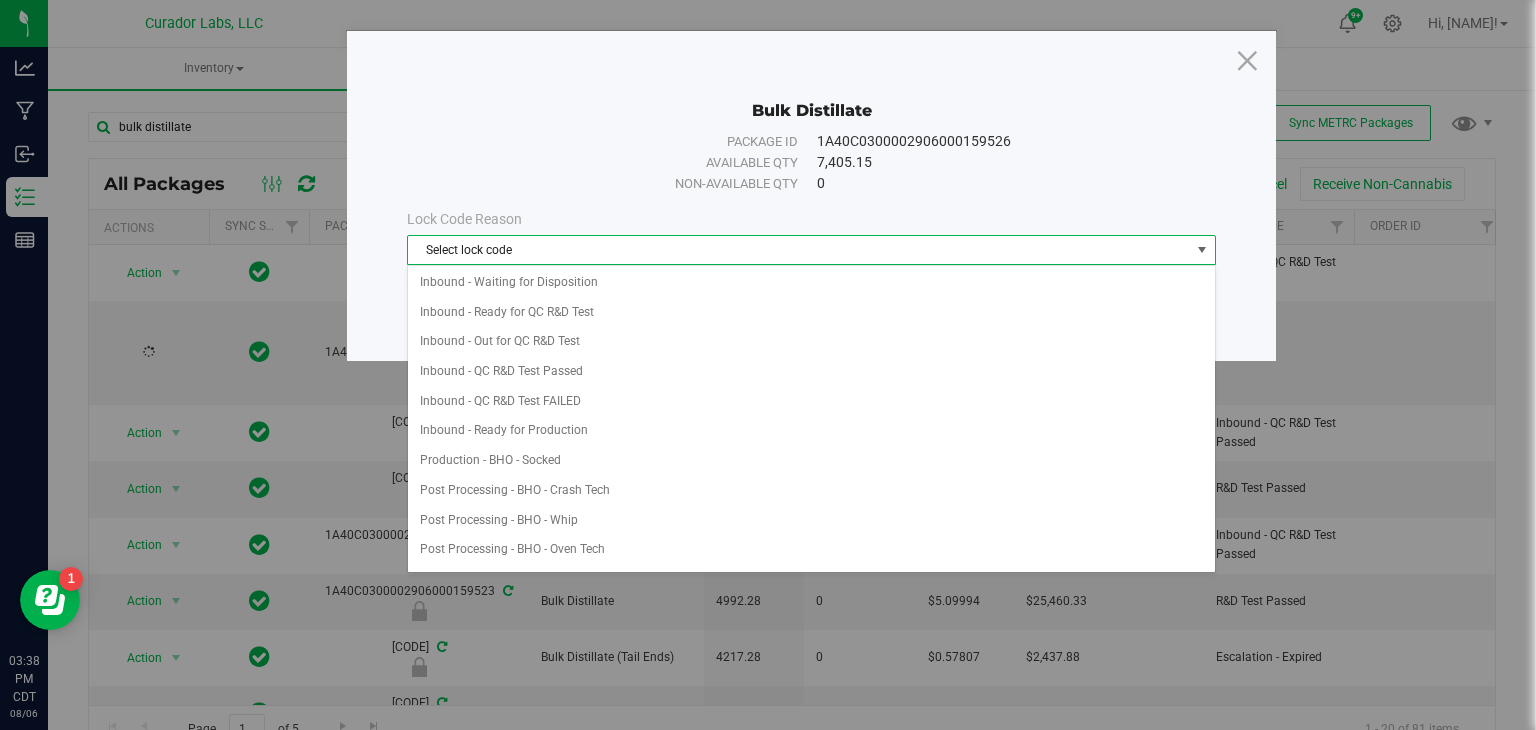 scroll, scrollTop: 151, scrollLeft: 0, axis: vertical 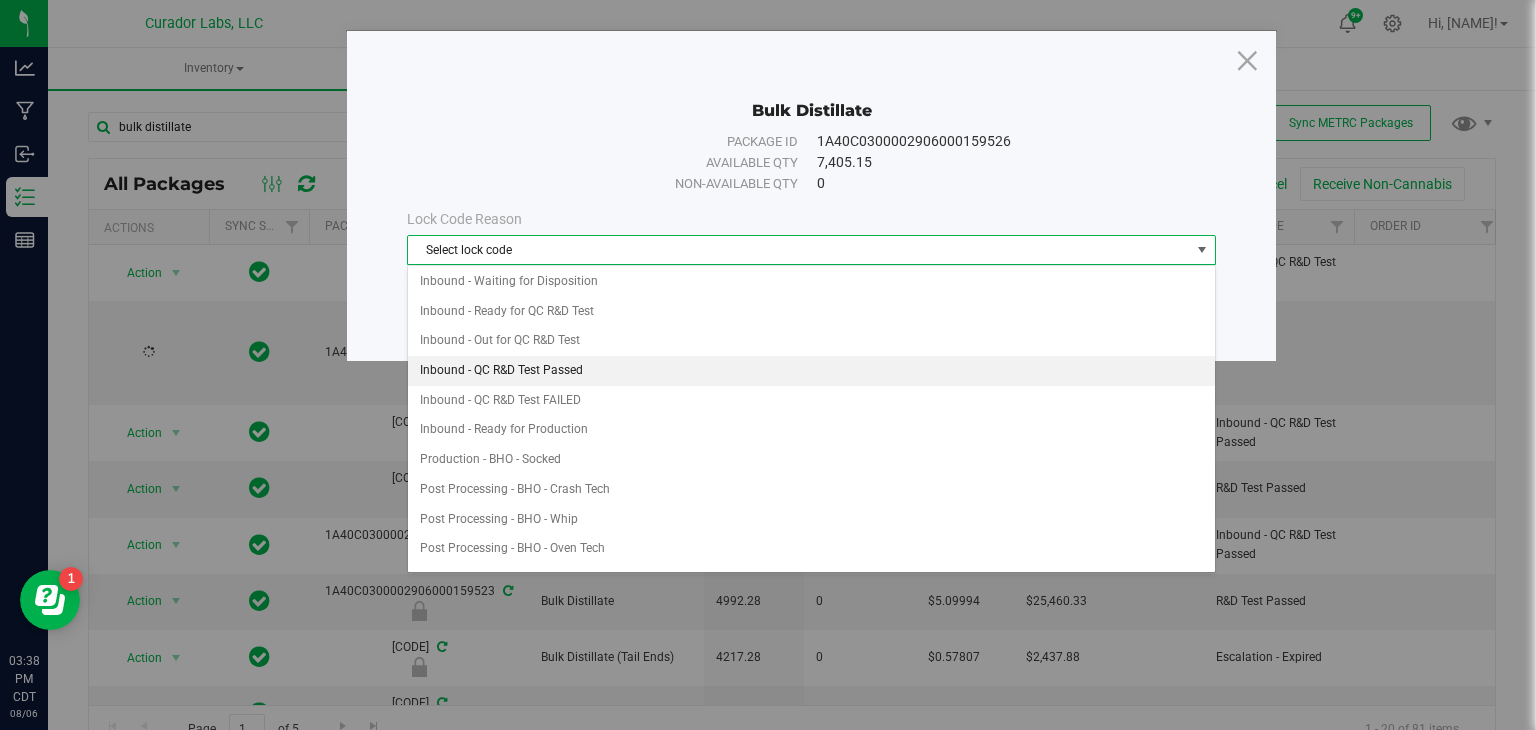 click on "Inbound - QC R&D Test Passed" at bounding box center (811, 371) 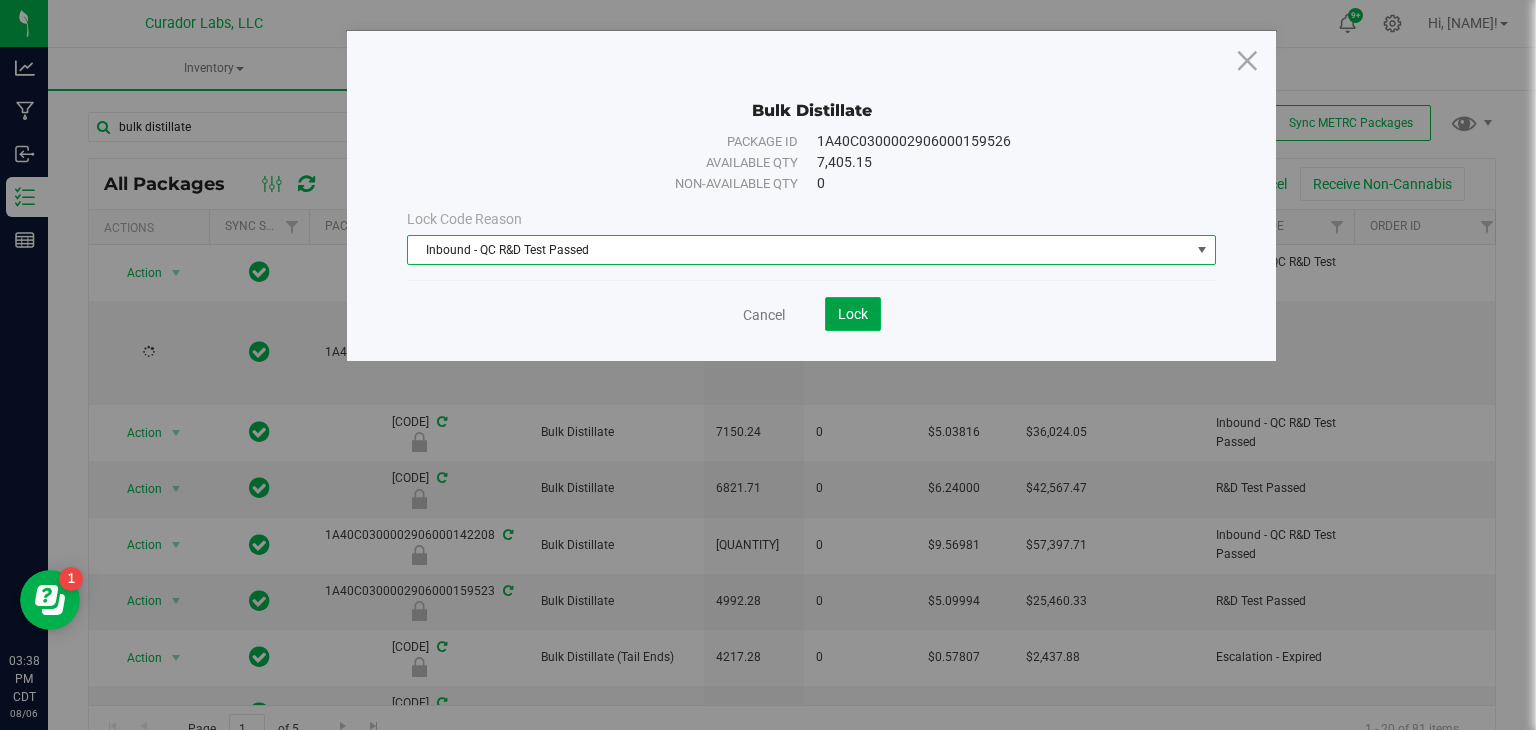 click on "Lock" 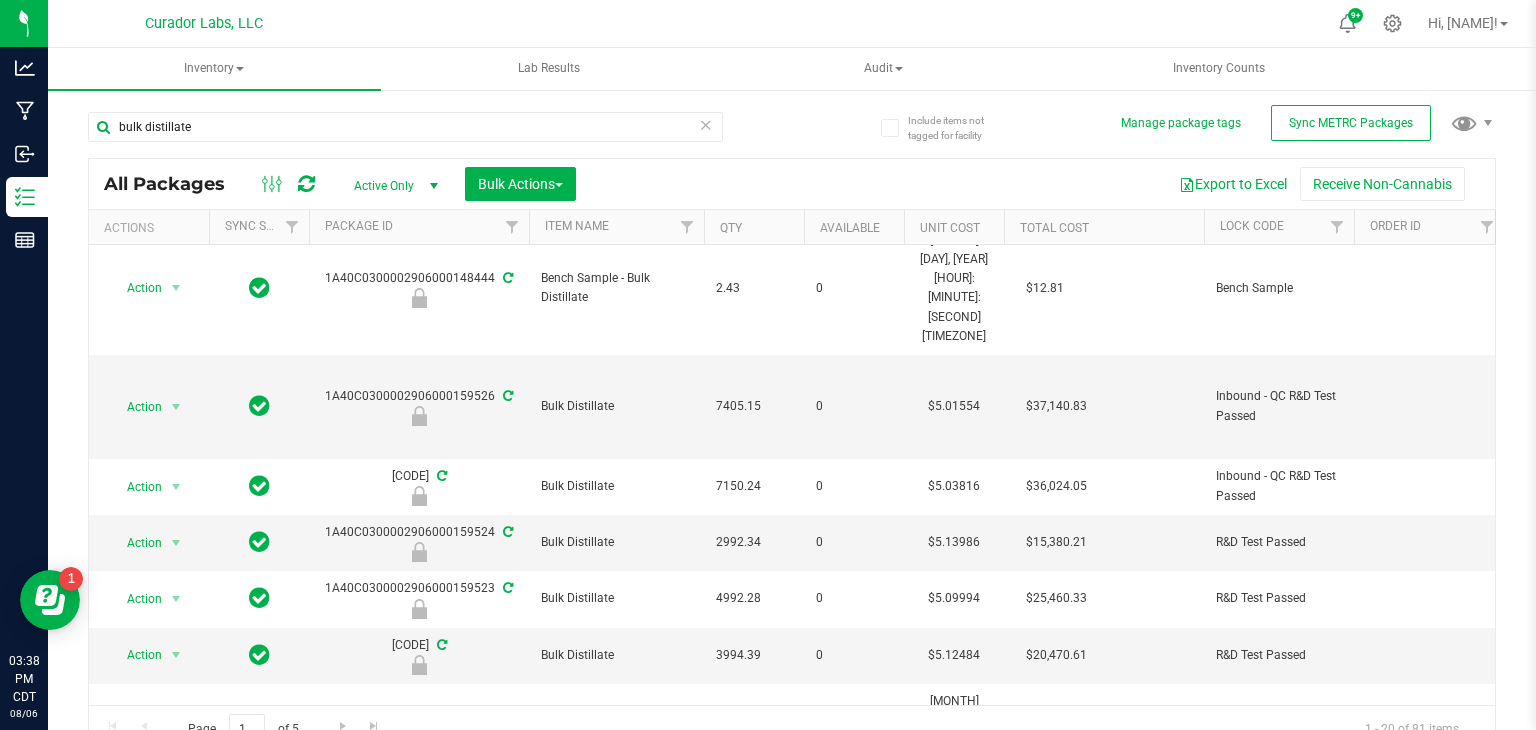 scroll, scrollTop: 12, scrollLeft: 79, axis: both 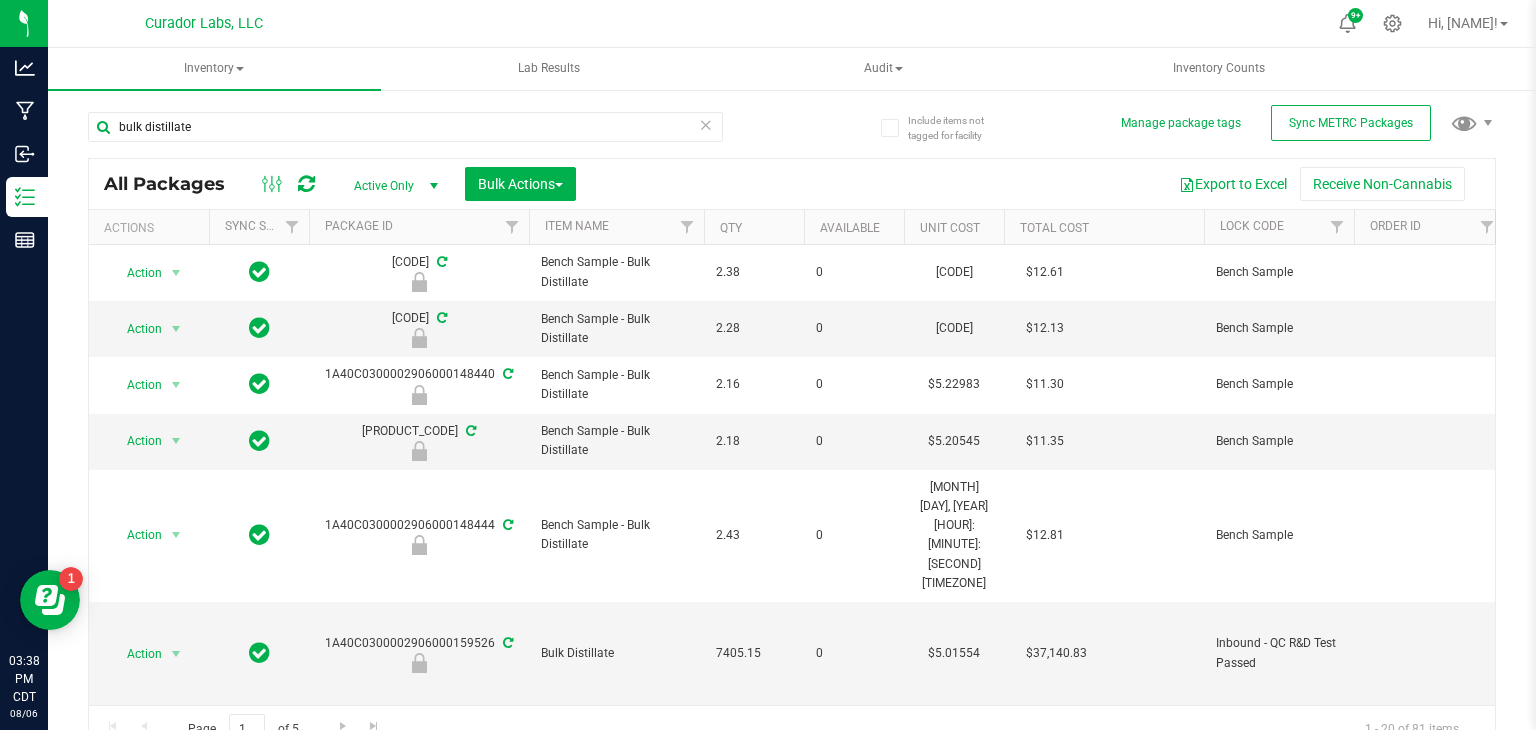 click on "Qty" at bounding box center [754, 227] 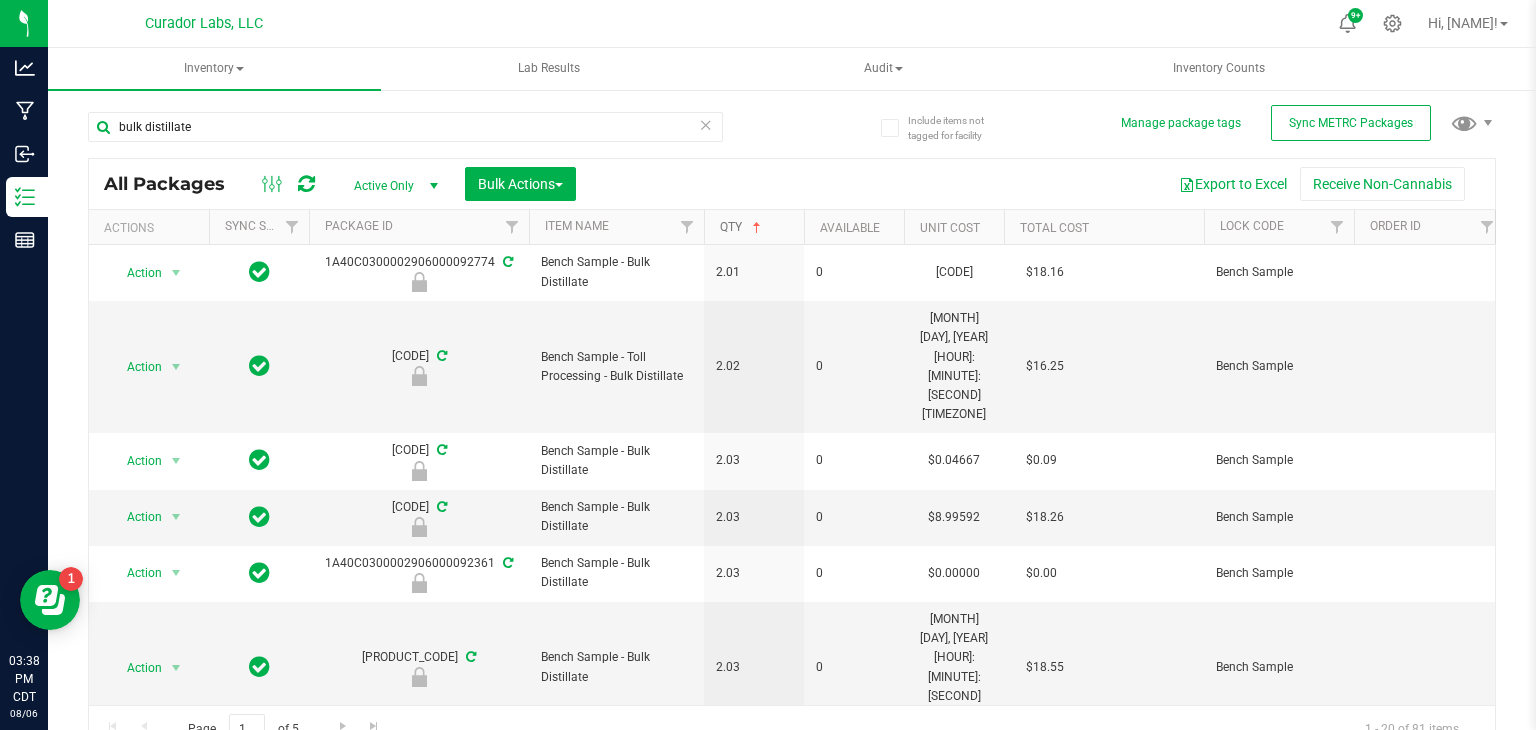 click on "Qty" at bounding box center [742, 227] 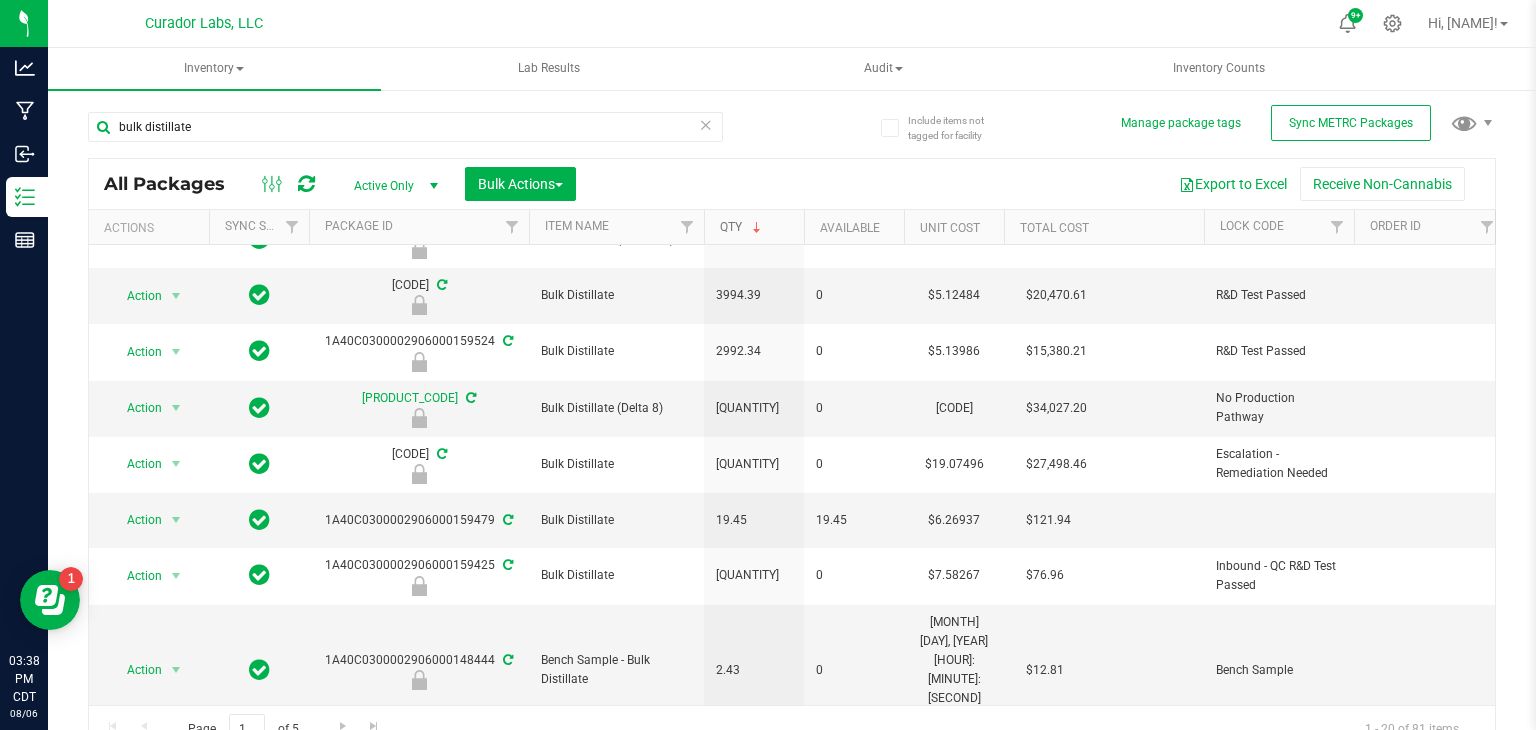 scroll, scrollTop: 419, scrollLeft: 0, axis: vertical 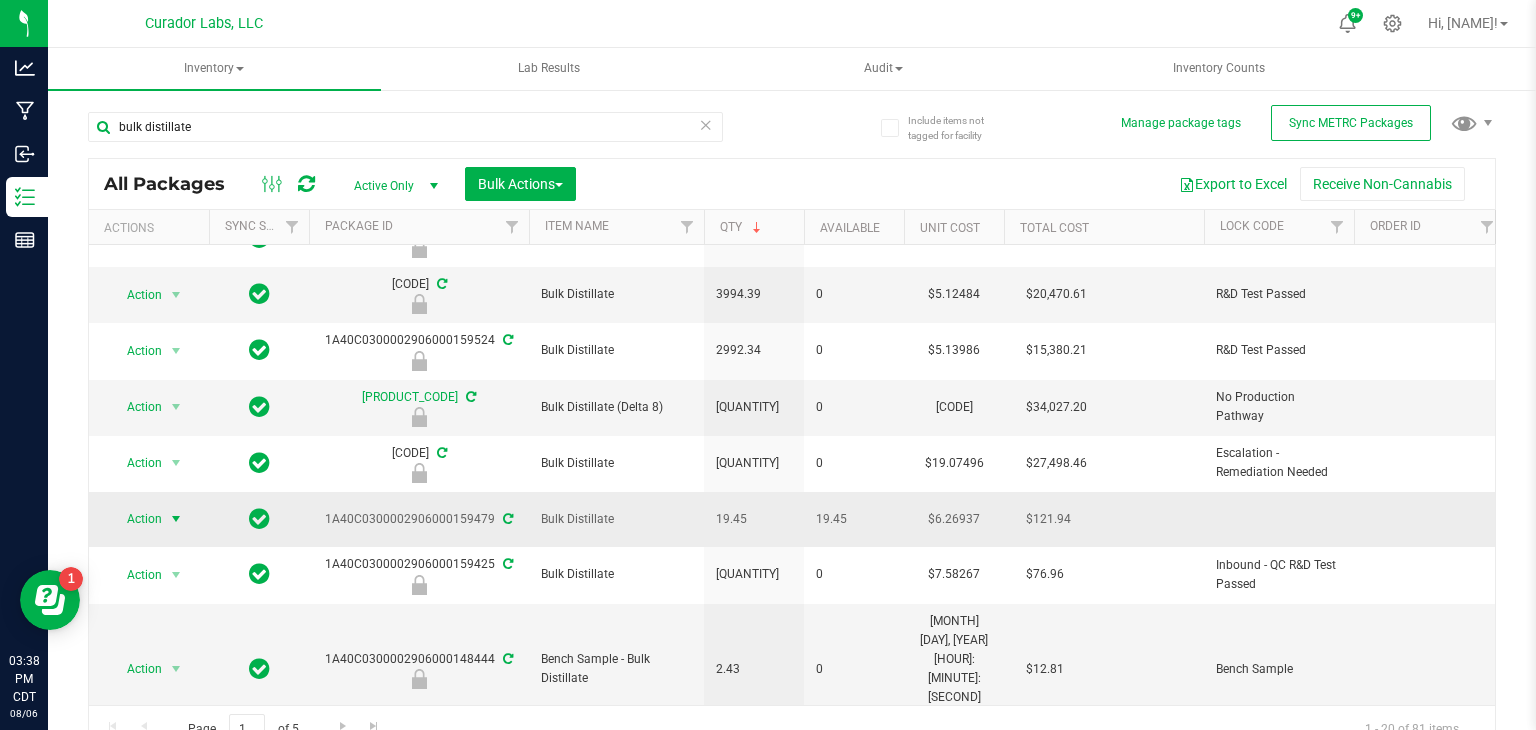 click on "Action" at bounding box center [136, 519] 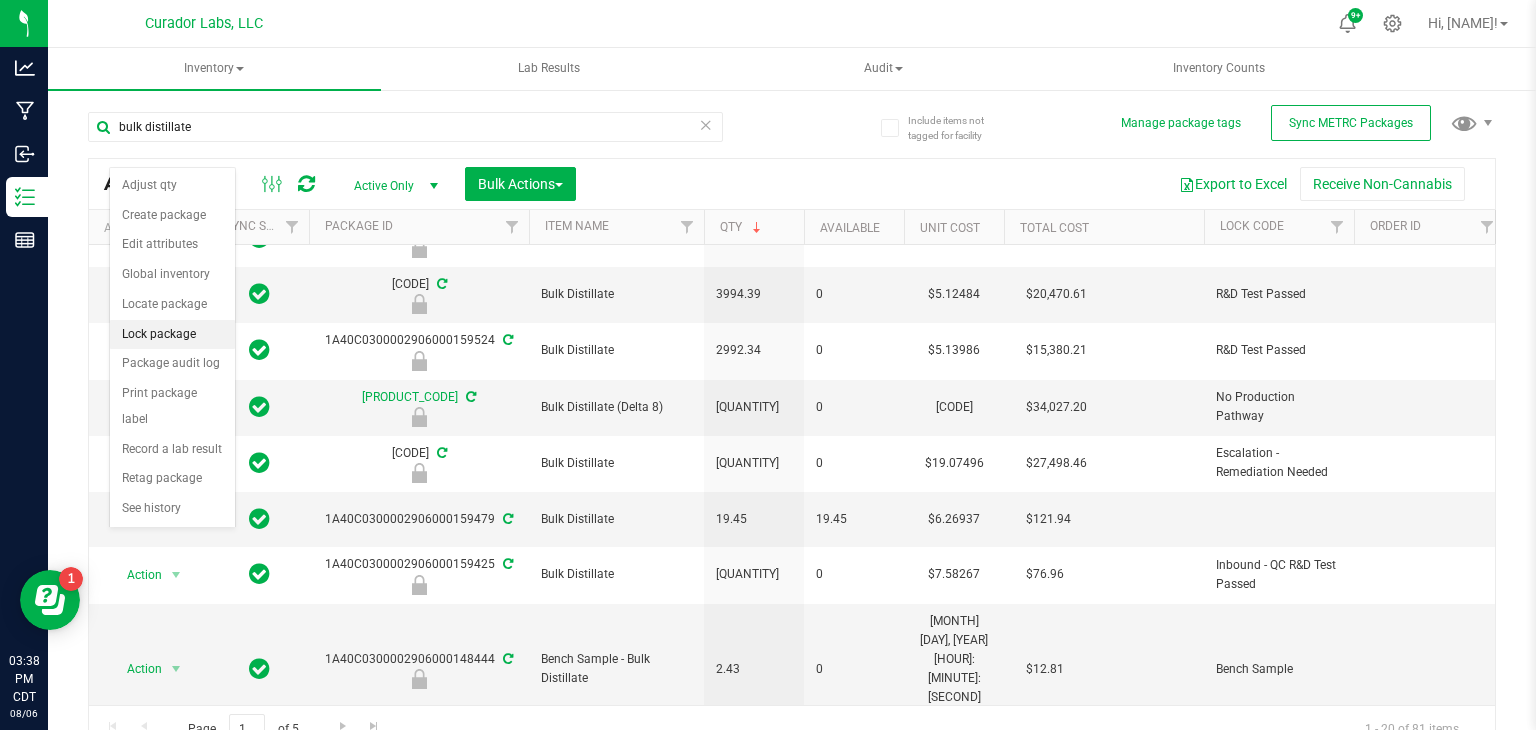 click on "Lock package" at bounding box center (172, 335) 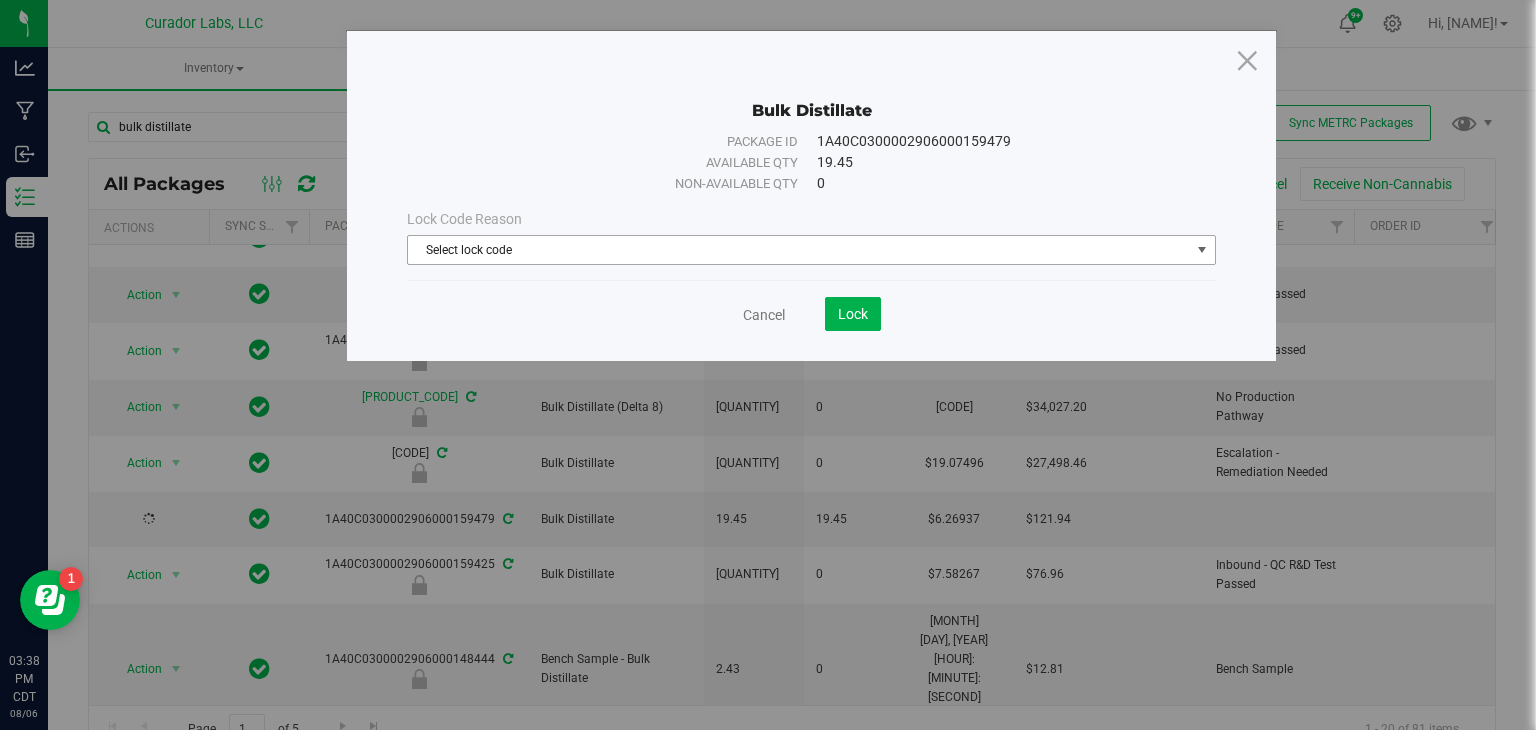 click on "Select lock code" at bounding box center [799, 250] 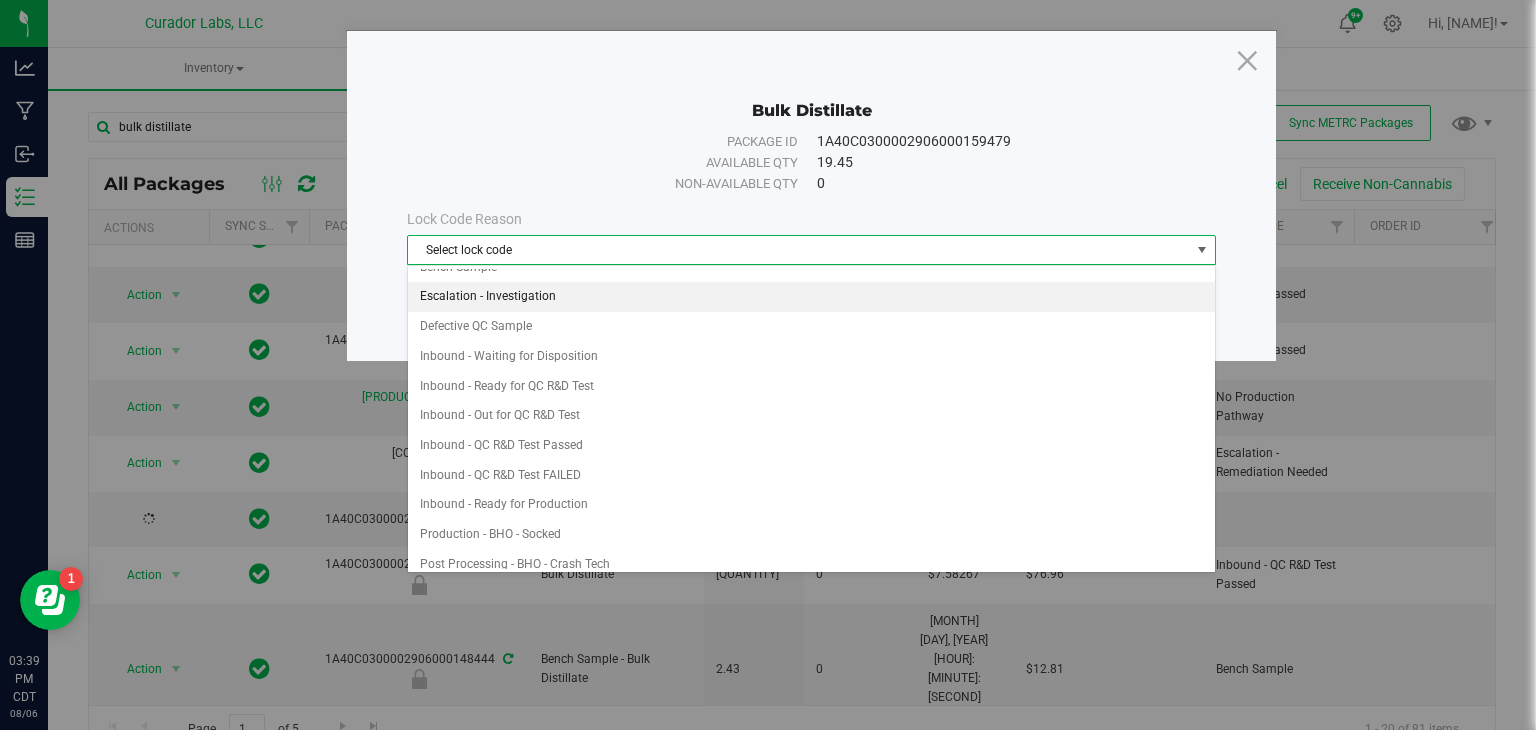 scroll, scrollTop: 79, scrollLeft: 0, axis: vertical 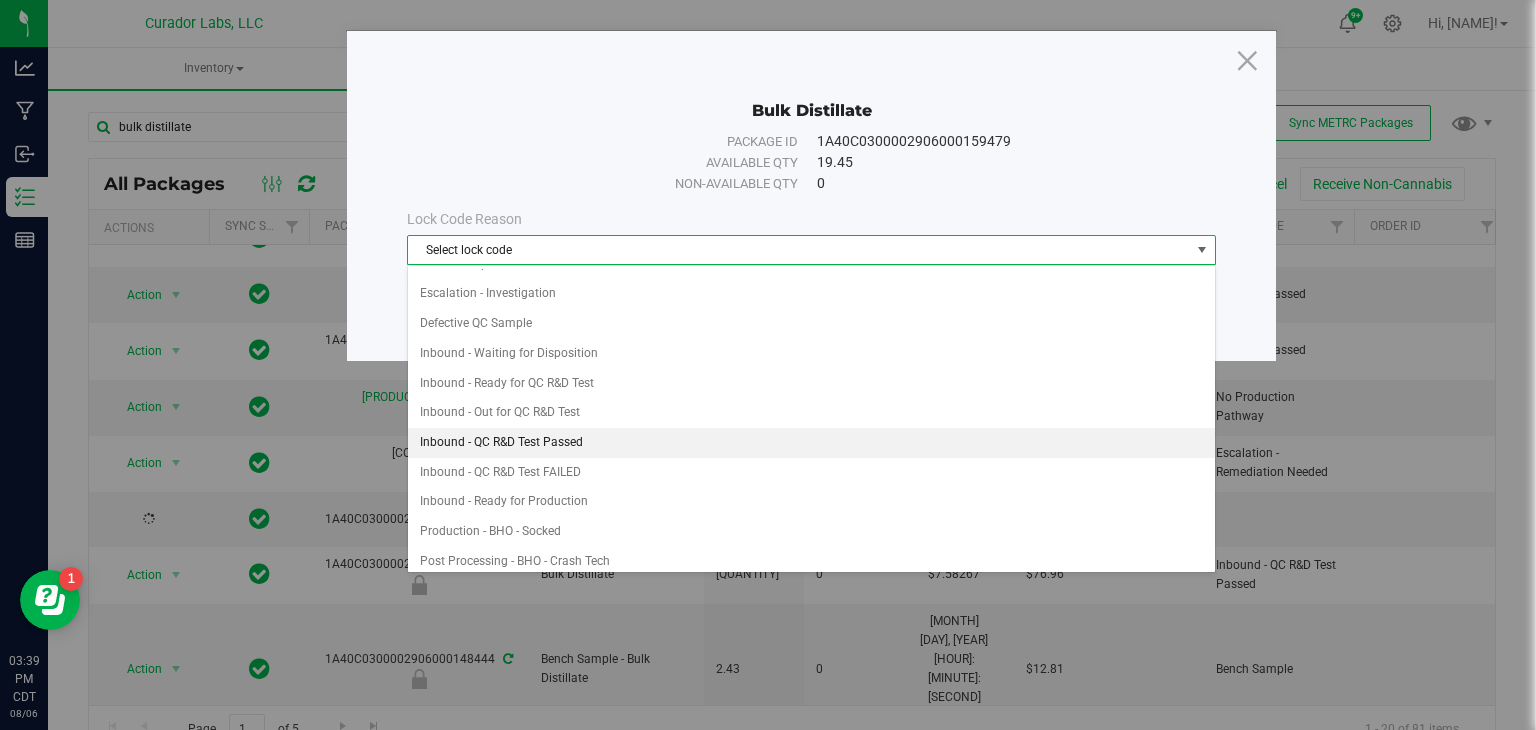 click on "Inbound - QC R&D Test Passed" at bounding box center [811, 443] 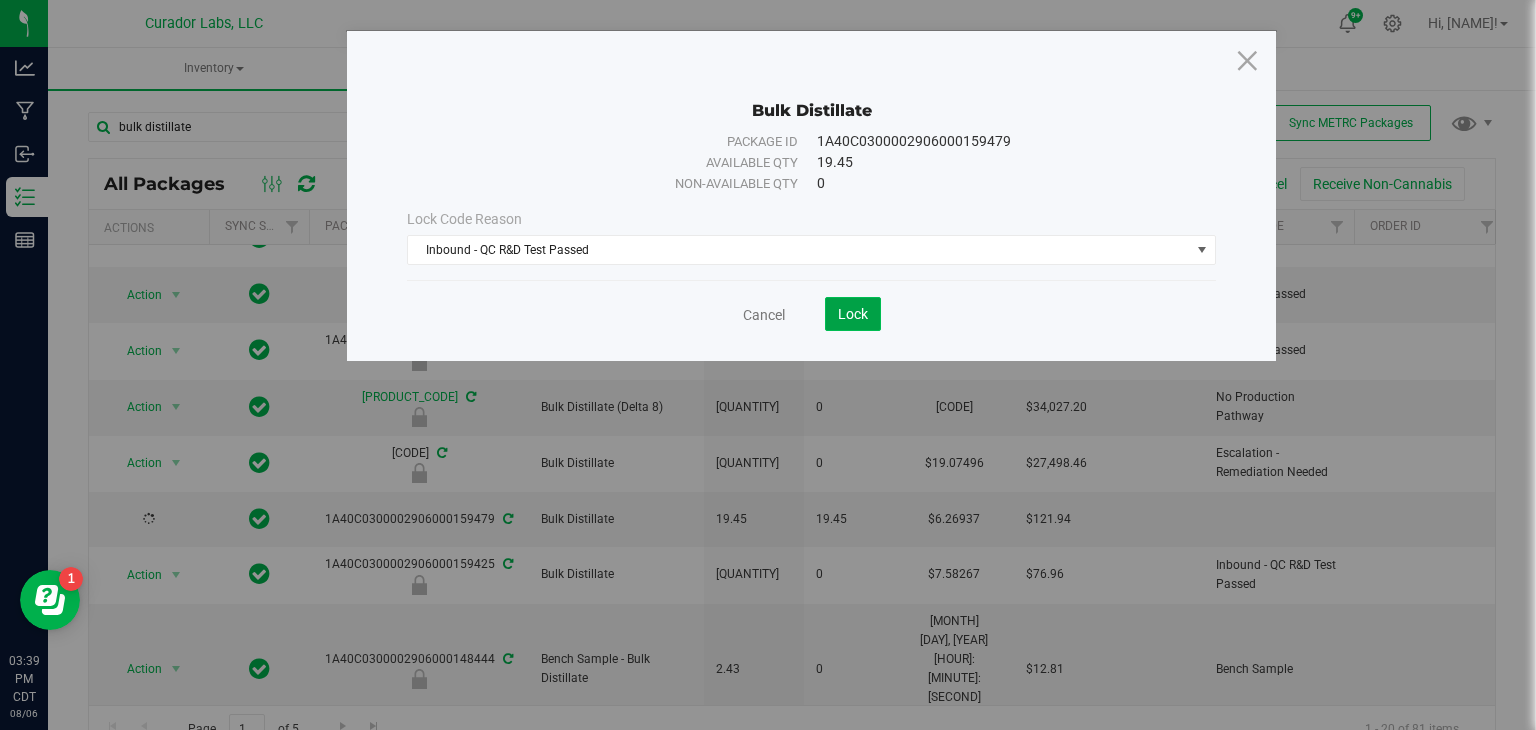 click on "Lock" 